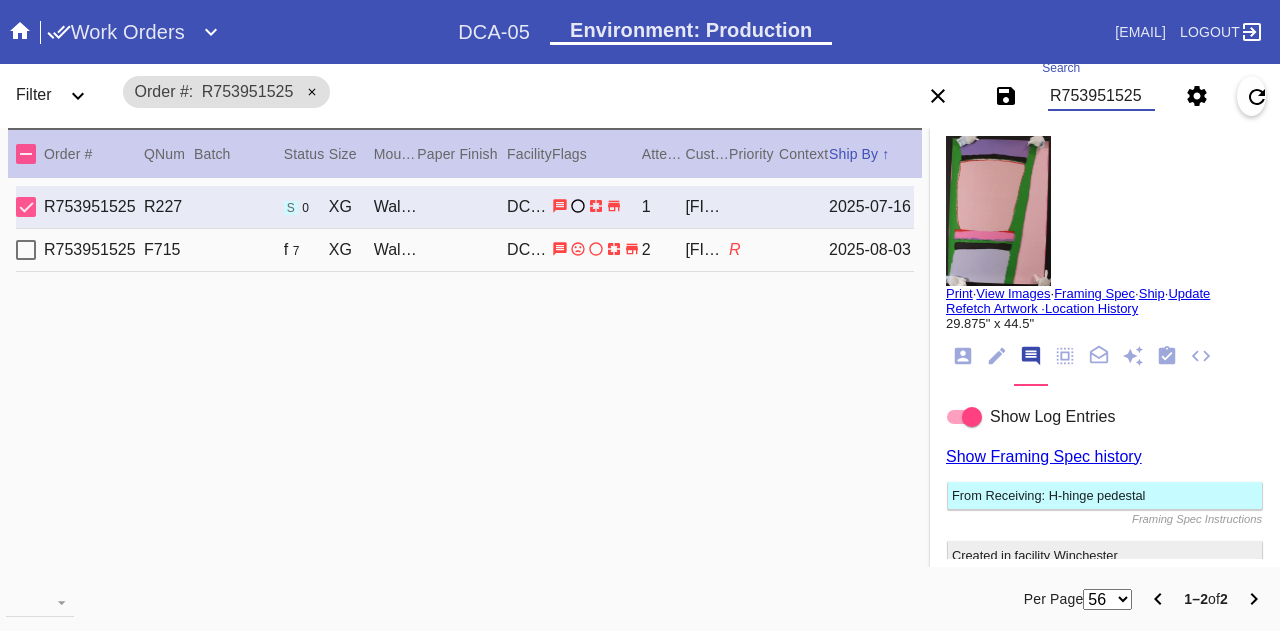 click on "R753951525" at bounding box center [1101, 96] 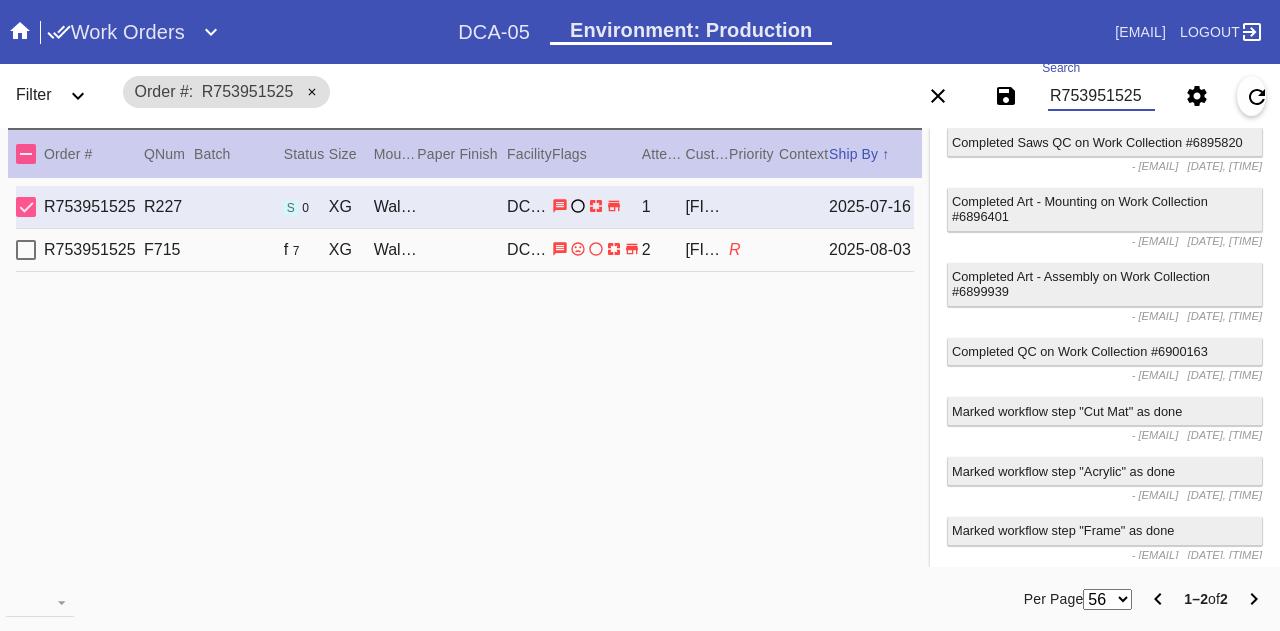 click on "R753951525" at bounding box center (1101, 96) 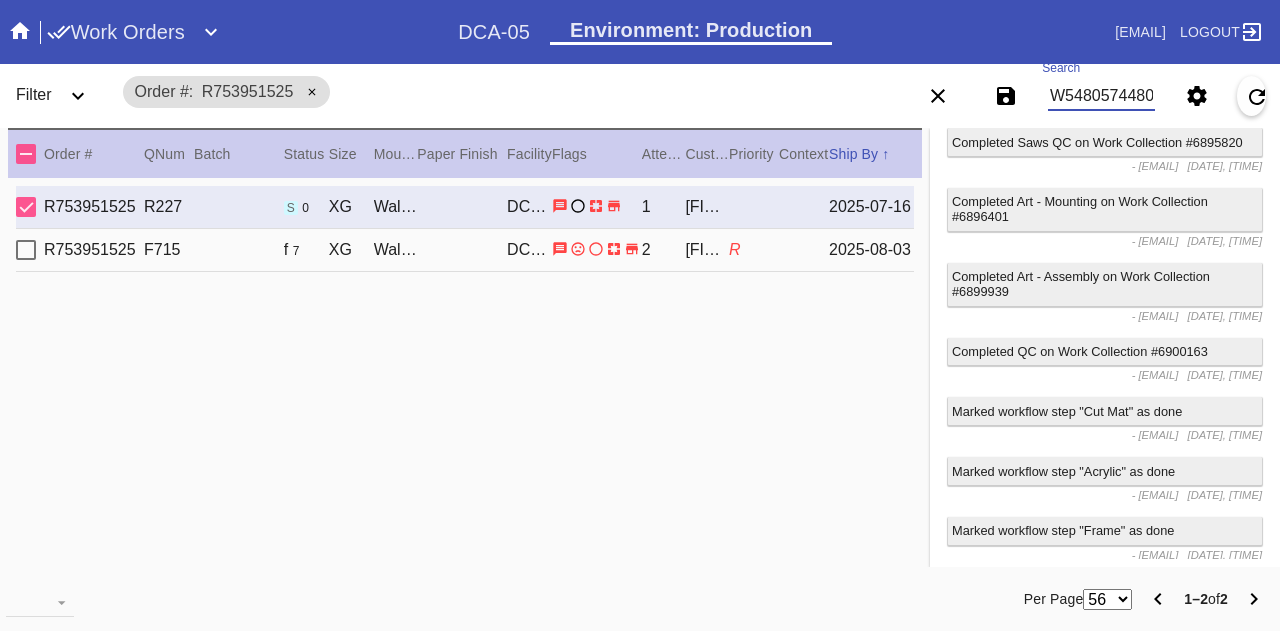 type on "W548057448059857" 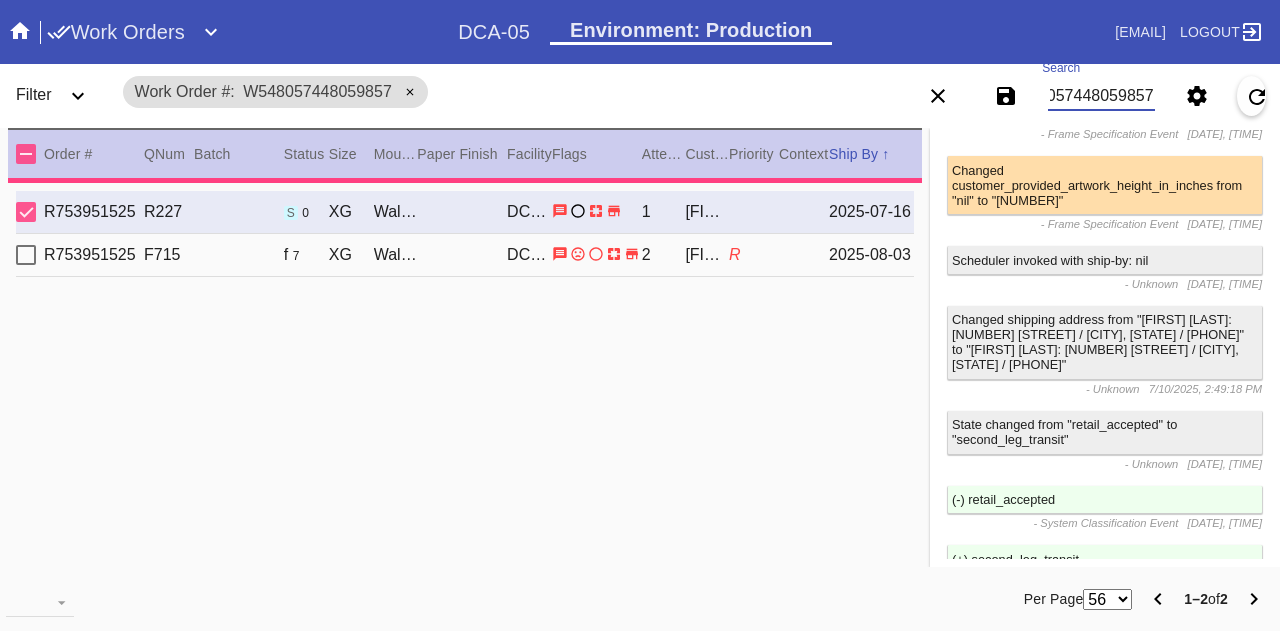 scroll, scrollTop: 132, scrollLeft: 0, axis: vertical 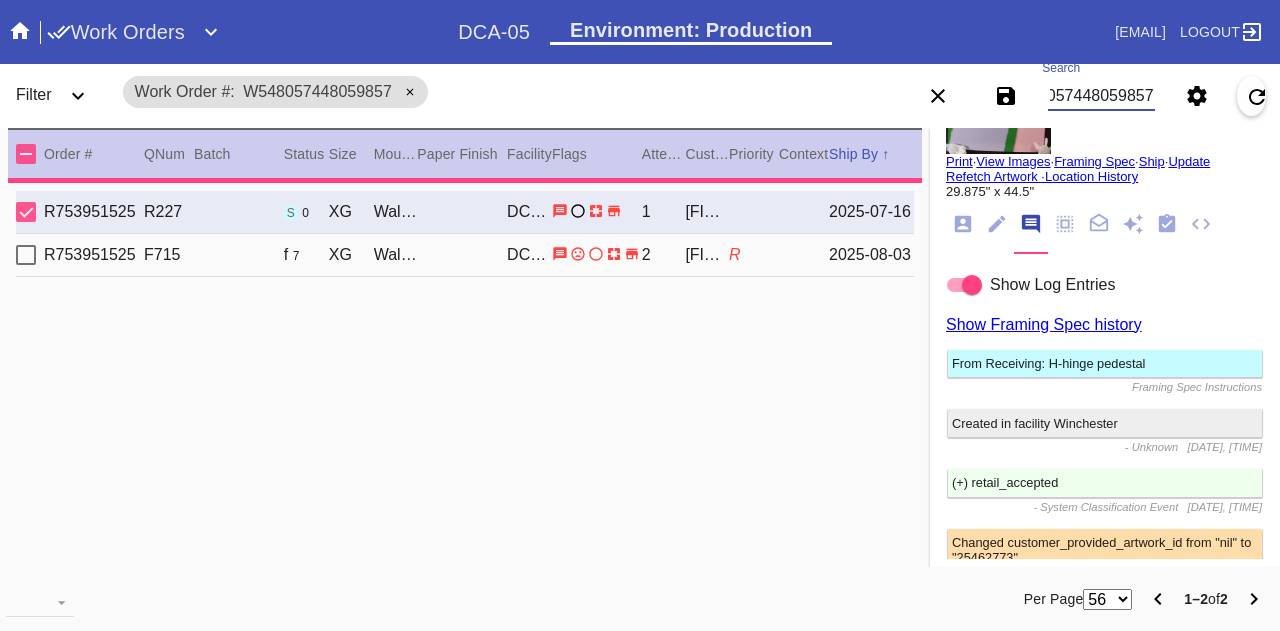 type on "18.125" 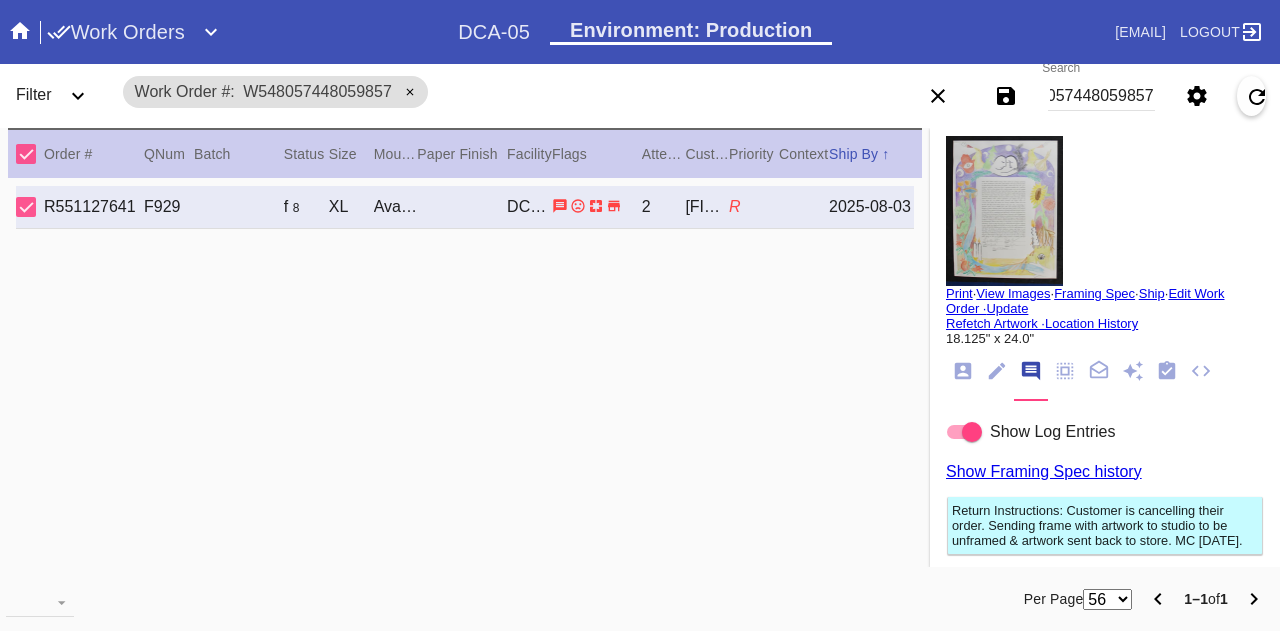 scroll, scrollTop: 0, scrollLeft: 0, axis: both 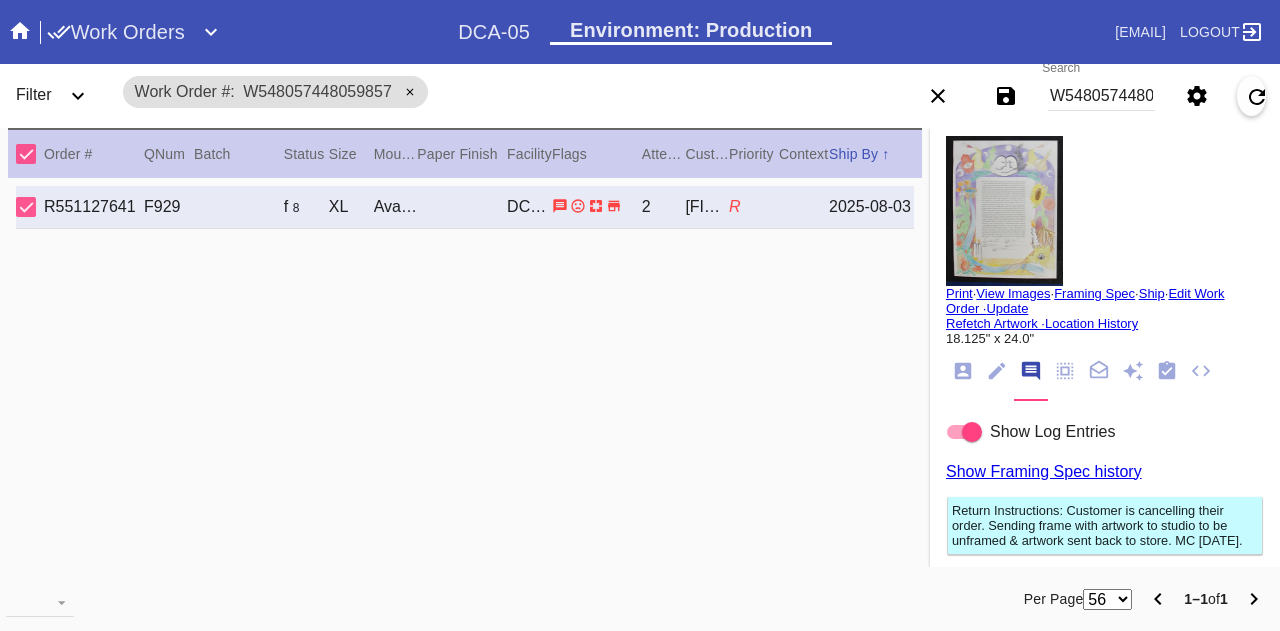 click 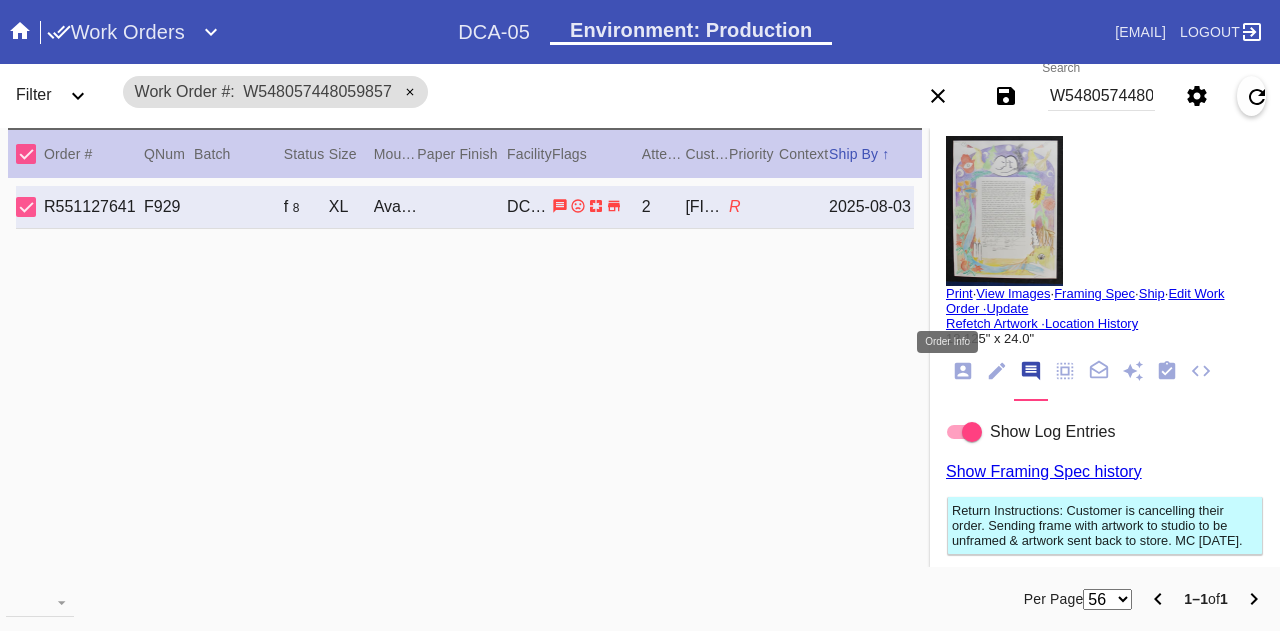 click 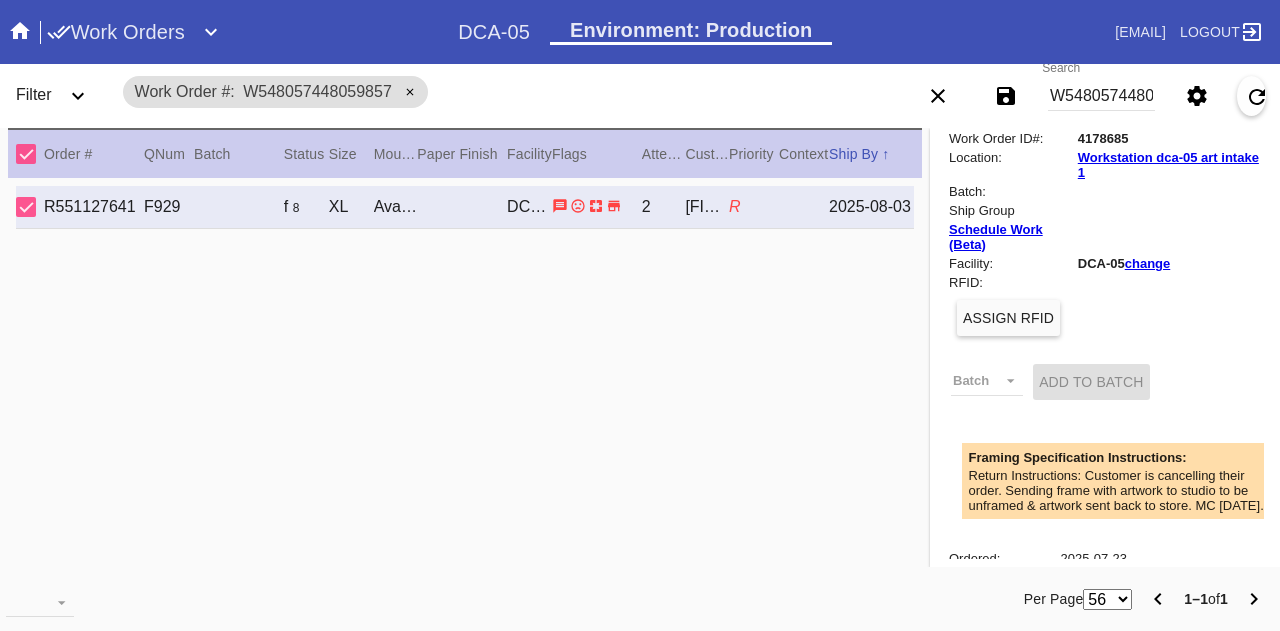 scroll, scrollTop: 0, scrollLeft: 0, axis: both 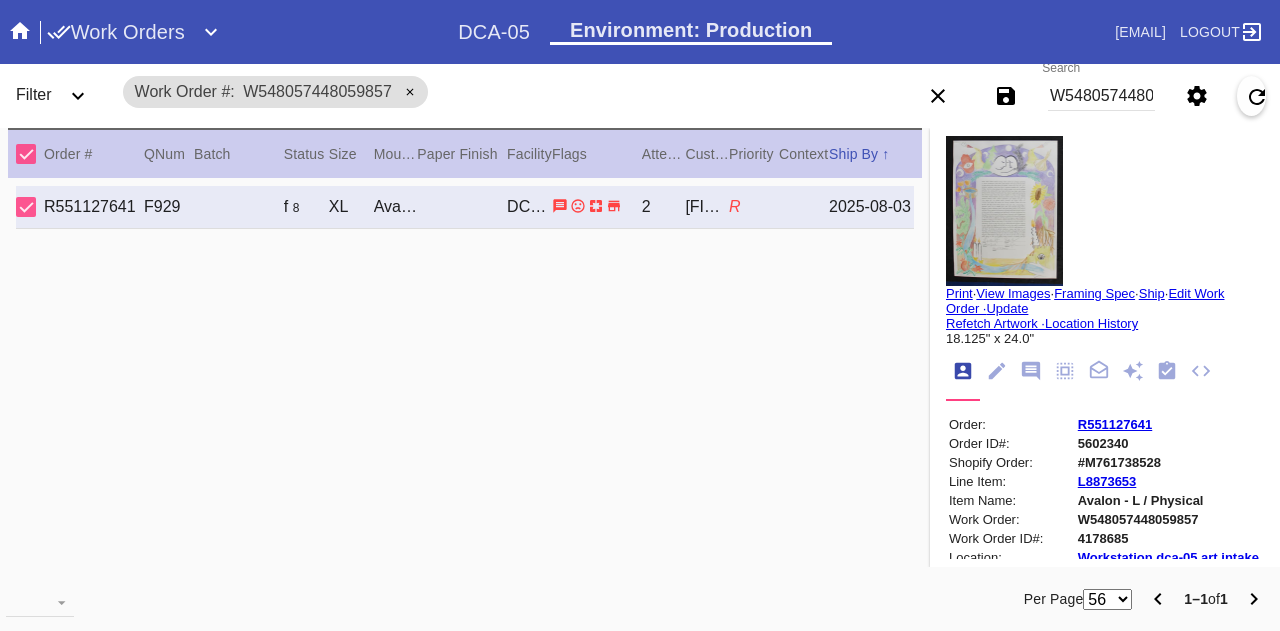 click on "R551127641" at bounding box center (1169, 424) 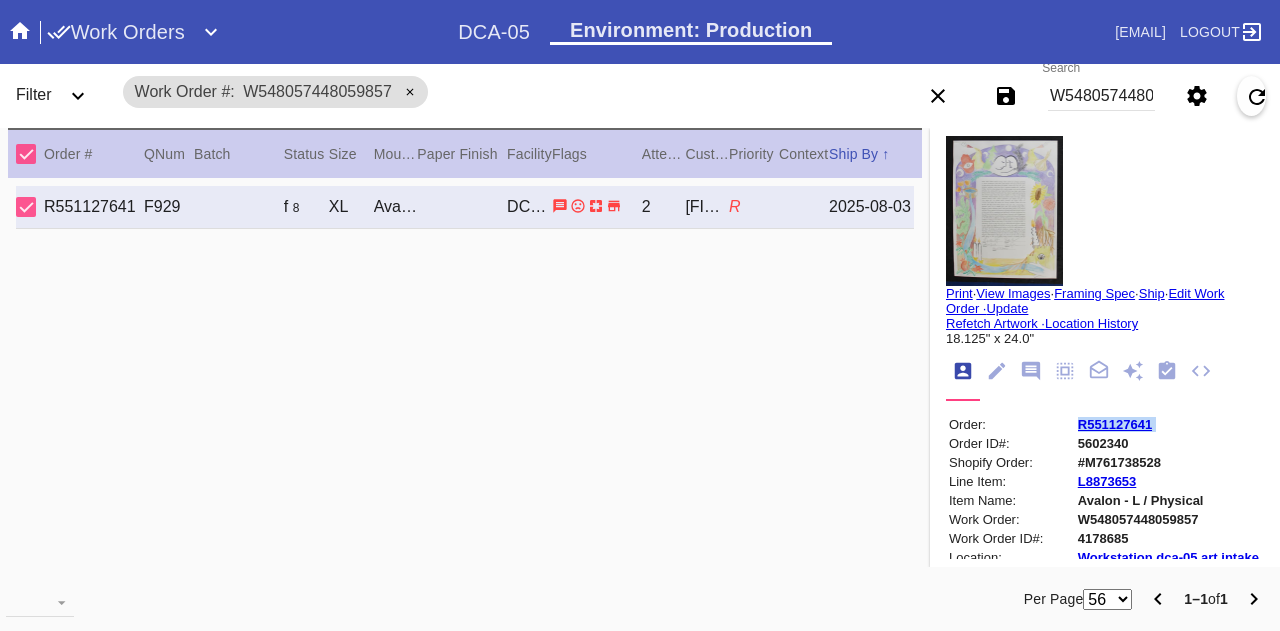 click on "R551127641" at bounding box center [1169, 424] 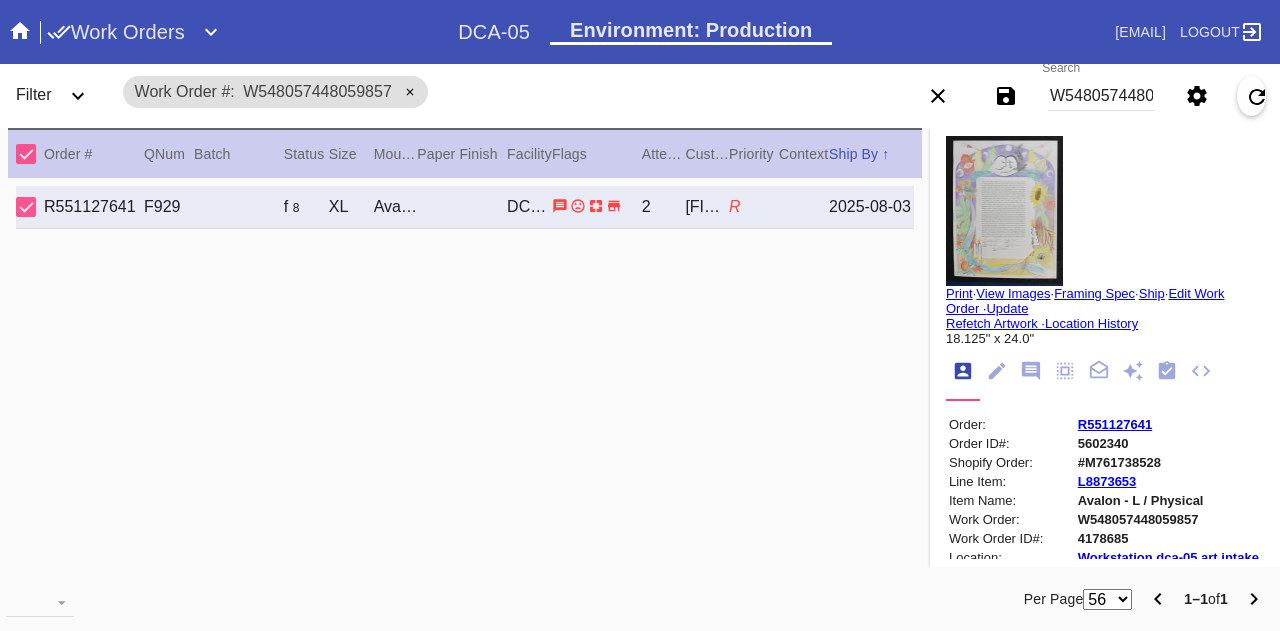 click on "W548057448059857" at bounding box center (1101, 96) 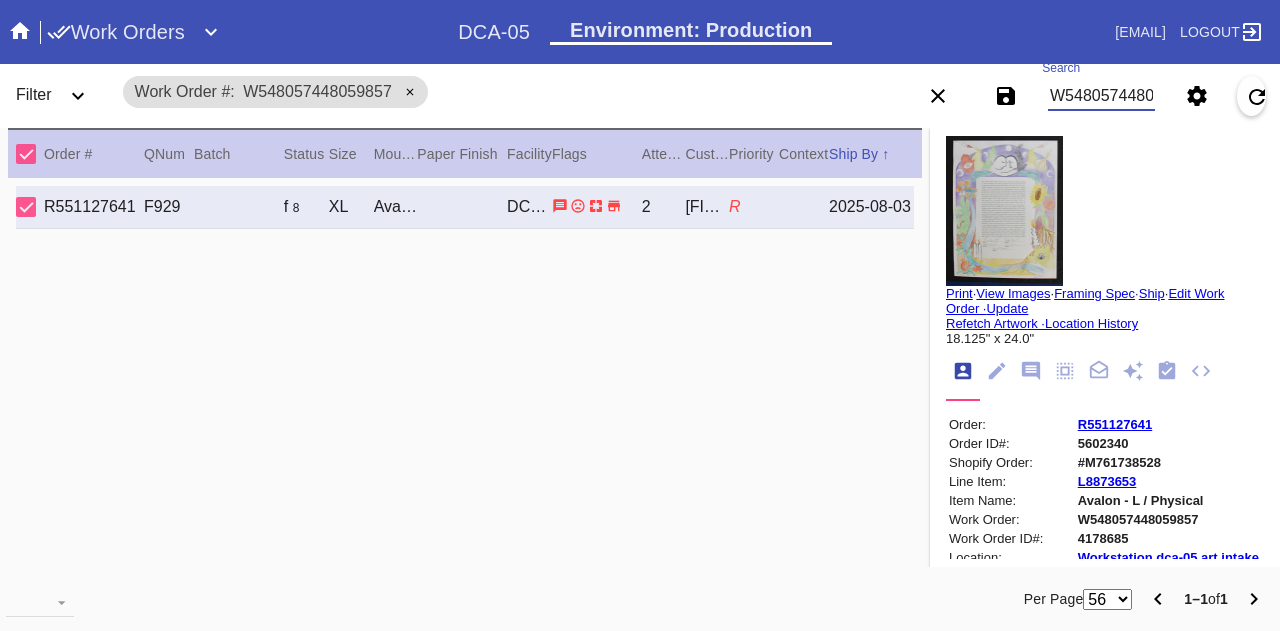 click on "W548057448059857" at bounding box center [1101, 96] 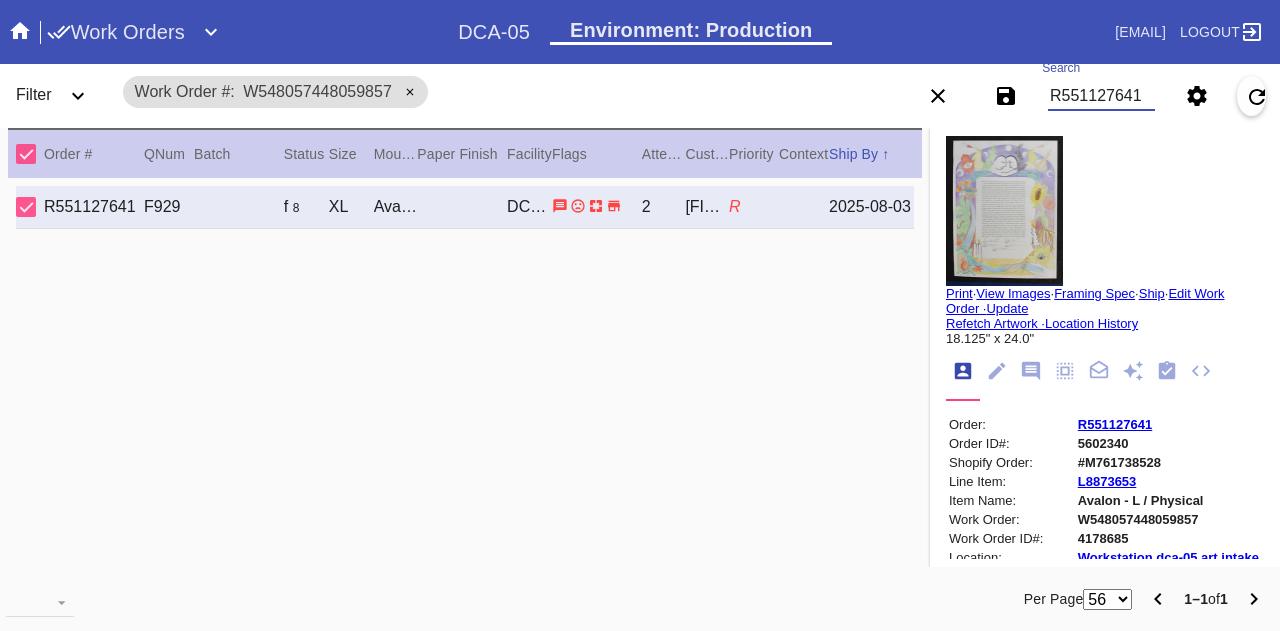 type on "R551127641" 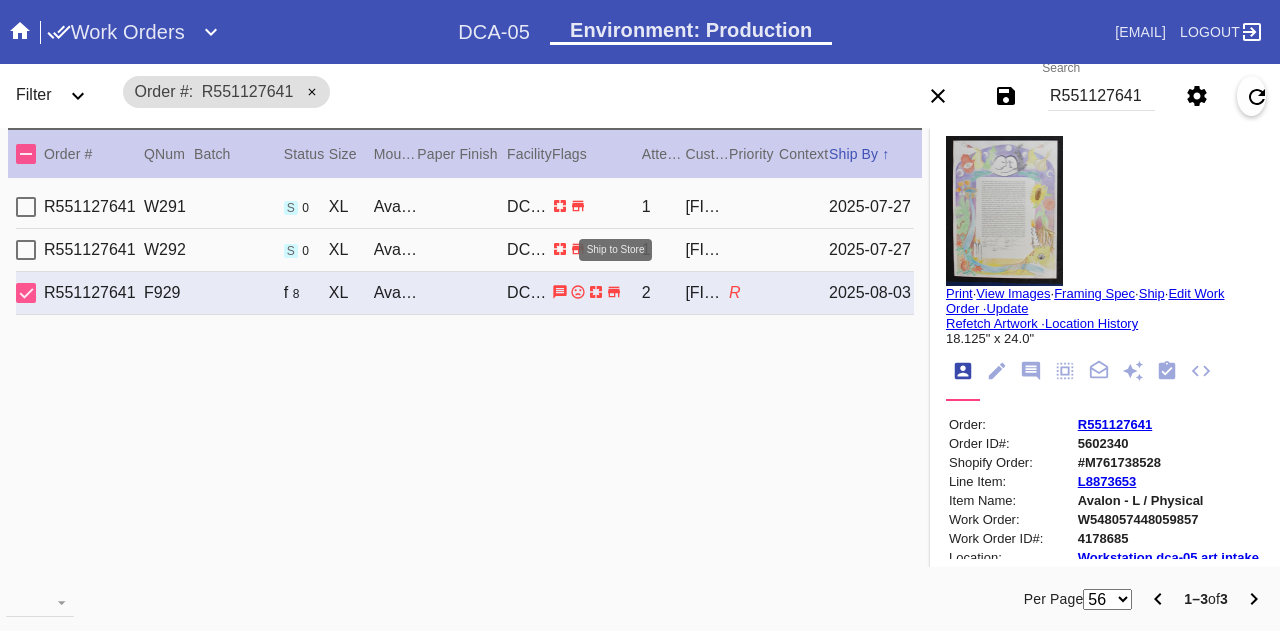 click 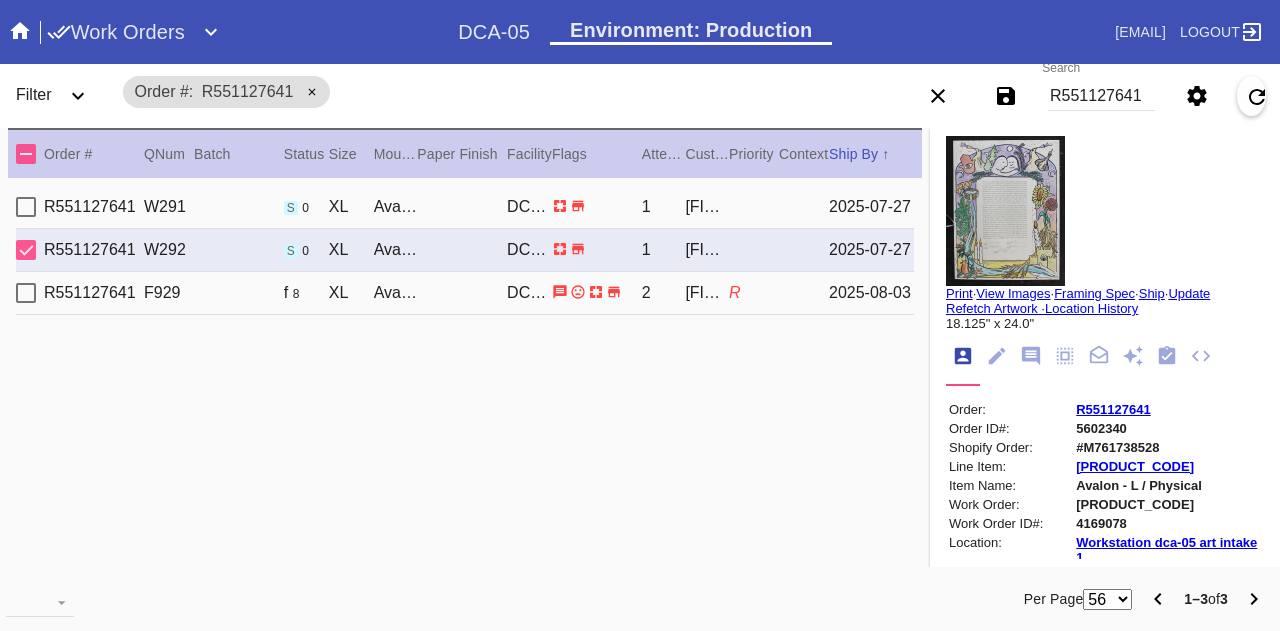click on "R551127641 W291 s   0 XL Avalon / White DCA-05 1 [FIRST] [LAST]
[DATE]" at bounding box center [465, 207] 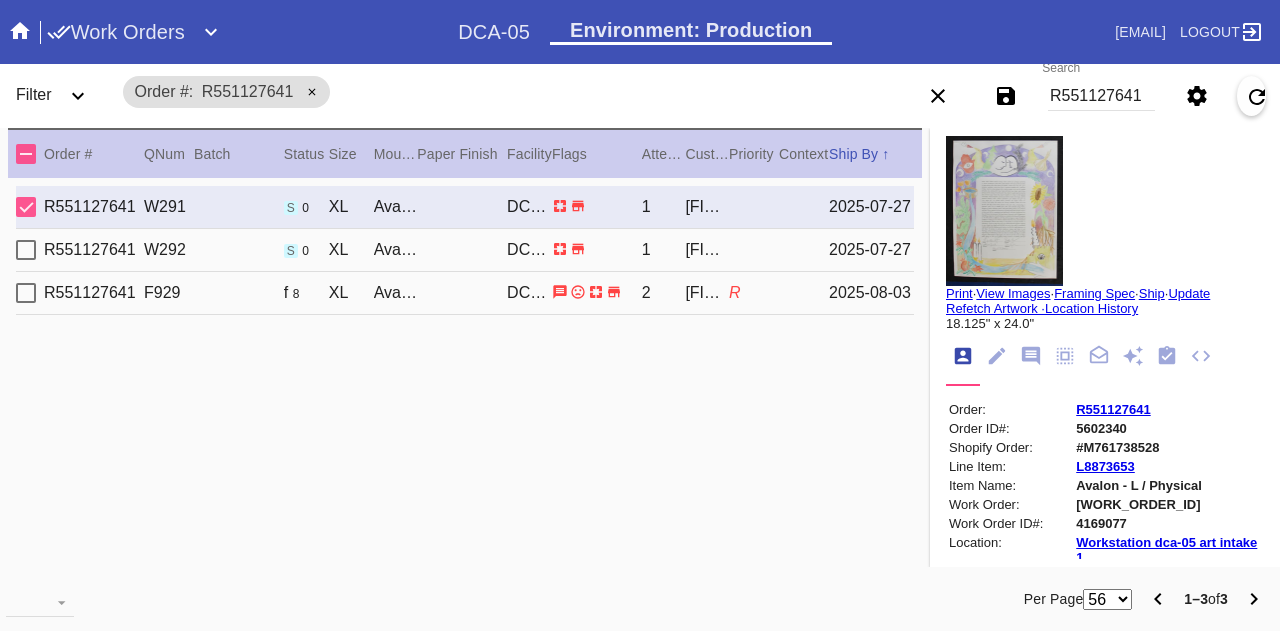 click on "[ORDER_ID] [ORDER_ID] s   0 XL [FRAME_NAME] / [MAT_COLOR] [FACILITY] [NUMBER] [NAME]
[DATE]" at bounding box center (465, 250) 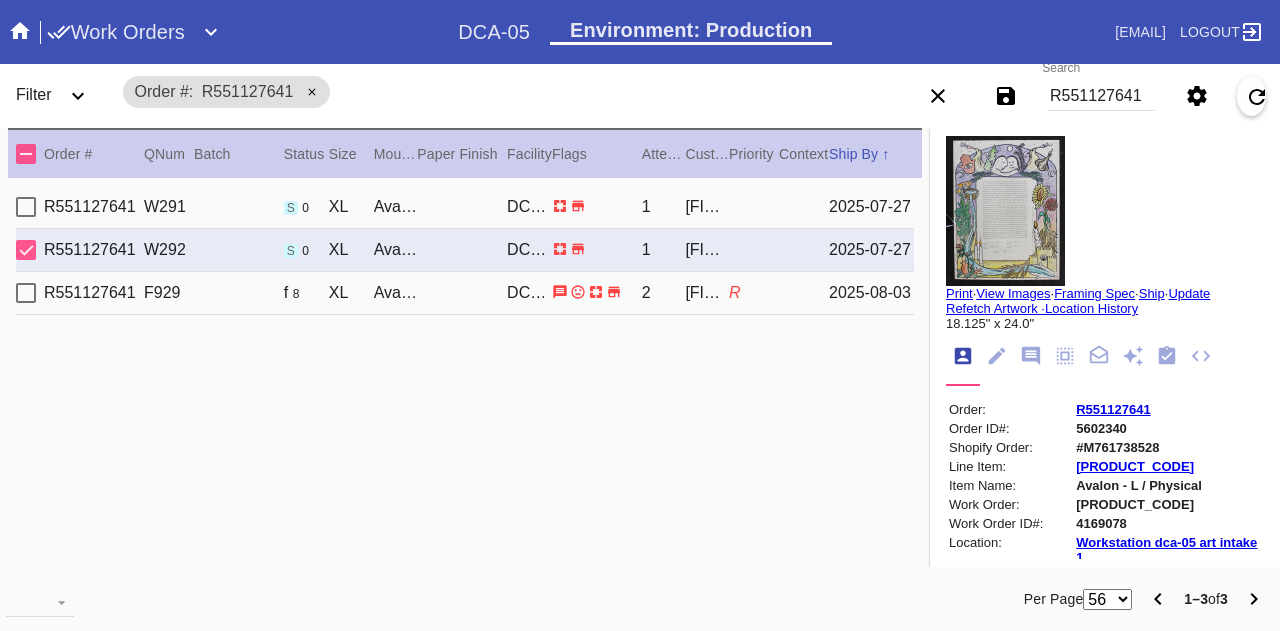click on "R551127641 F929 f   8 XL Avalon / White DCA-05 2 [FIRST] [LAST]
R
2025-08-03" at bounding box center (465, 293) 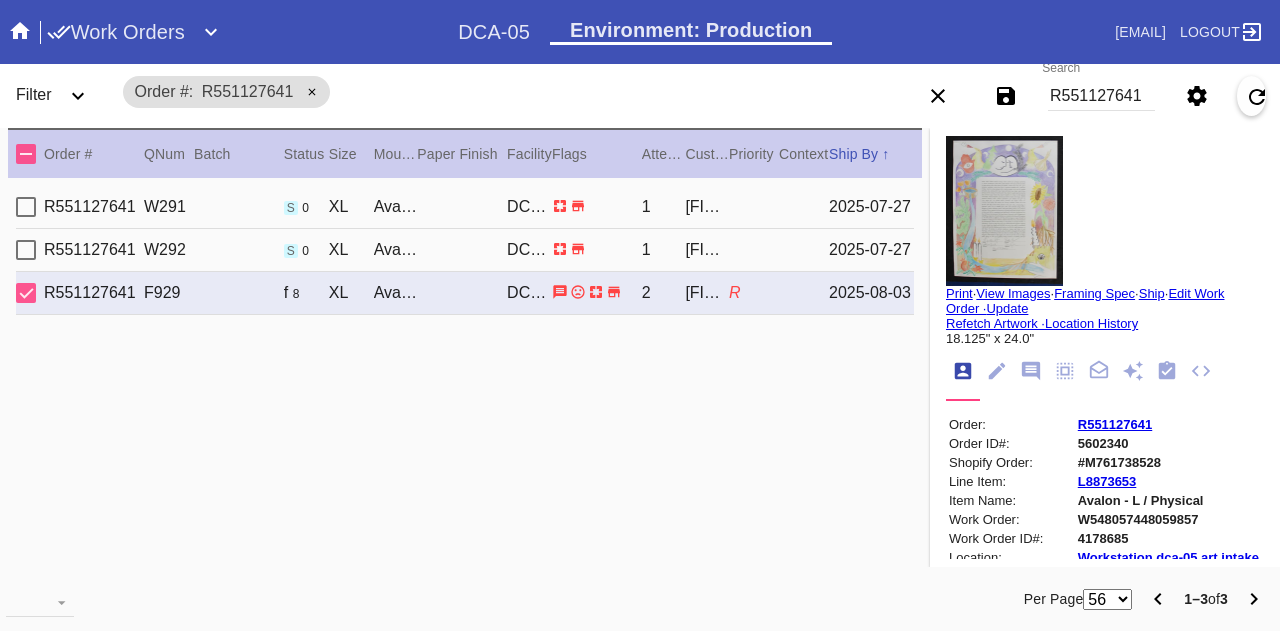 click on "R551127641 W291 s   0 XL Avalon / White DCA-05 1 [FIRST] [LAST]
[DATE]" at bounding box center [465, 207] 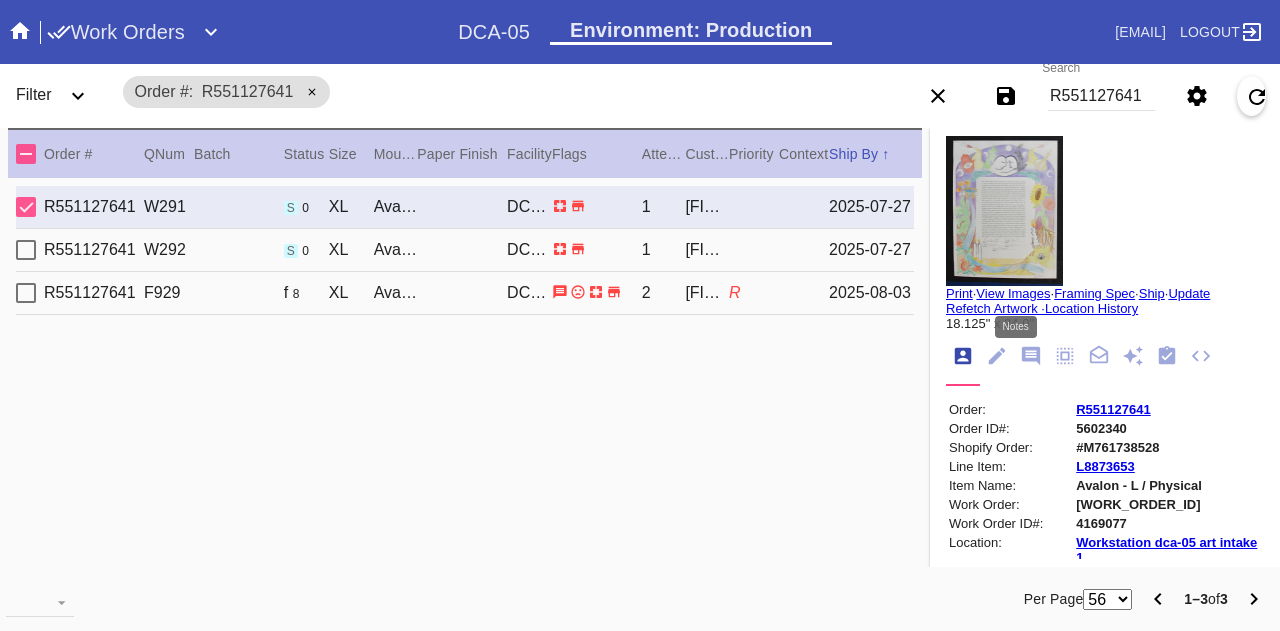 click 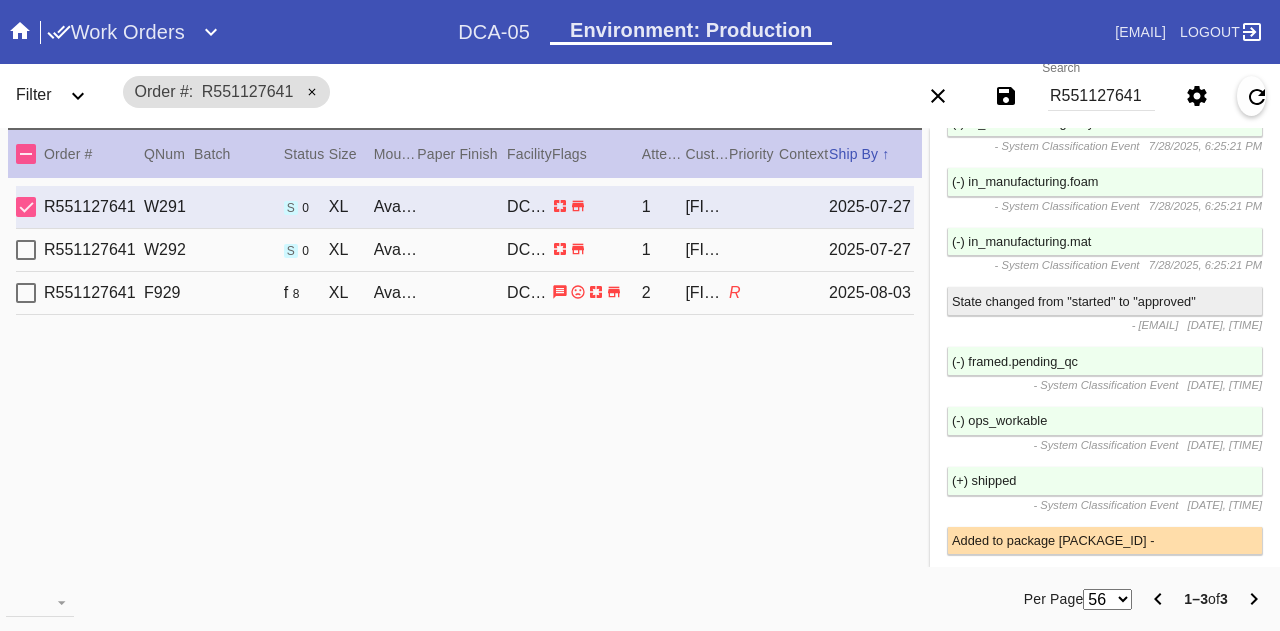 scroll, scrollTop: 3631, scrollLeft: 0, axis: vertical 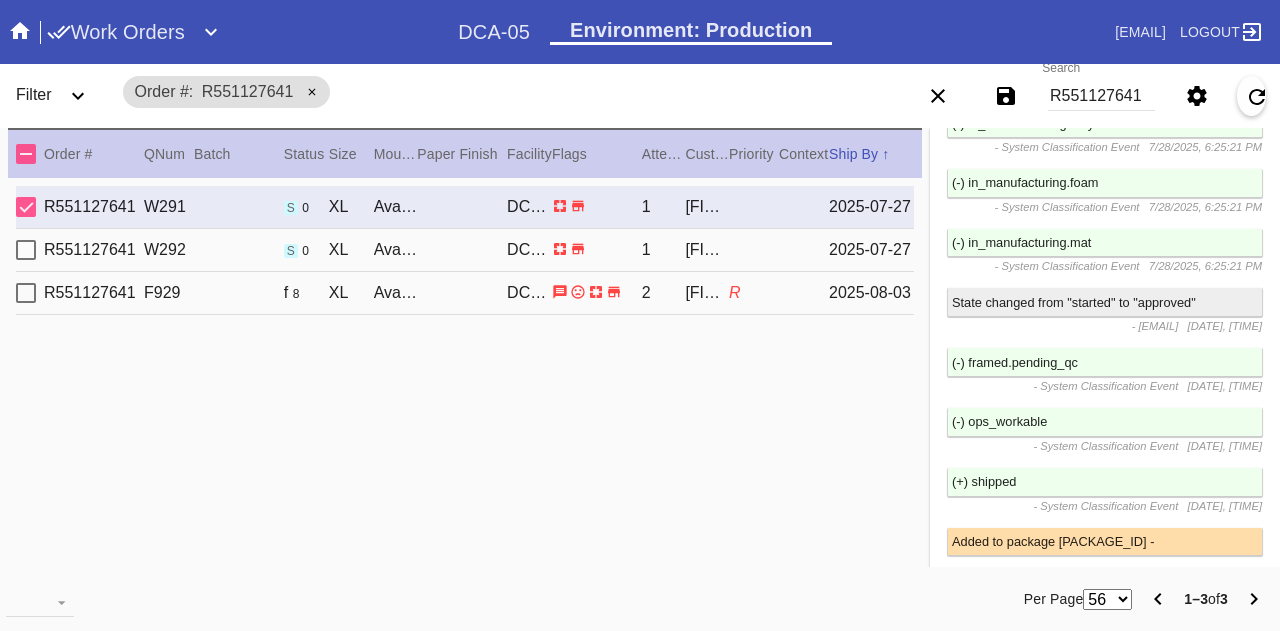 click on "R551127641" at bounding box center (1101, 96) 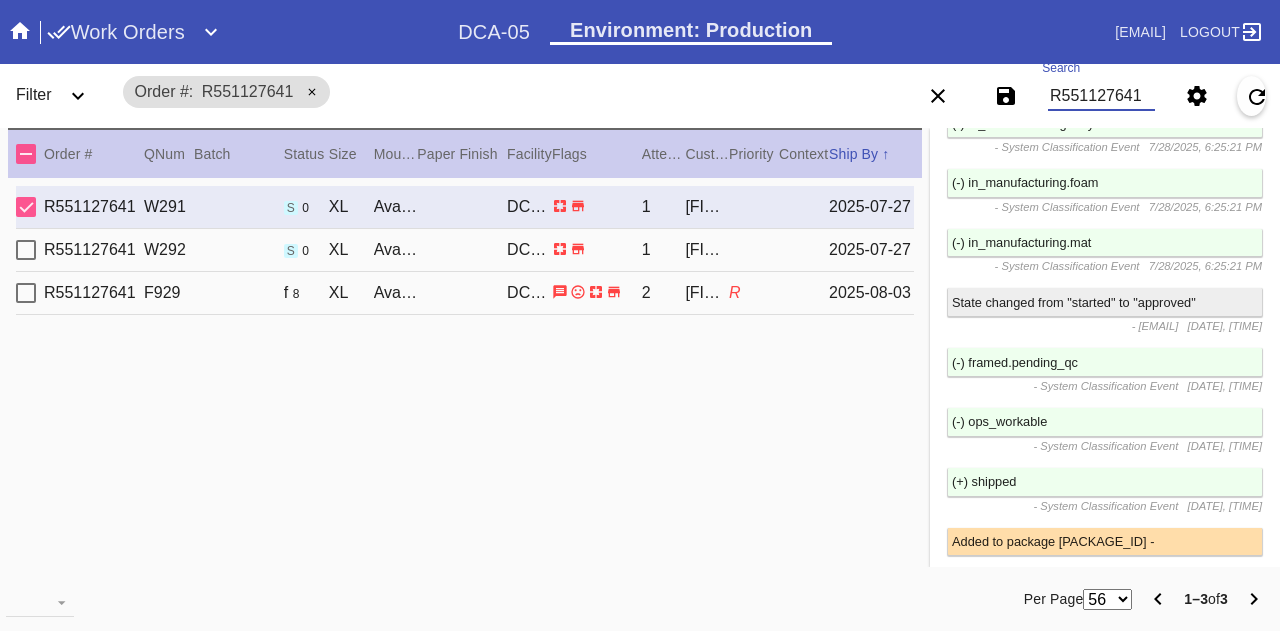 click on "R551127641" at bounding box center (1101, 96) 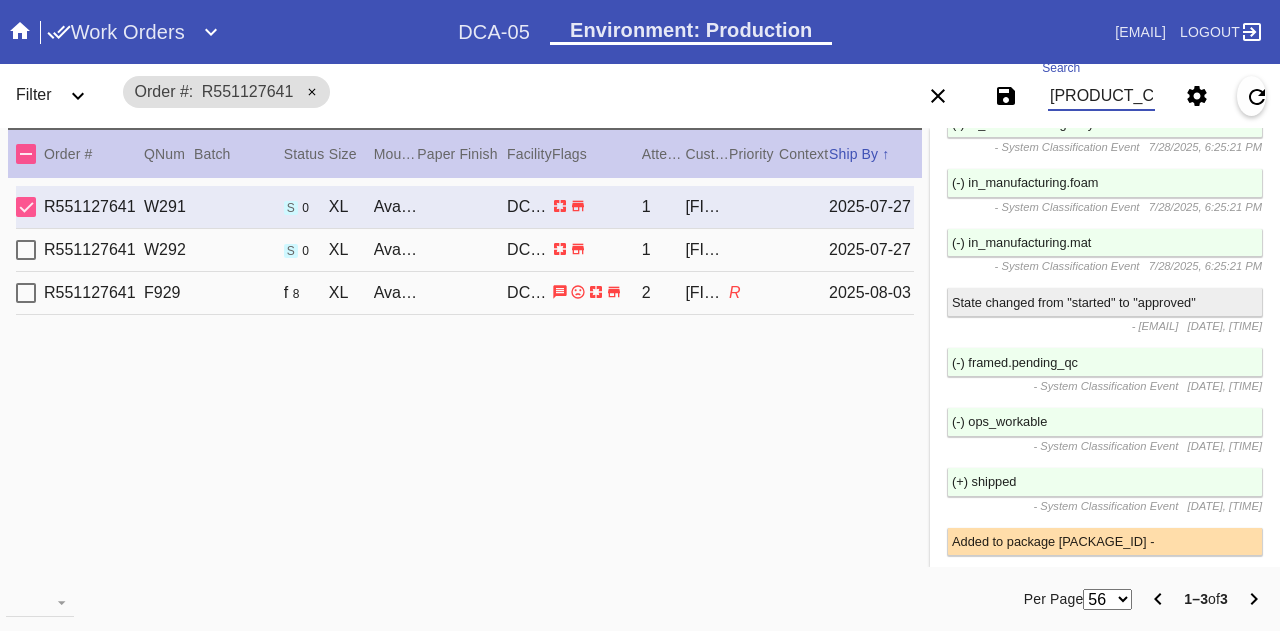 type on "R025471247" 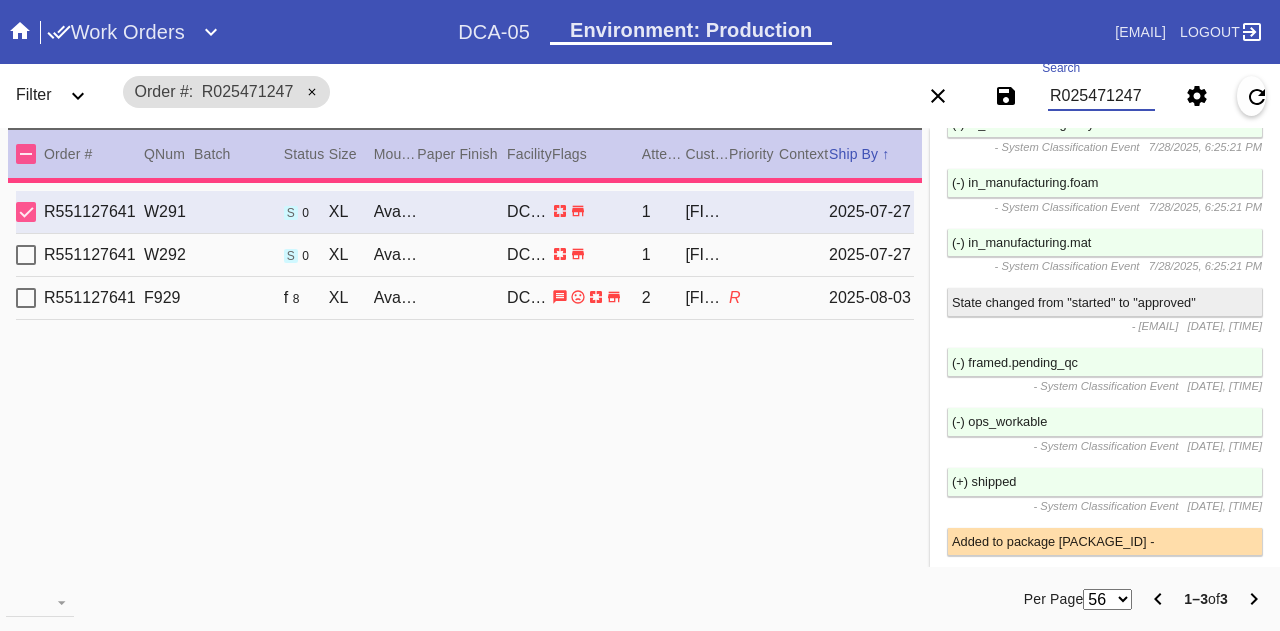 type 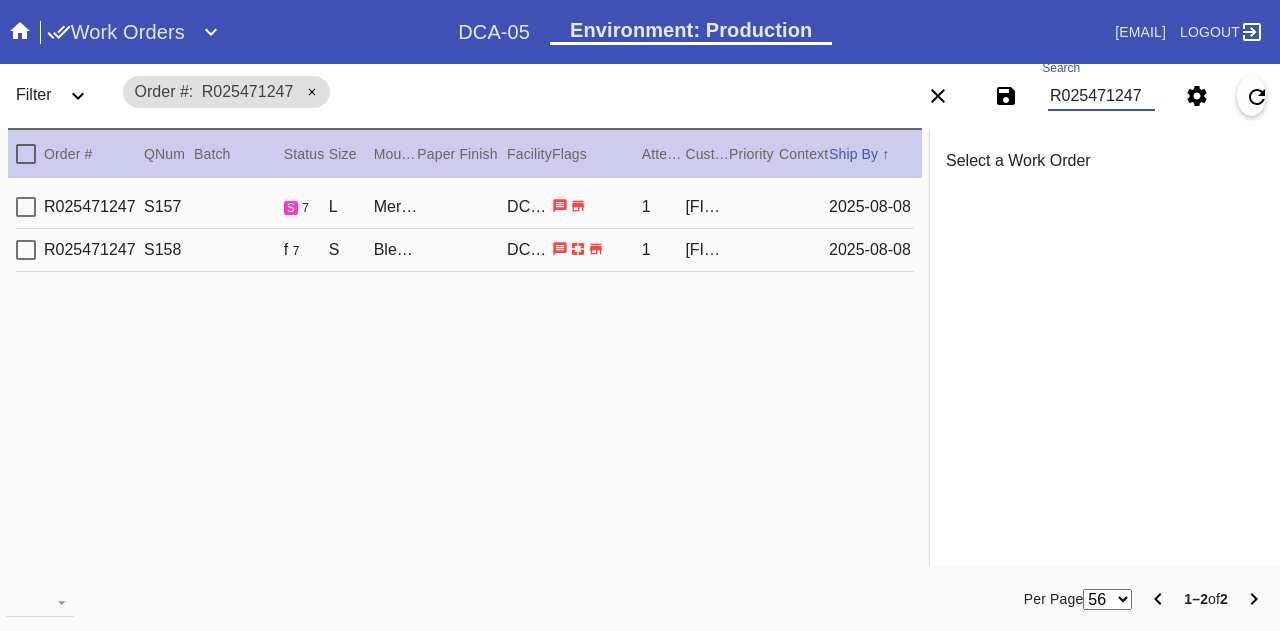 type on "R025471247" 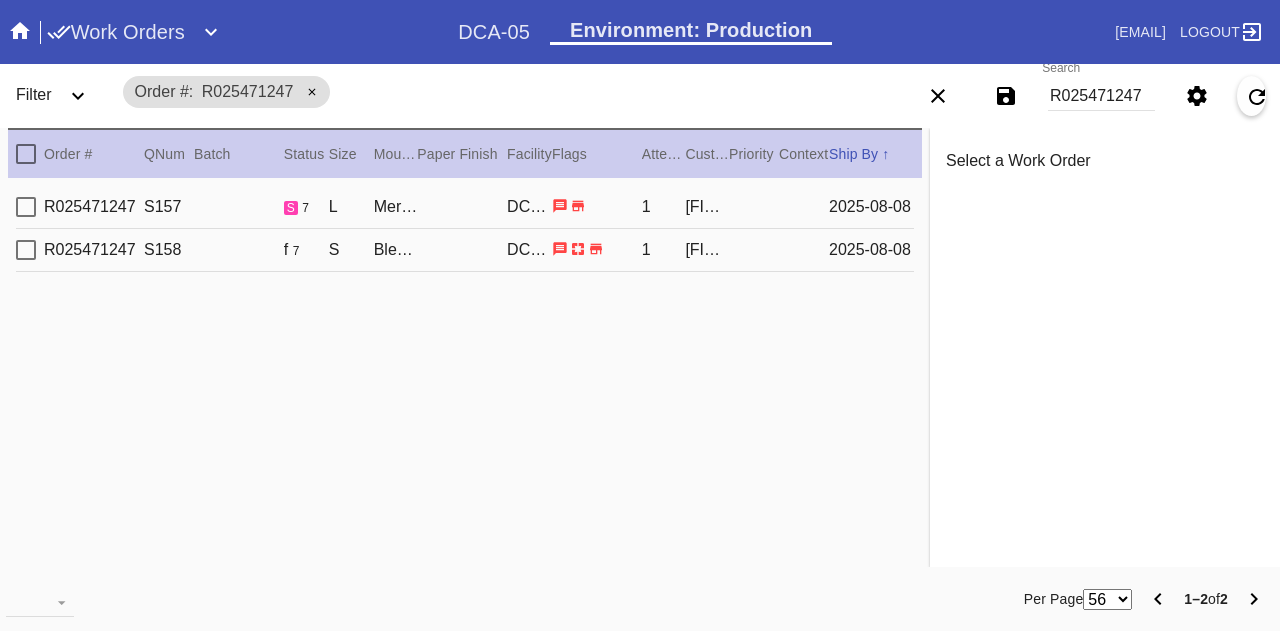 click on "[FIRST] [LAST]" at bounding box center [707, 250] 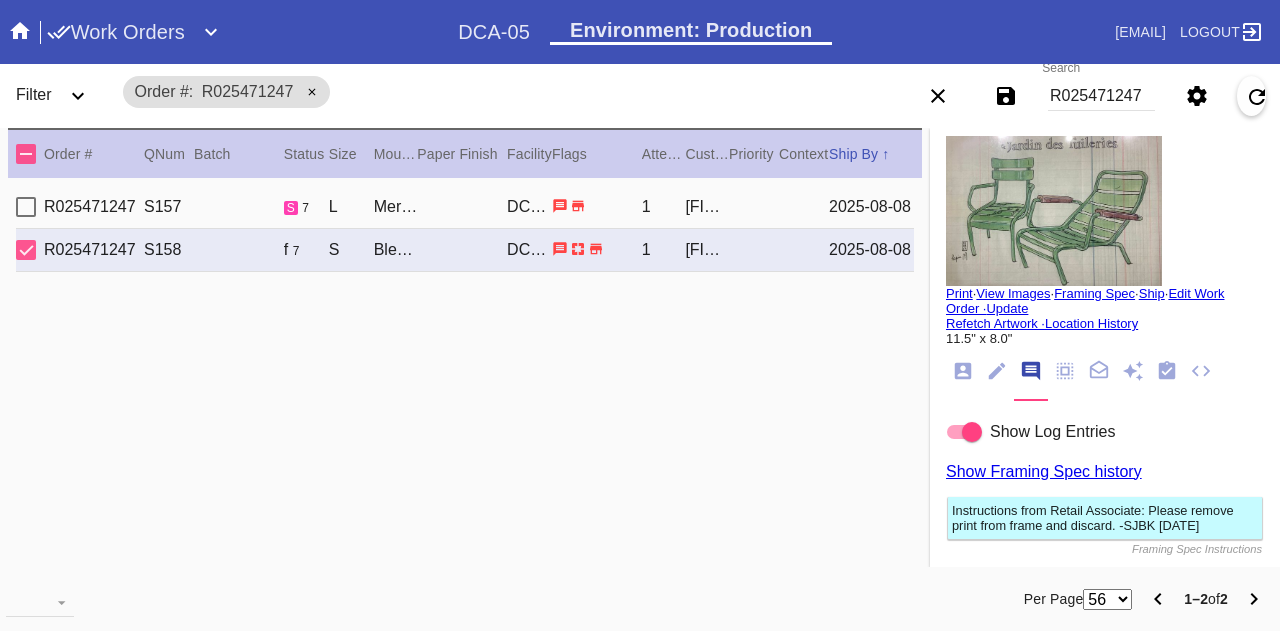 click on "[ORDER_ID] [ORDER_ID] S[NUMBER] s   7 L Mercer Slim / No Mat DCA-05 1 [FIRST] [LAST]
[DATE]" at bounding box center [465, 207] 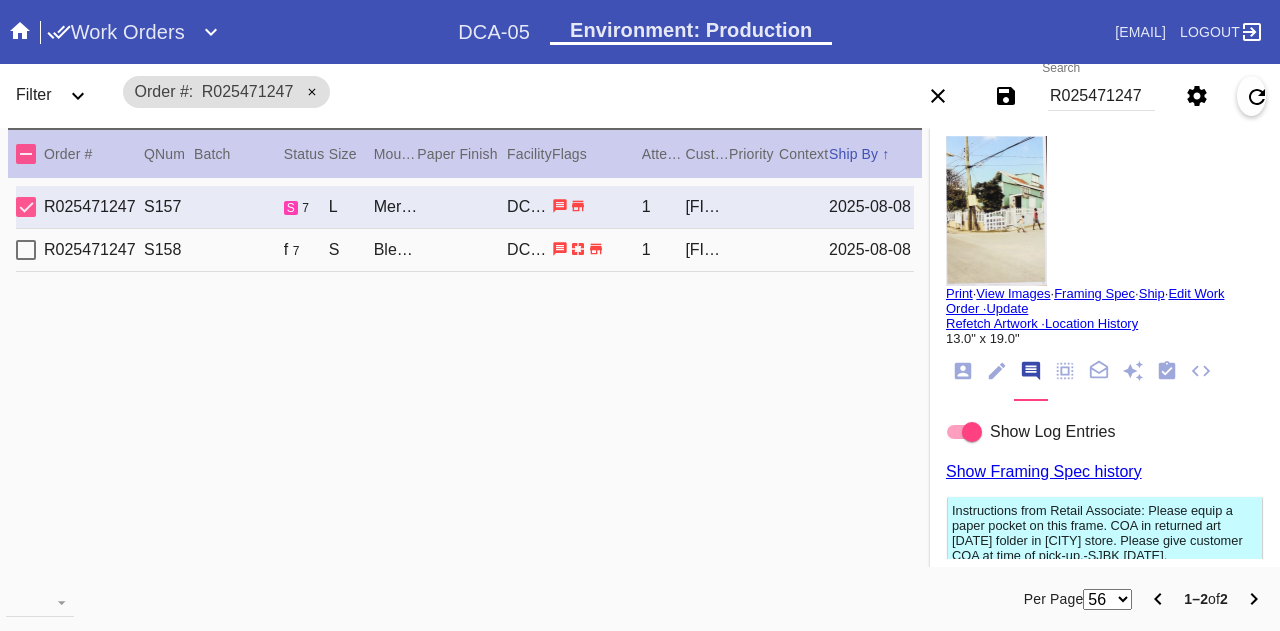 click on "R025471247 S158 f   7 S Bleached Maple Gallery / White DCA-05 1 [FIRST] [LAST]
2025-08-08" at bounding box center (465, 250) 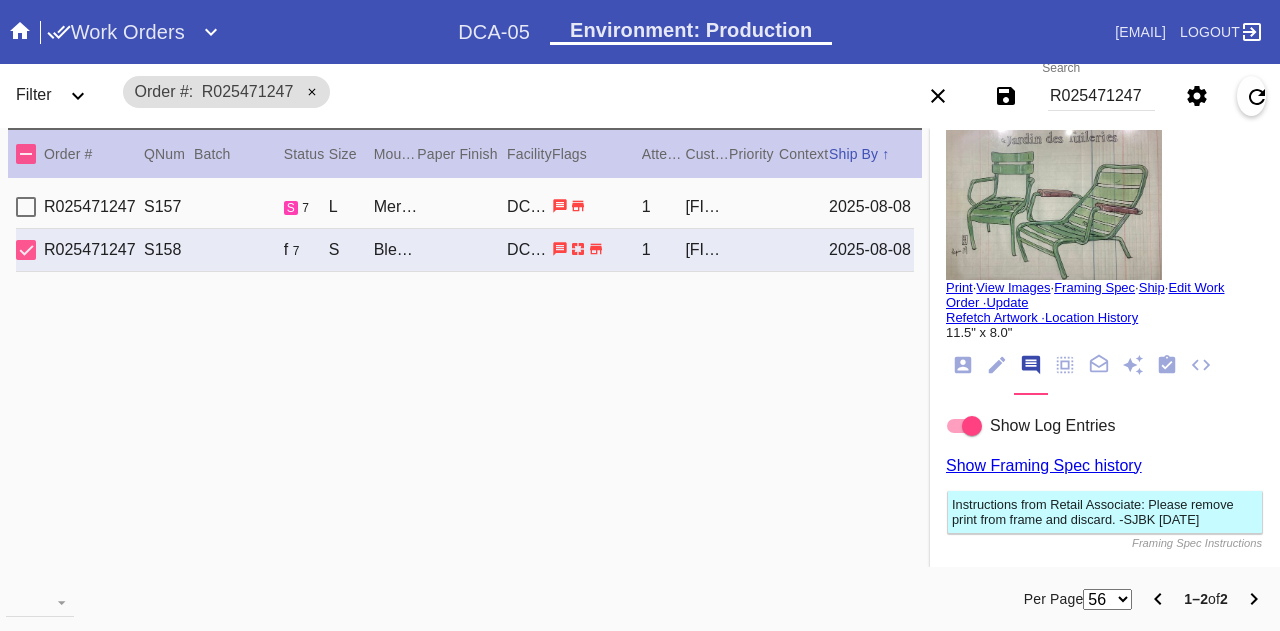 scroll, scrollTop: 7, scrollLeft: 0, axis: vertical 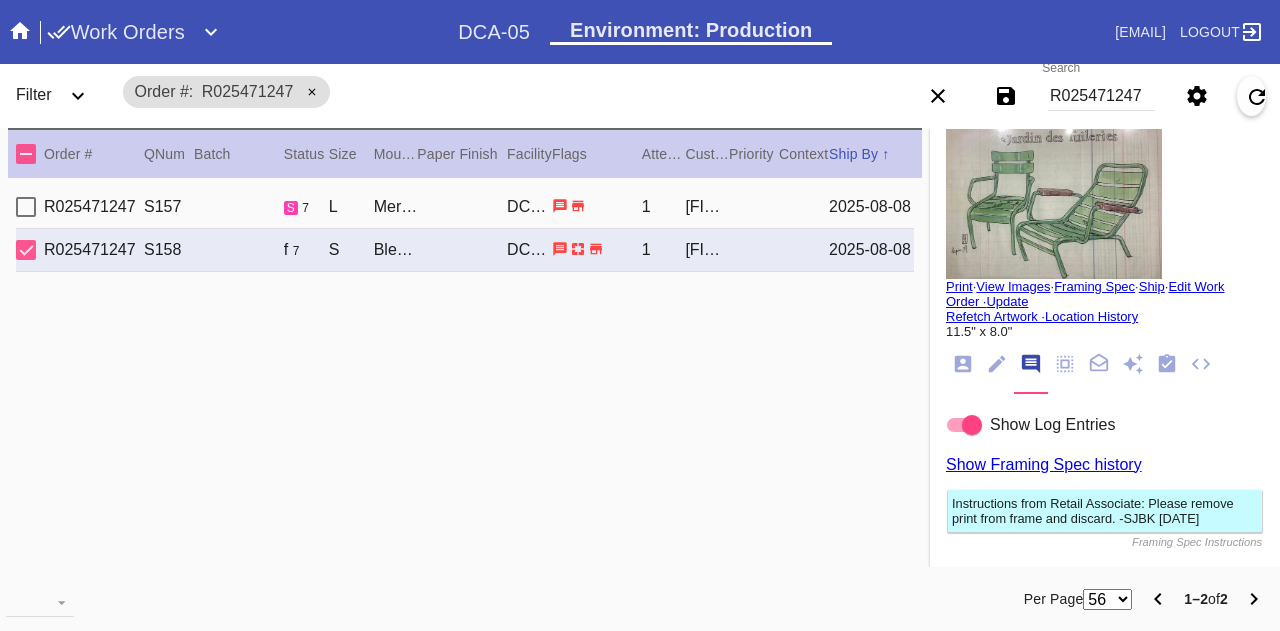 click 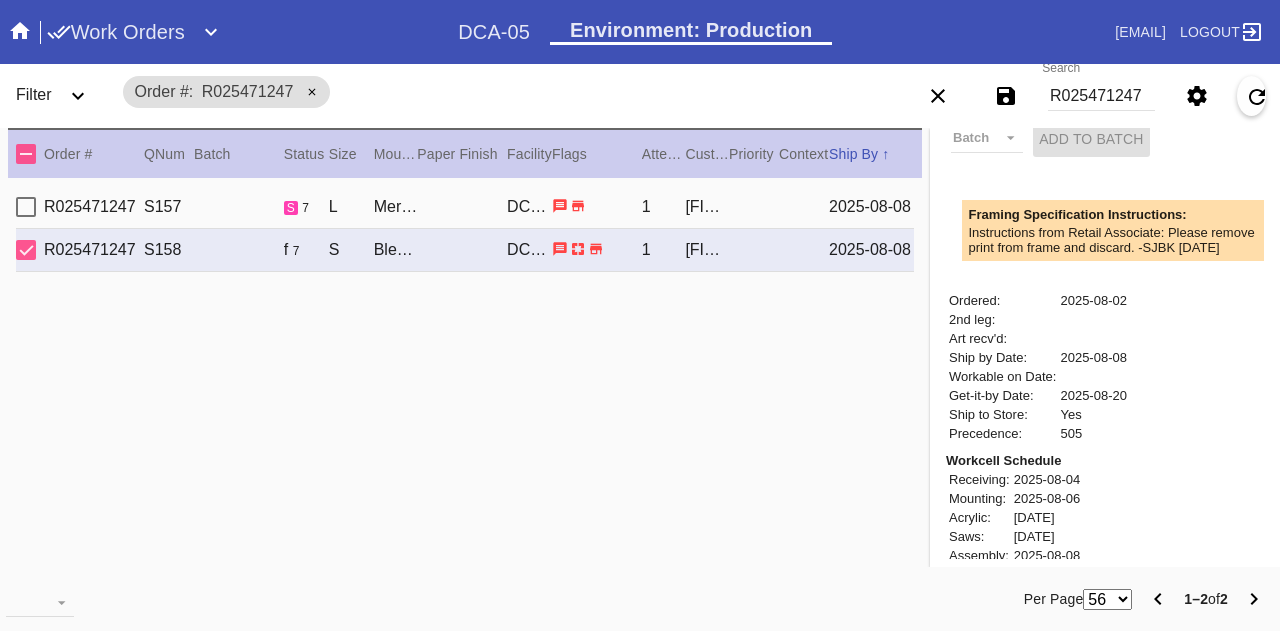 scroll, scrollTop: 564, scrollLeft: 0, axis: vertical 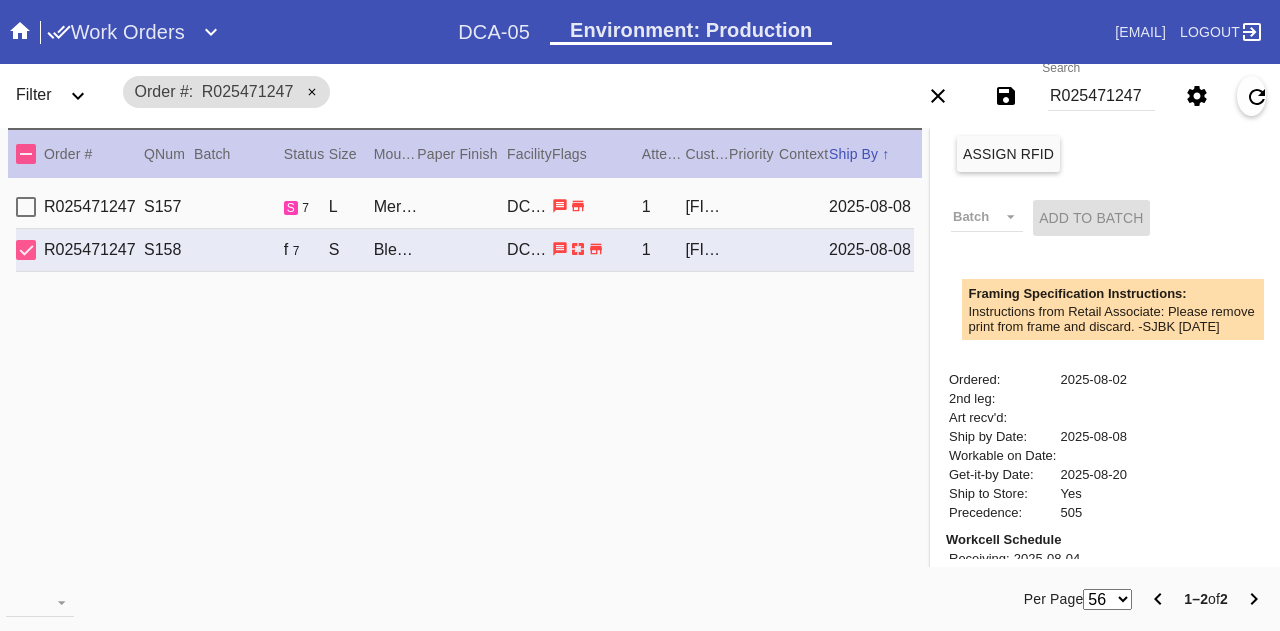 click on "Instructions from Retail Associate: Please remove print from frame and discard. -SJBK [DATE]" at bounding box center (1121, 319) 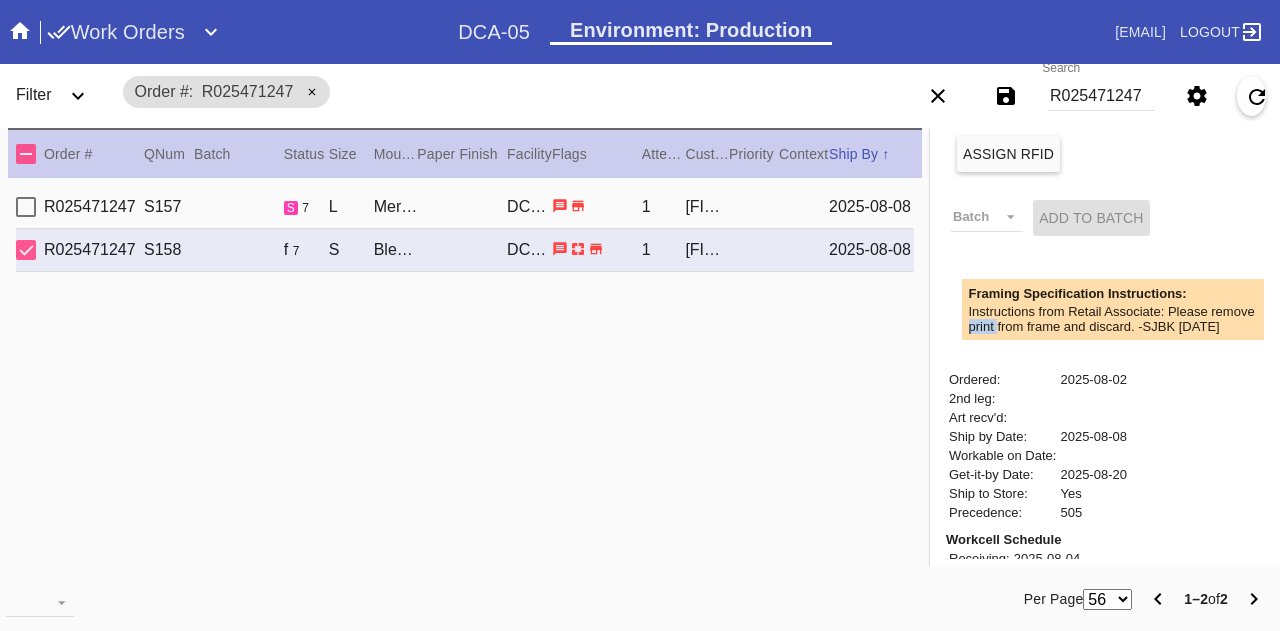 click on "Instructions from Retail Associate: Please remove print from frame and discard. -SJBK [DATE]" at bounding box center [1121, 319] 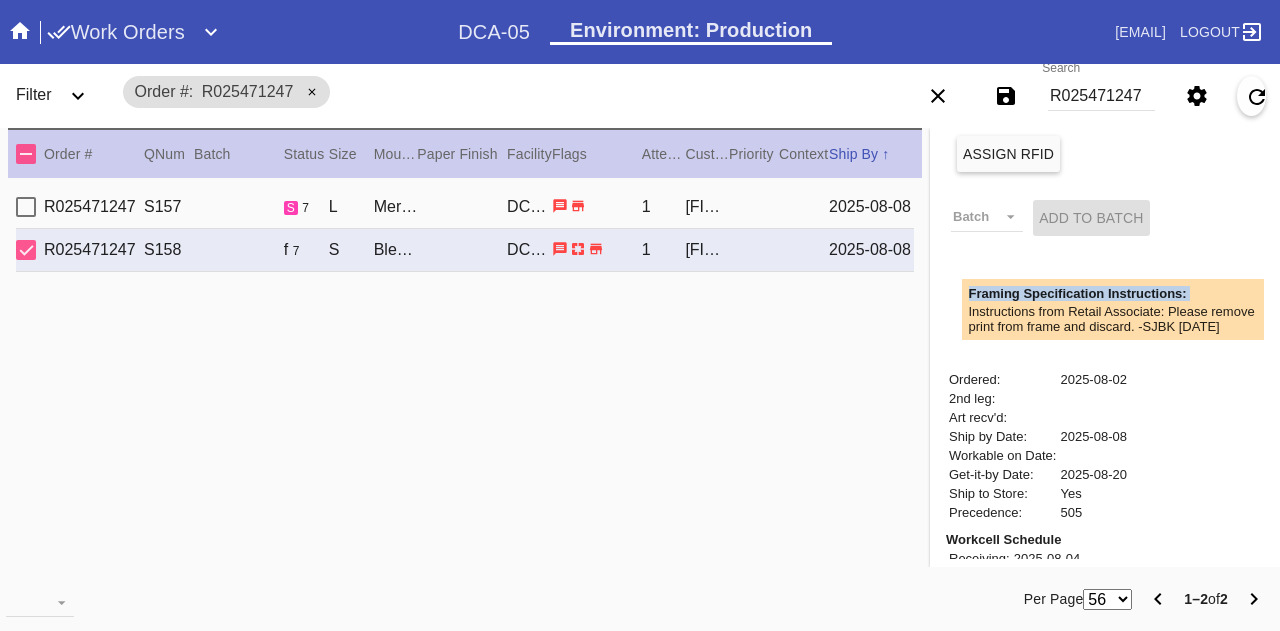 drag, startPoint x: 974, startPoint y: 350, endPoint x: 966, endPoint y: 334, distance: 17.888544 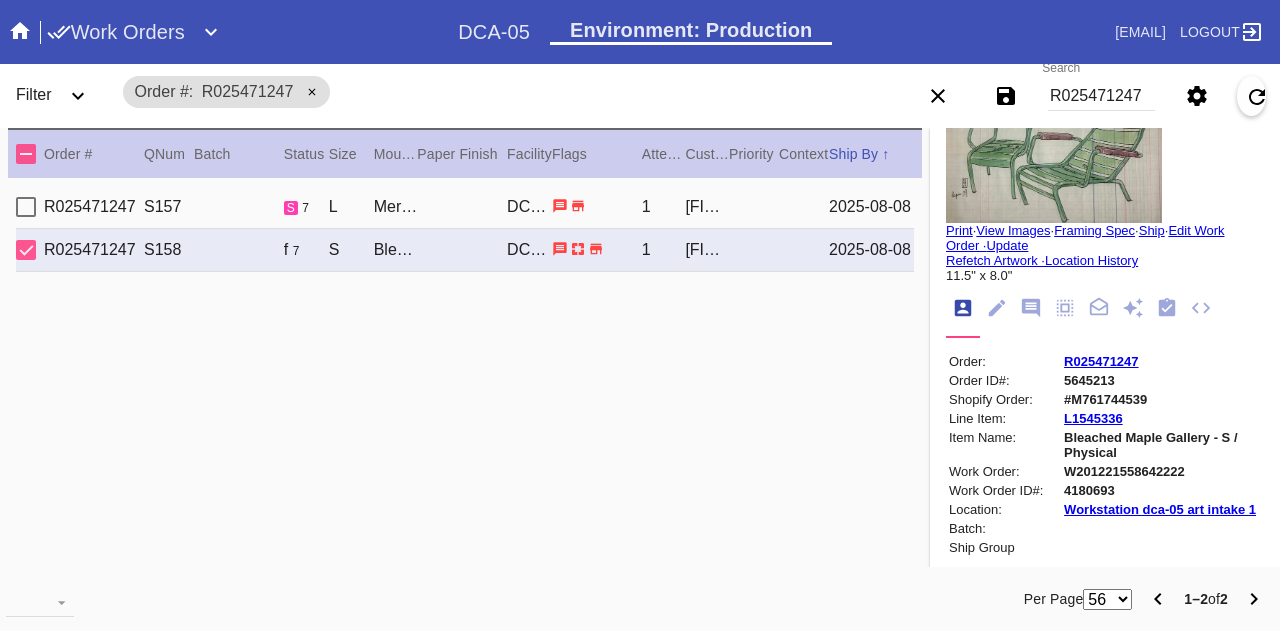 scroll, scrollTop: 60, scrollLeft: 0, axis: vertical 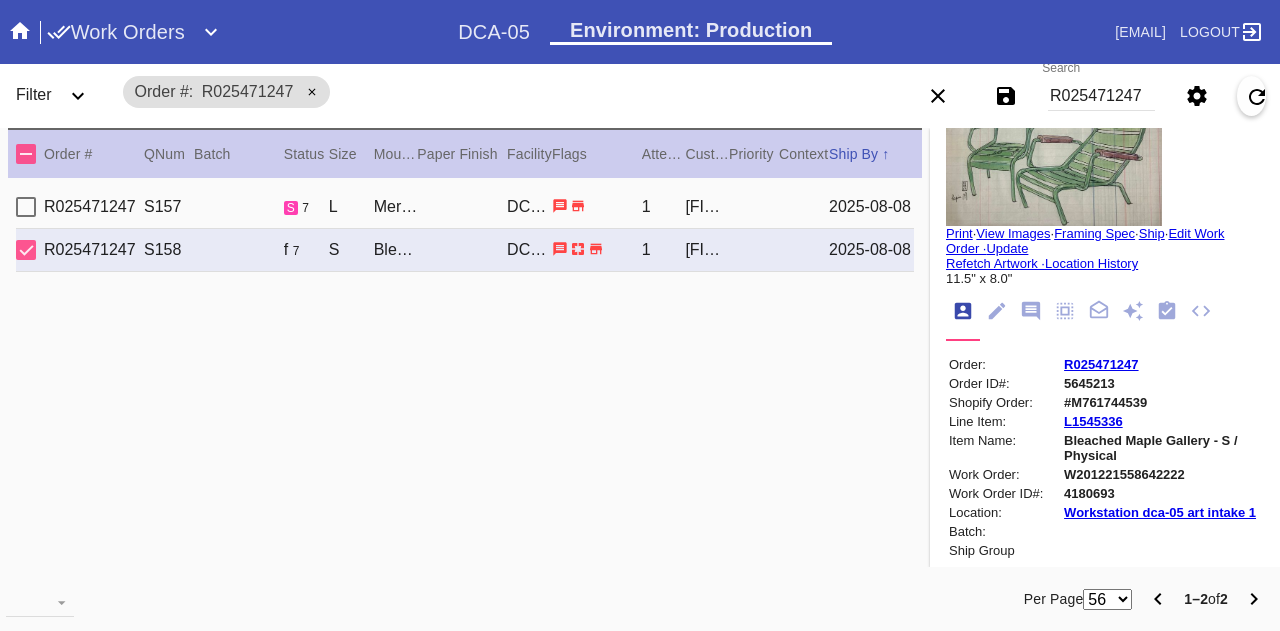 click on "Print" at bounding box center [959, 233] 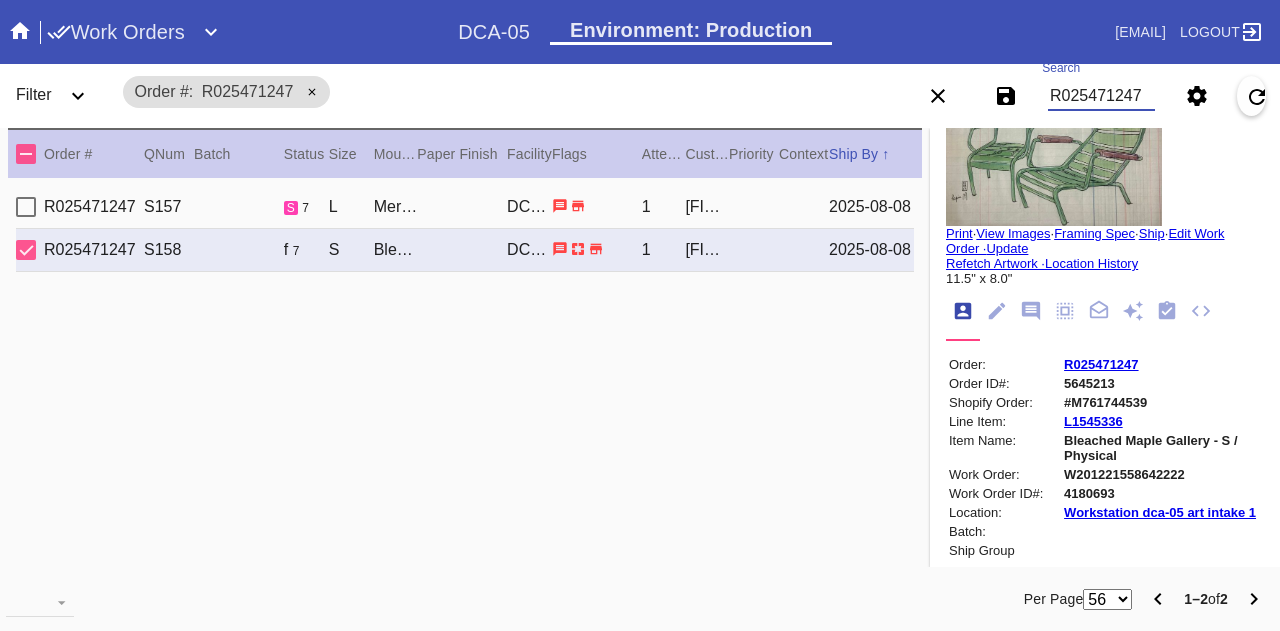 click on "R025471247" at bounding box center [1101, 96] 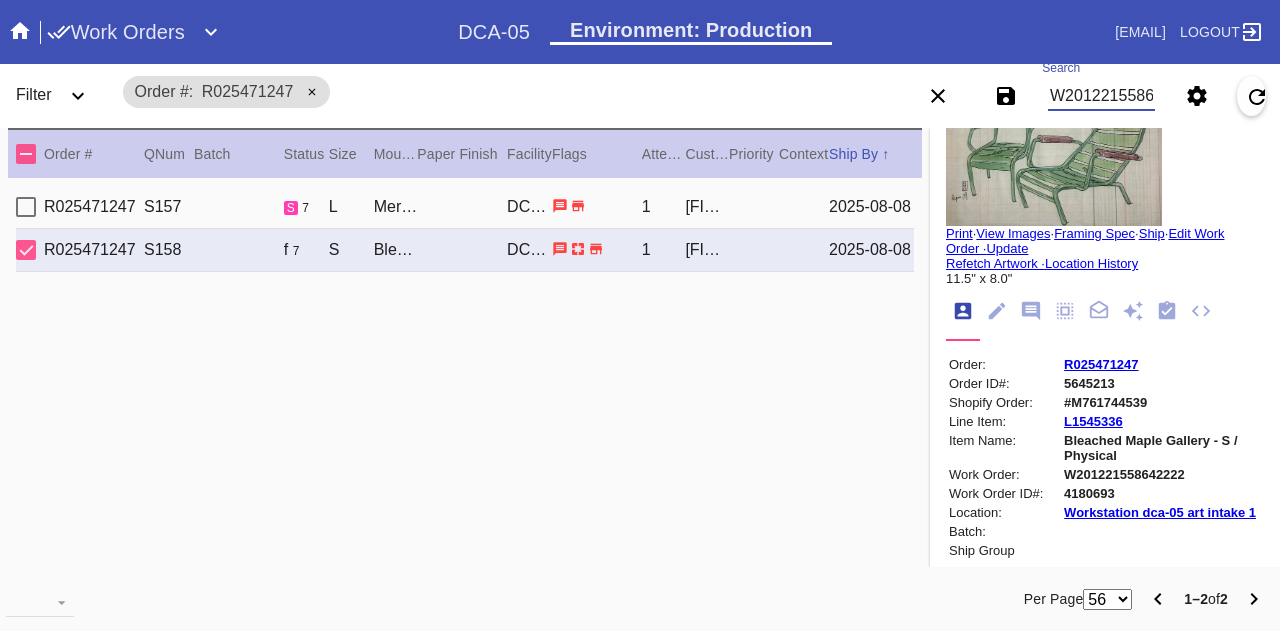 scroll, scrollTop: 0, scrollLeft: 45, axis: horizontal 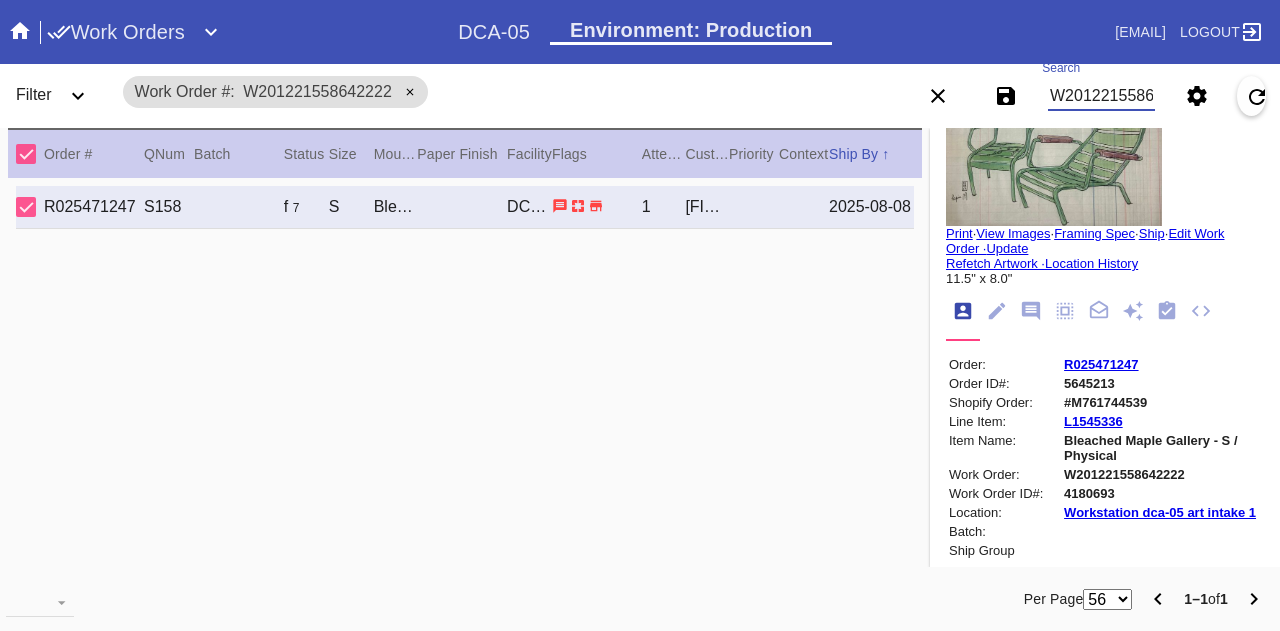 click on "W201221558642222" at bounding box center (1101, 96) 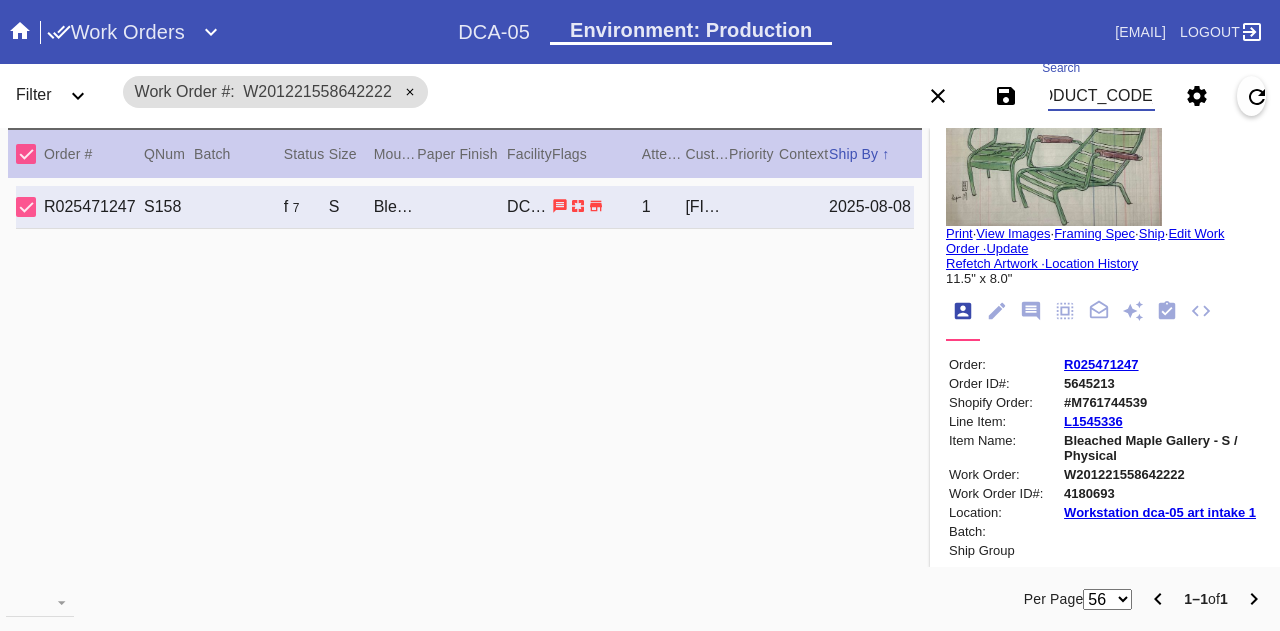 type on "[PRODUCT_CODE]" 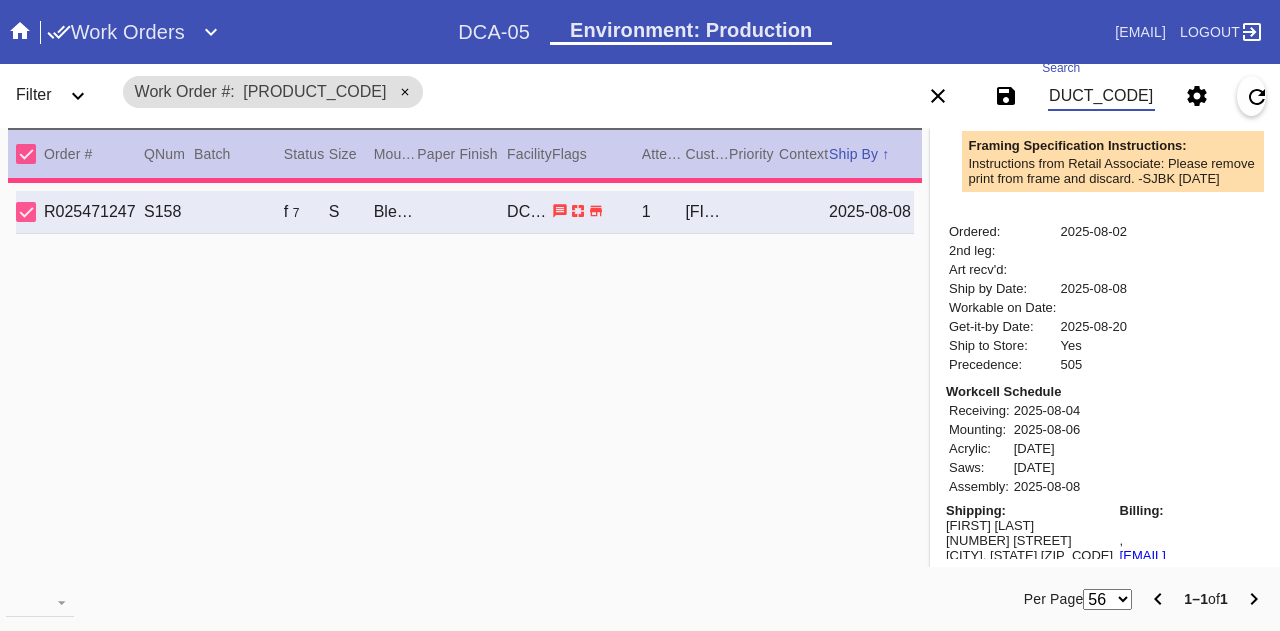 type on "16.5" 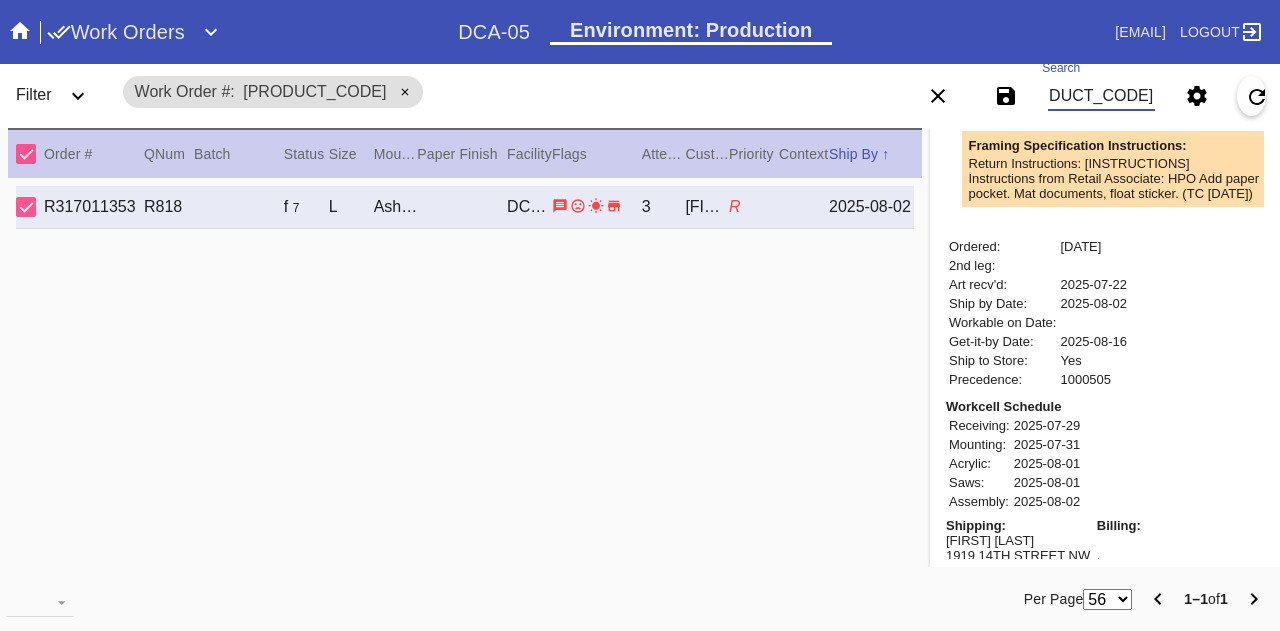 scroll, scrollTop: 981, scrollLeft: 0, axis: vertical 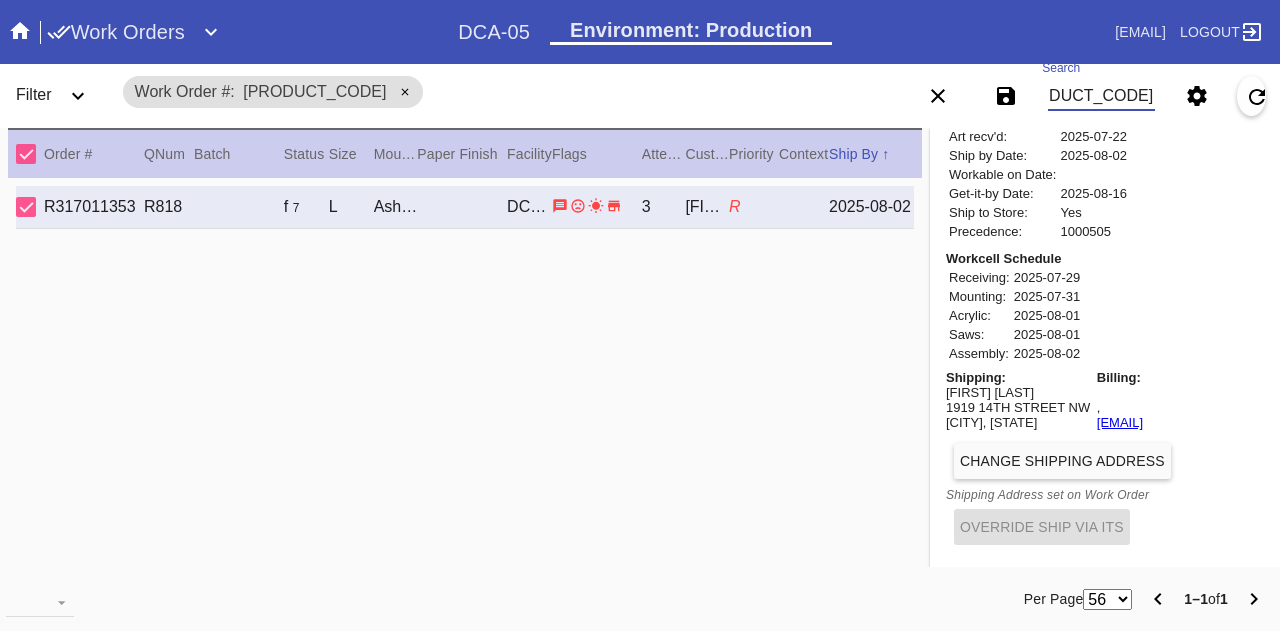 type on "[PRODUCT_CODE]" 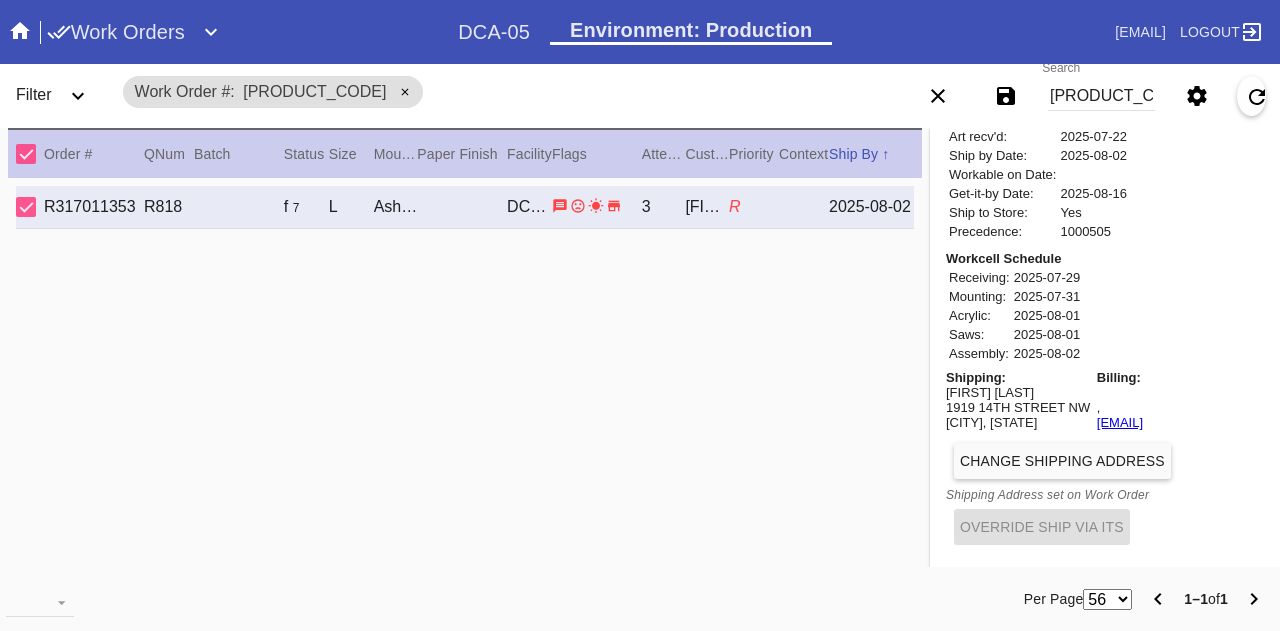 click on "Shipping: [FIRST] [LAST] [NUMBER] [STREET] [CITY], [STATE] [POSTAL_CODE] Billing:   ,   [EMAIL]" at bounding box center [1105, 403] 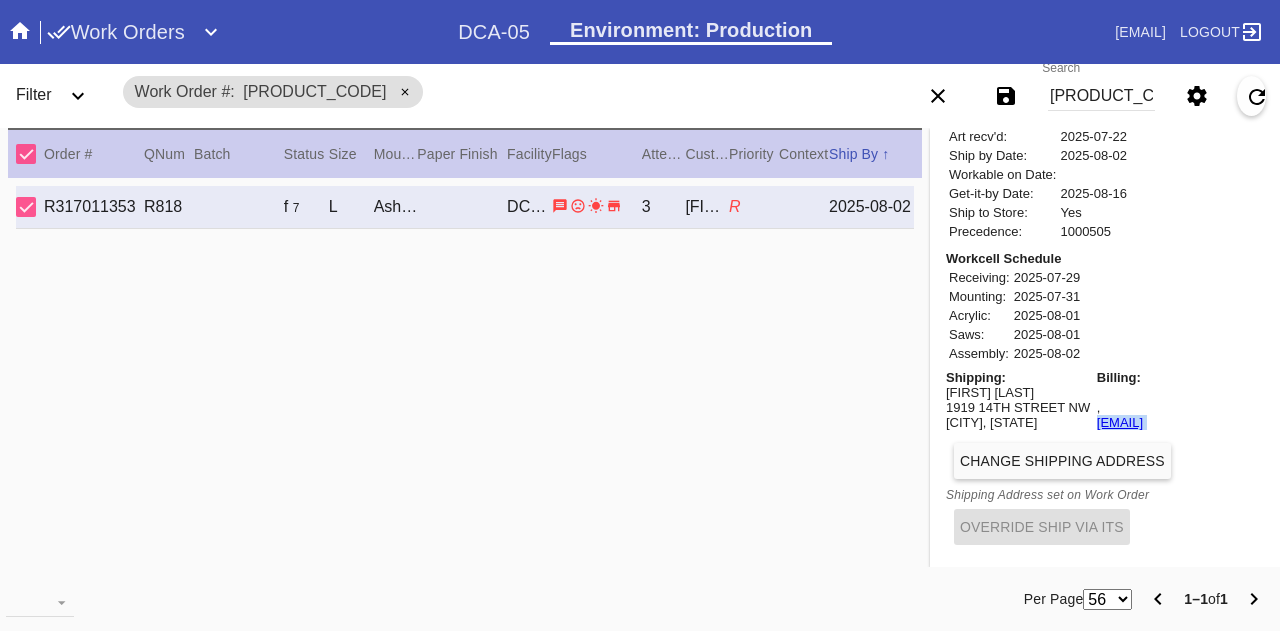 click on "Shipping: [FIRST] [LAST] [NUMBER] [STREET] [CITY], [STATE] [POSTAL_CODE] Billing:   ,   [EMAIL]" at bounding box center [1105, 403] 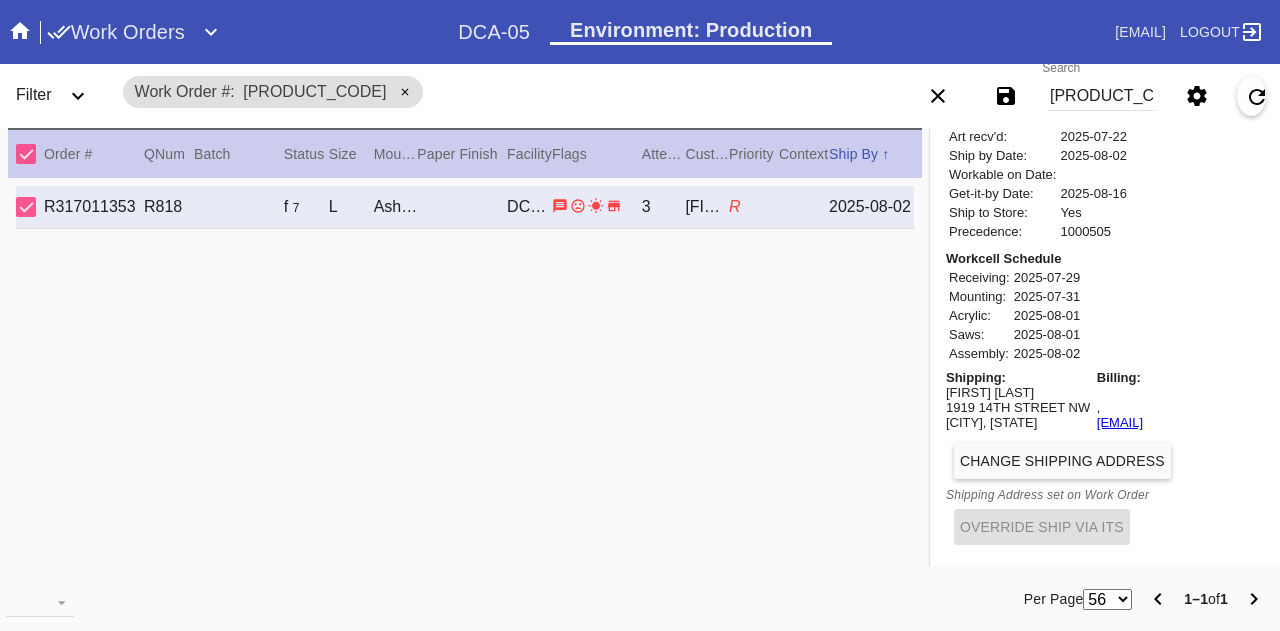 click on "[FIRST] [LAST]" at bounding box center (1018, 392) 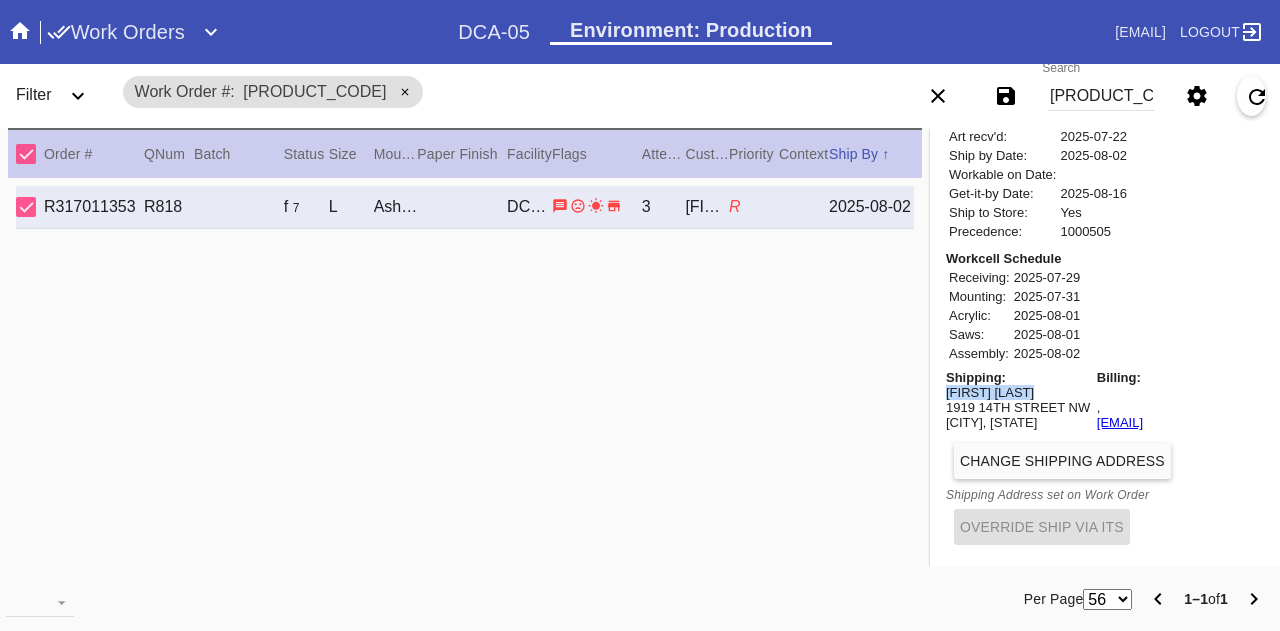 drag, startPoint x: 986, startPoint y: 393, endPoint x: 946, endPoint y: 387, distance: 40.4475 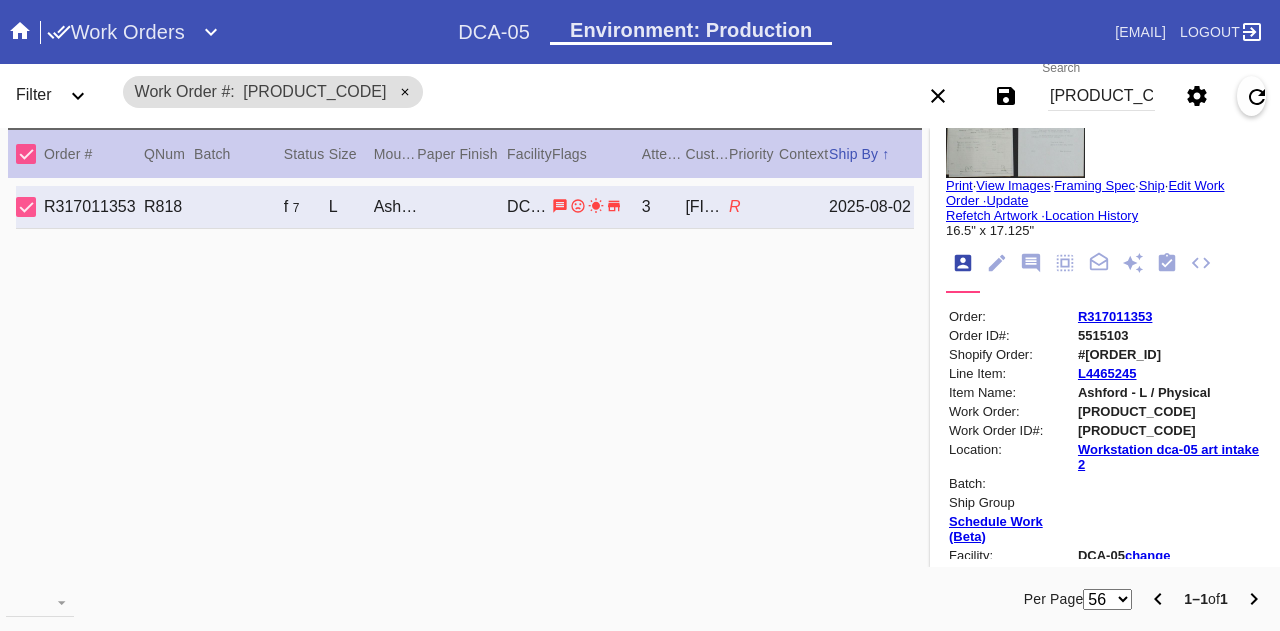 scroll, scrollTop: 0, scrollLeft: 0, axis: both 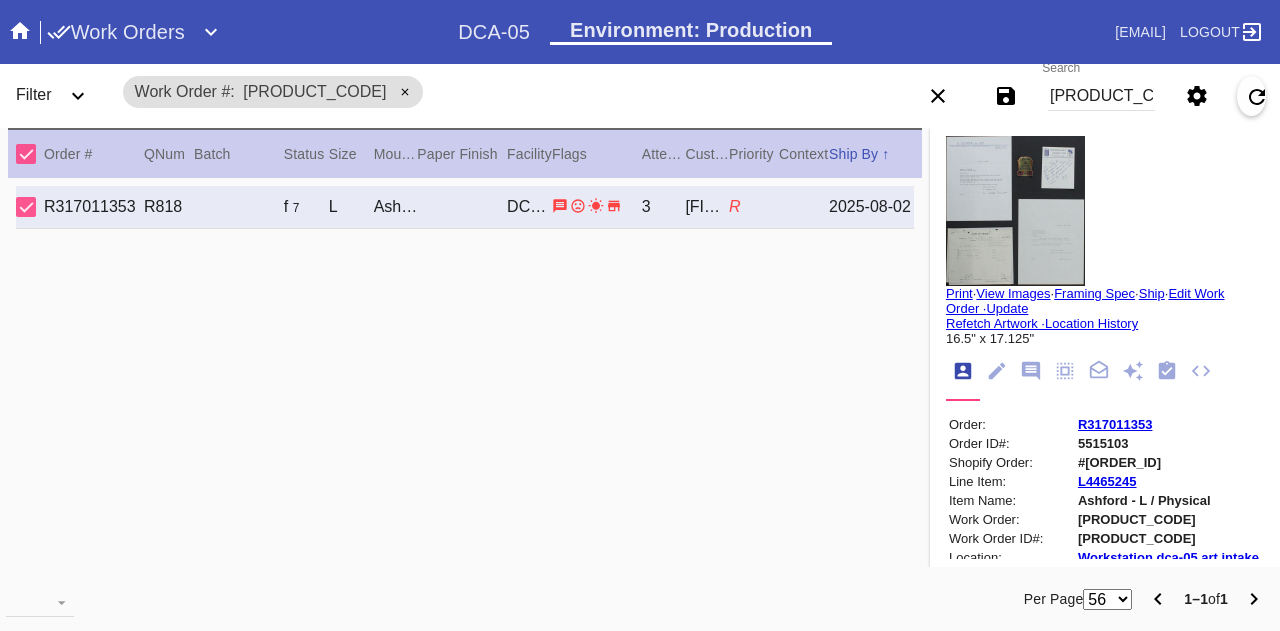 click on "View Images" at bounding box center (1013, 293) 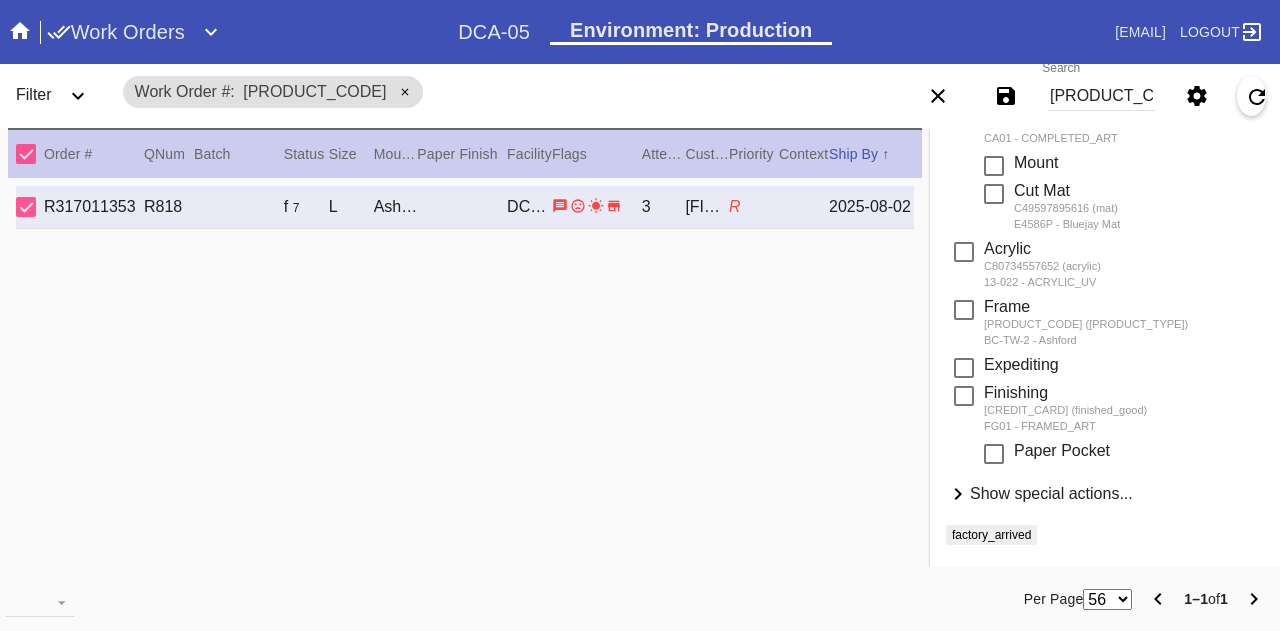 click on "Show special actions..." at bounding box center [1051, 493] 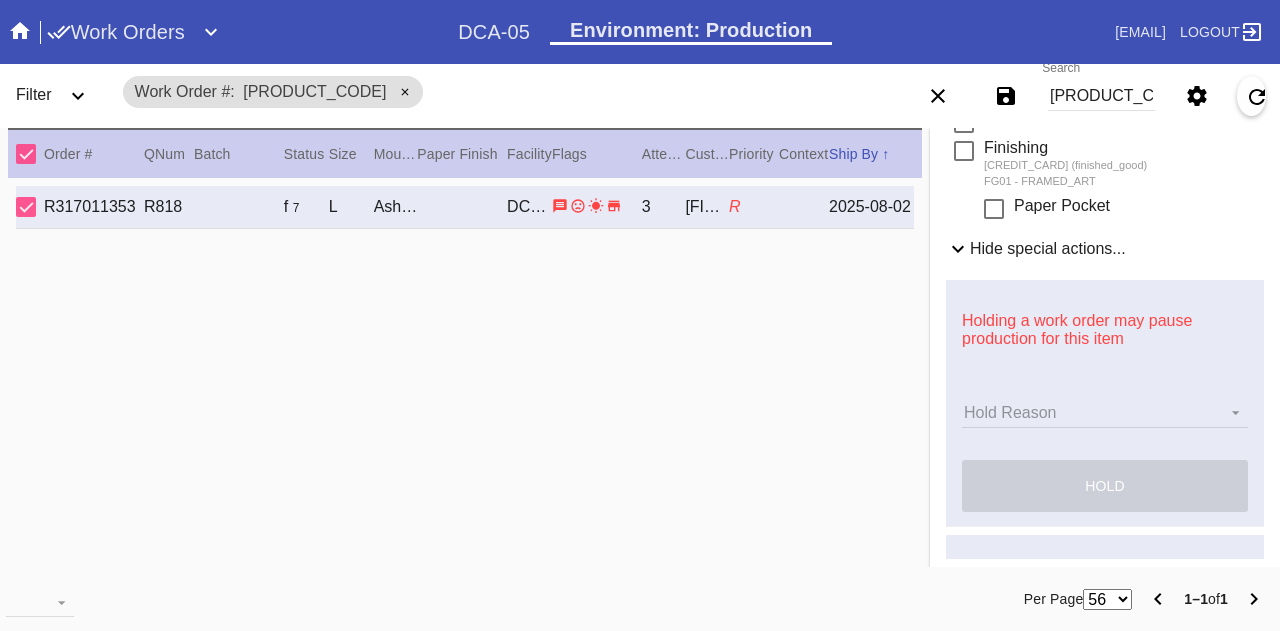 scroll, scrollTop: 641, scrollLeft: 0, axis: vertical 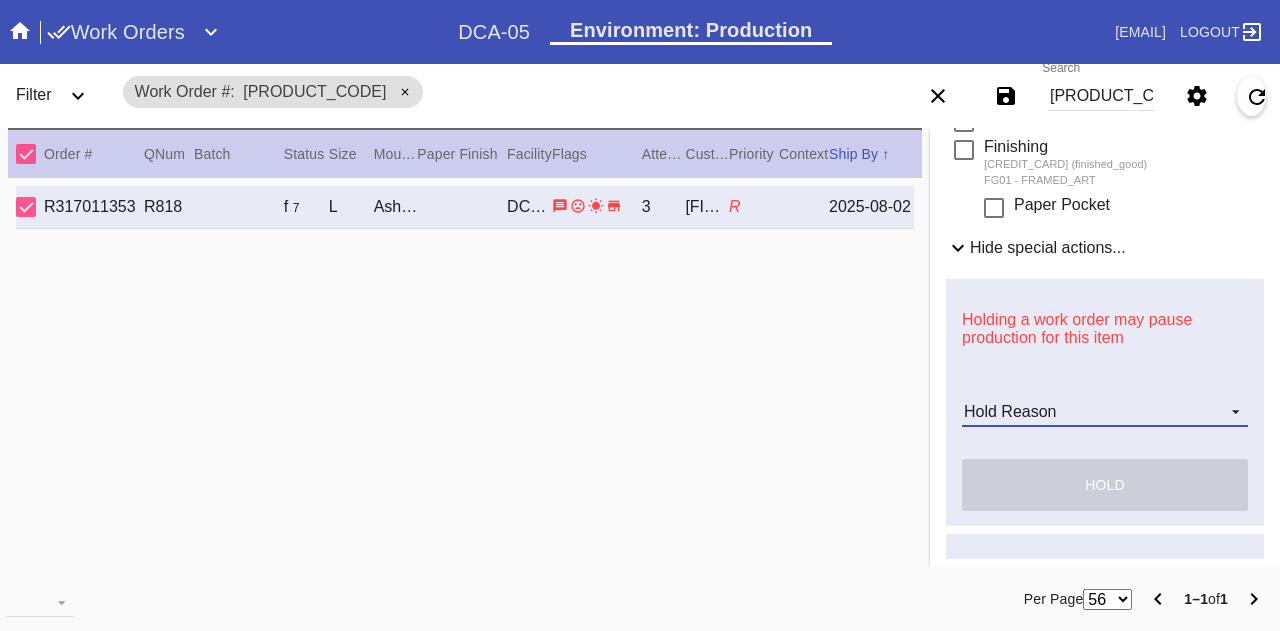 click on "Hold Reason Artcare Artwork Review CA Proactive Outreach CX Artwork Review CX Asset Protection Review Embedded Mat Plaque F4B Order Update FB Internal Sample Facility Out of Stock HPO Not Received Ops Question Submitted Order Change Request Out of Stock Pull for Production Replacement Ordered Retail NSOGW Search and Rescue Update Work Order" at bounding box center [1105, 412] 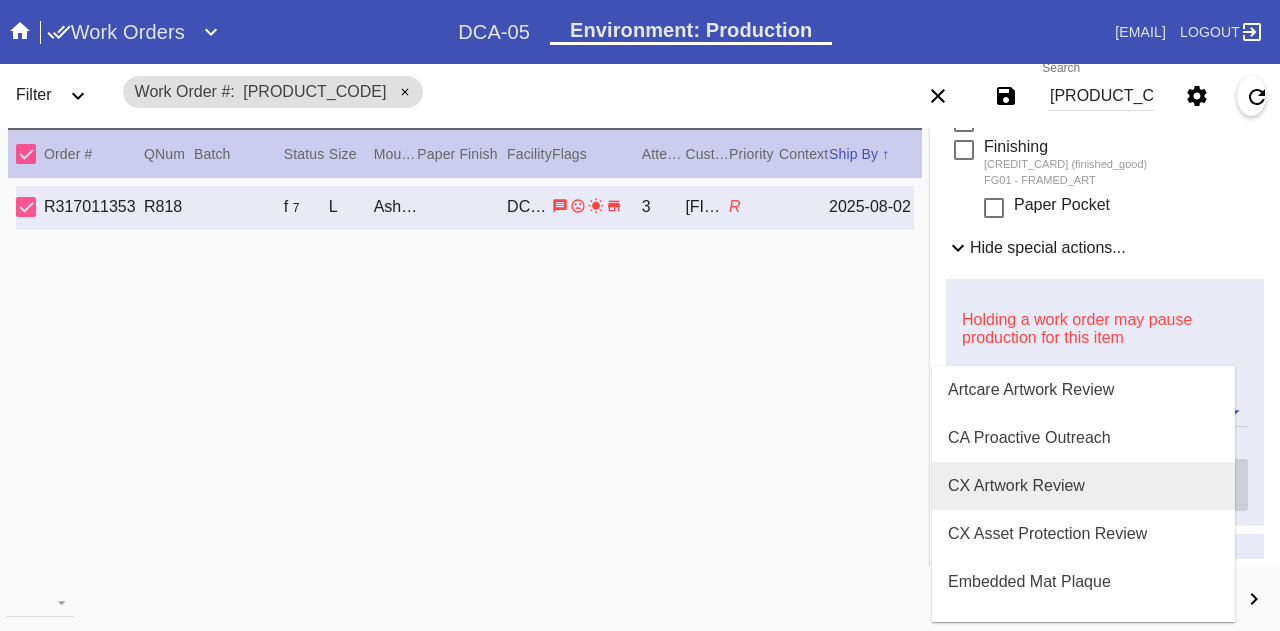 scroll, scrollTop: 376, scrollLeft: 0, axis: vertical 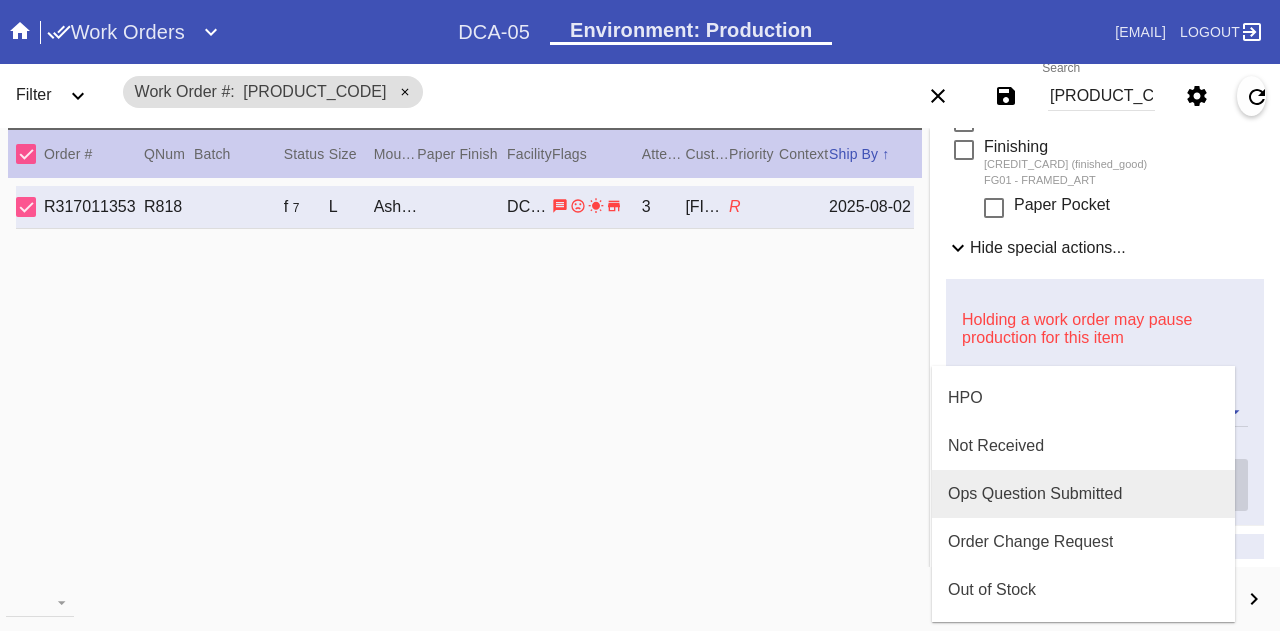 click on "Ops Question Submitted" at bounding box center (1035, 494) 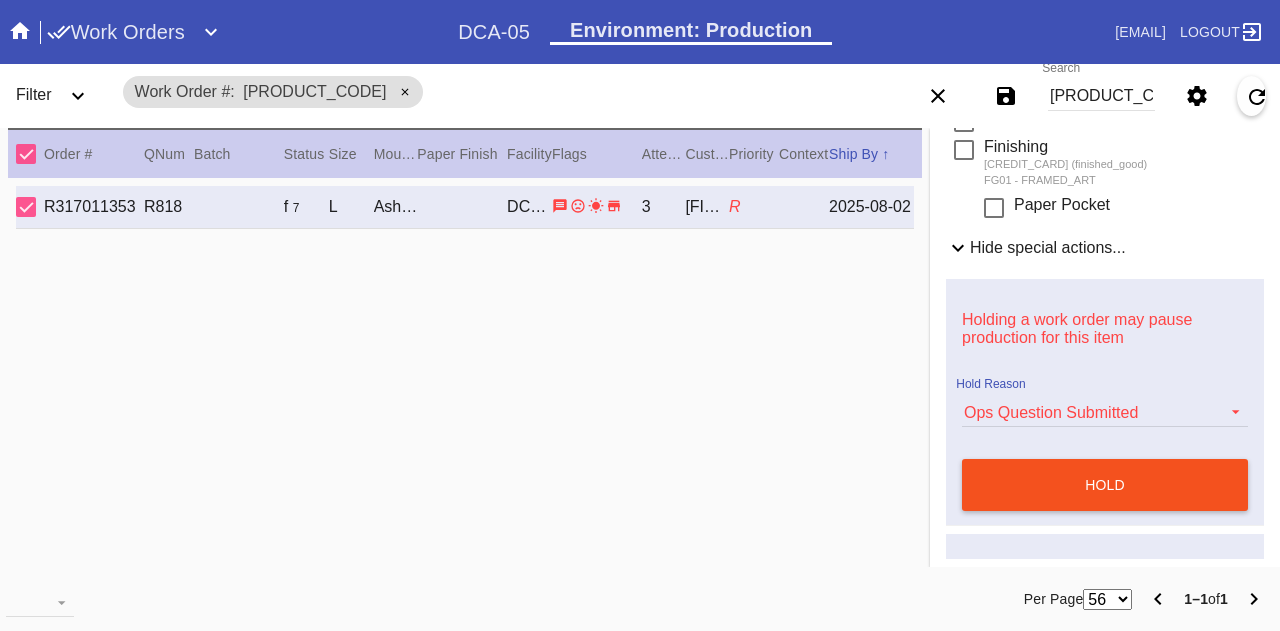 click on "hold" at bounding box center (1105, 485) 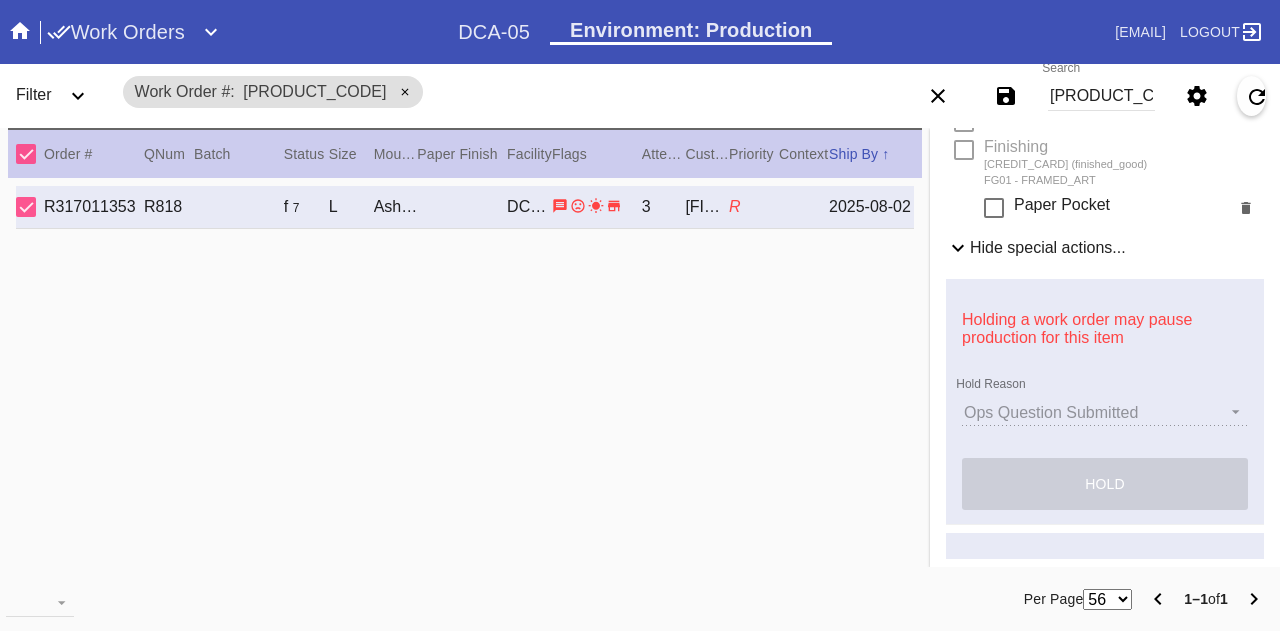 type 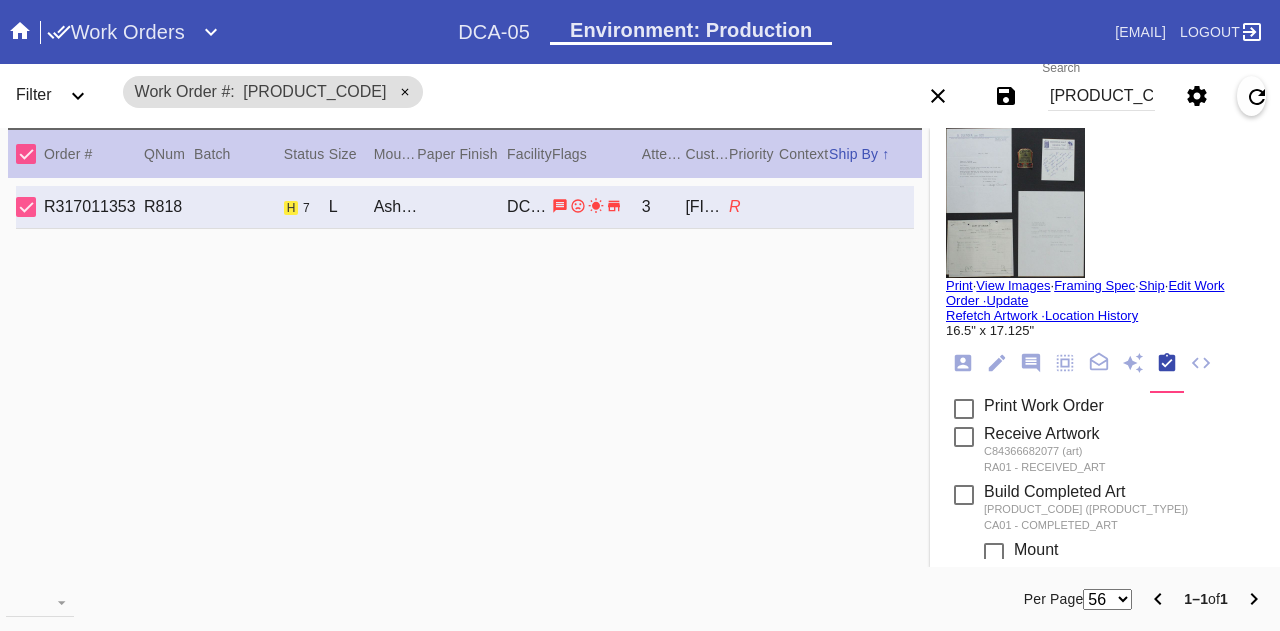 scroll, scrollTop: 0, scrollLeft: 0, axis: both 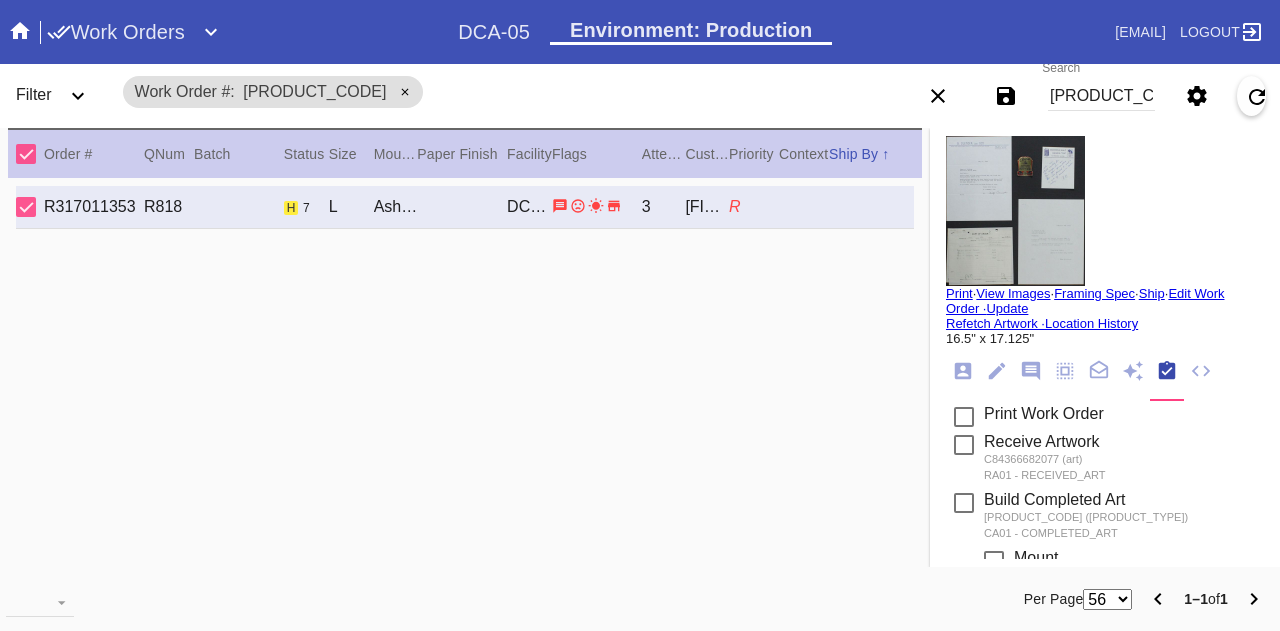 click on "[PRODUCT_CODE]" at bounding box center [1101, 96] 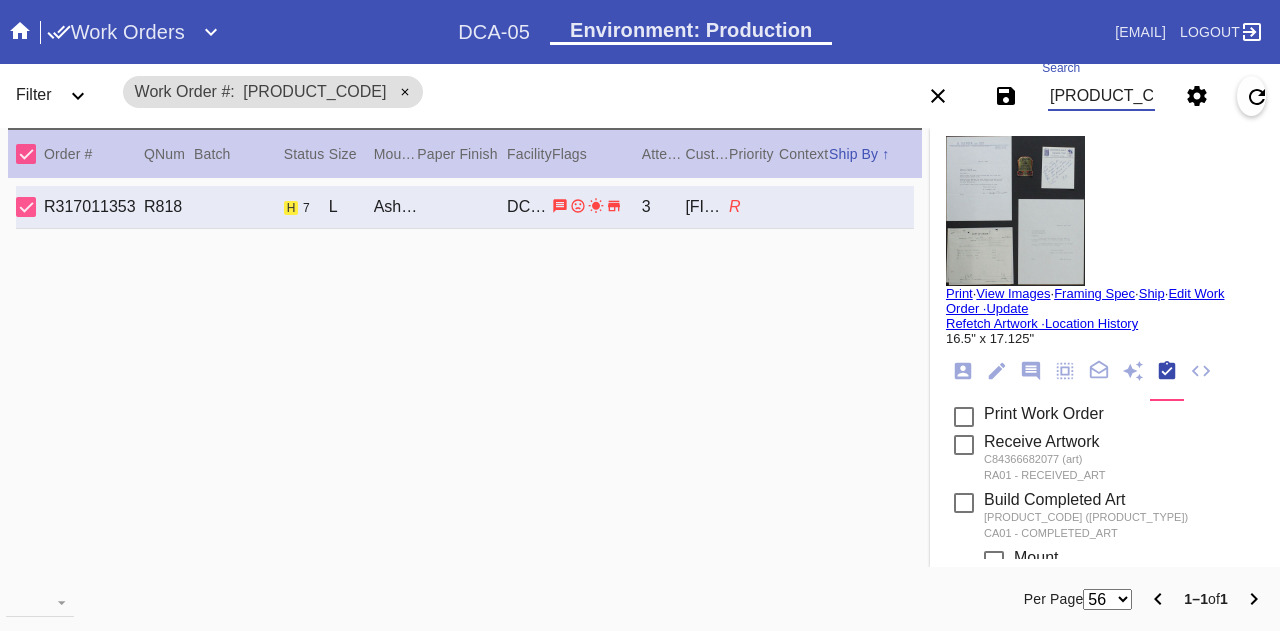 click on "[PRODUCT_CODE]" at bounding box center (1101, 96) 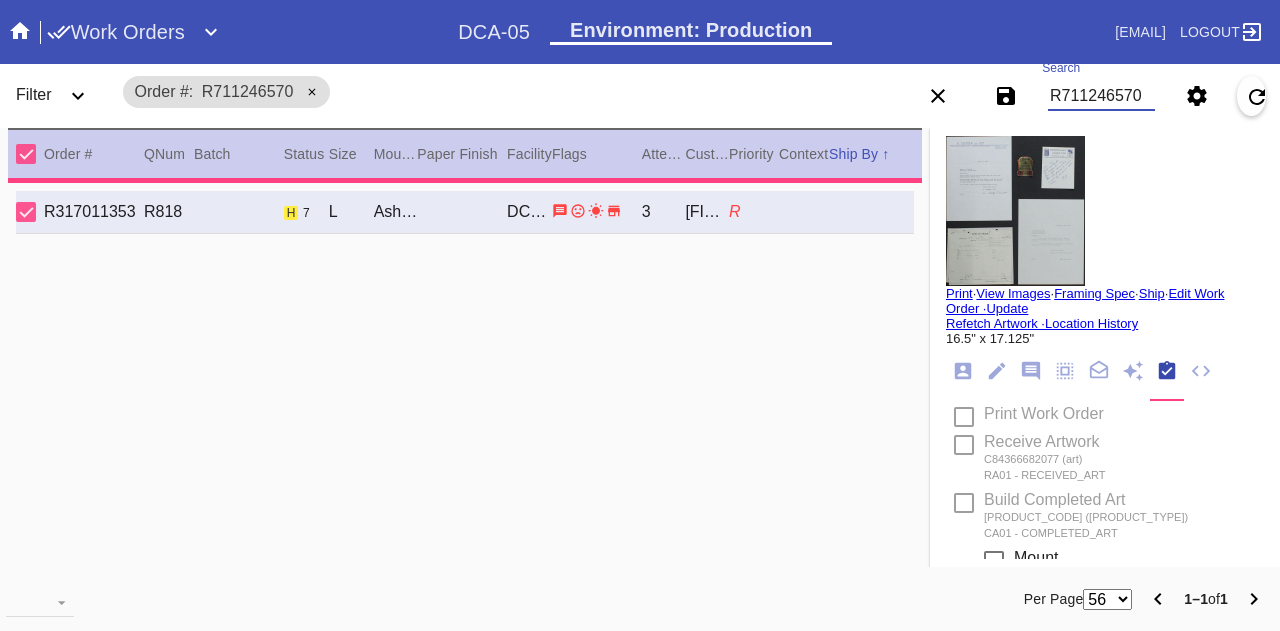 type on "R711246570" 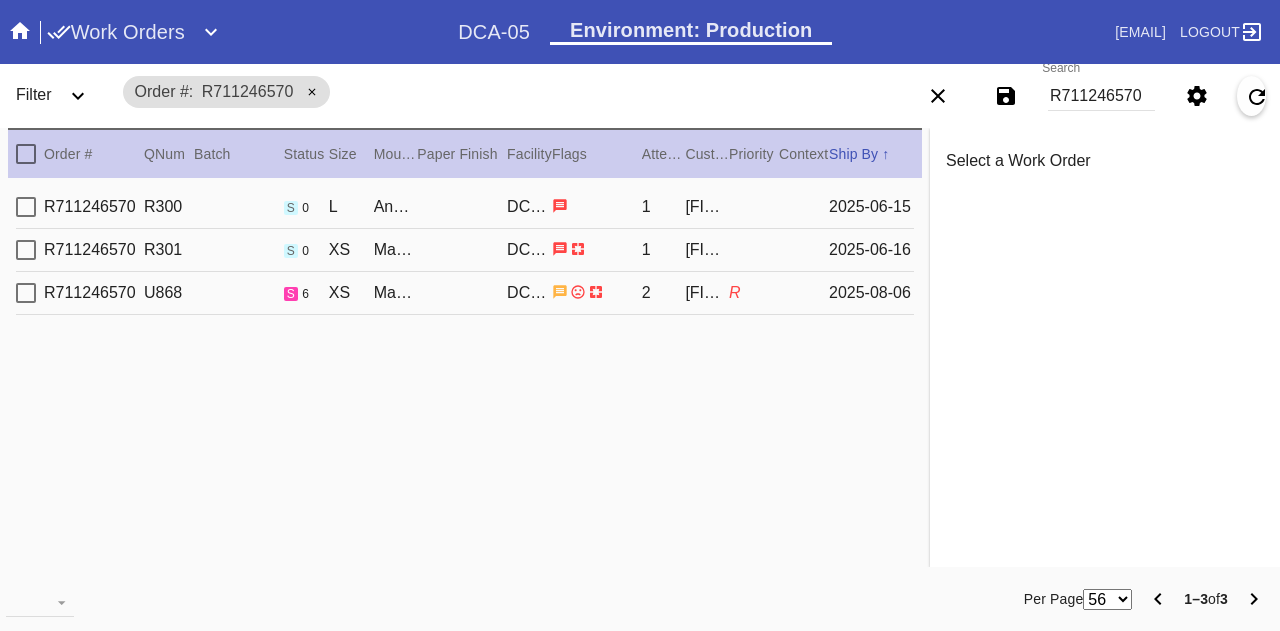 click on "[ORDER_ID] [ORDER_ID] s   0 XS [FRAME_NAME] / [MAT_COLOR] [FACILITY] [NUMBER] [NAME]
[DATE]" at bounding box center (465, 250) 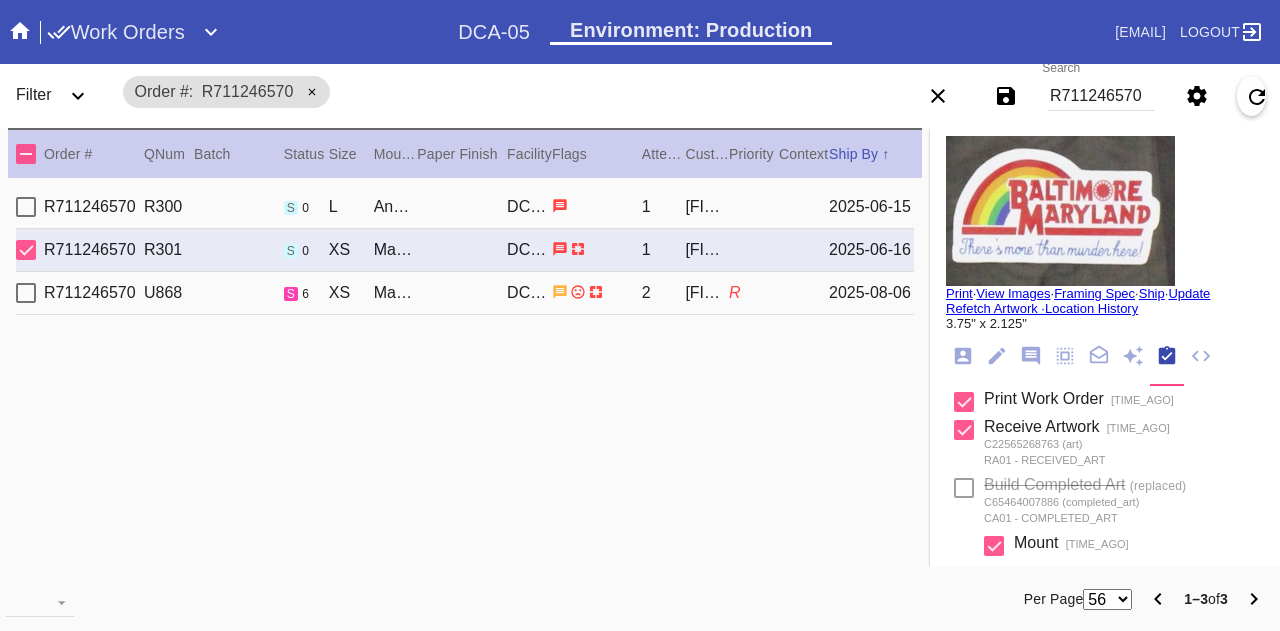 click 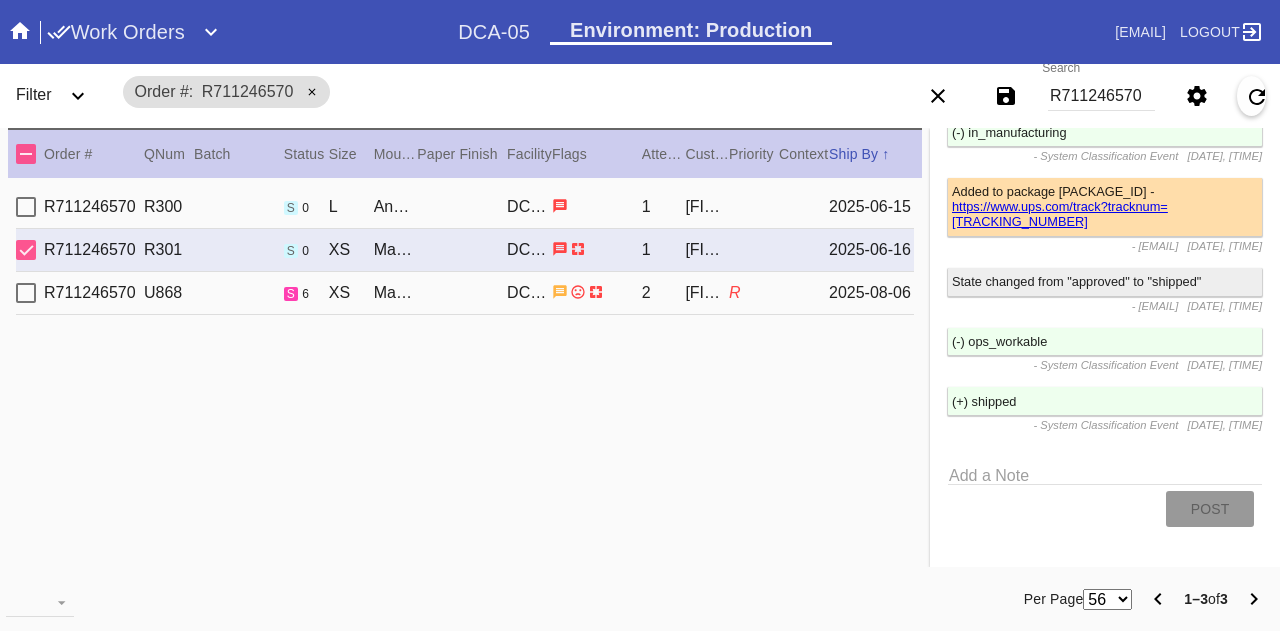scroll, scrollTop: 13169, scrollLeft: 0, axis: vertical 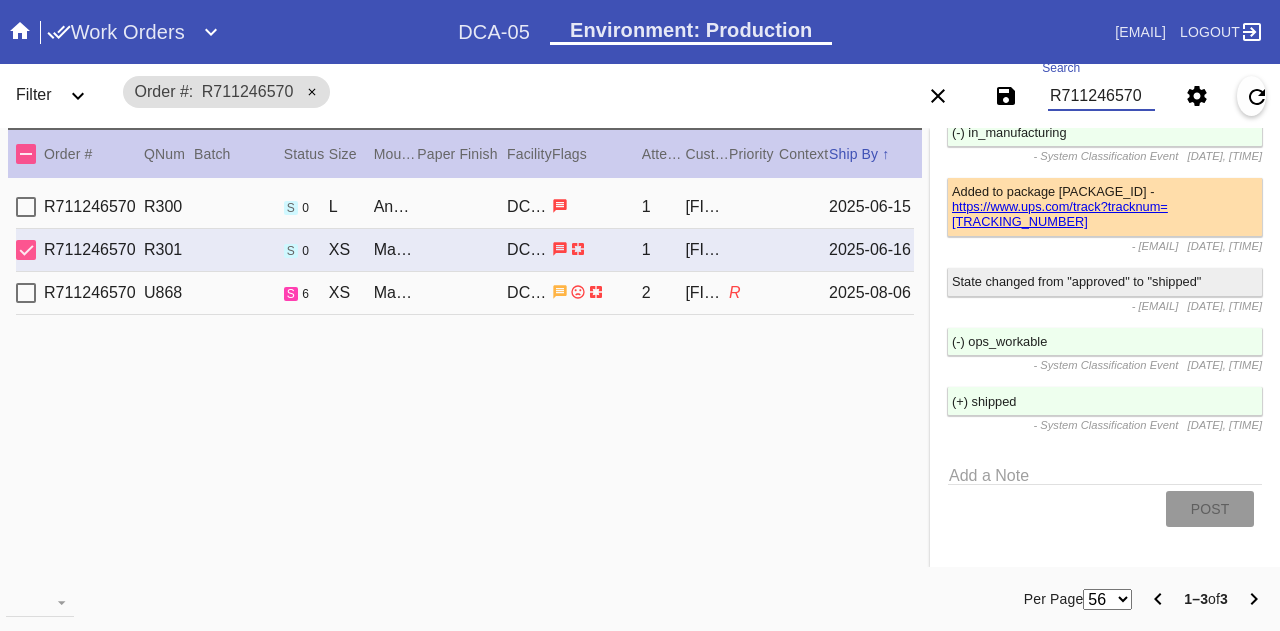 click on "R711246570" at bounding box center [1101, 96] 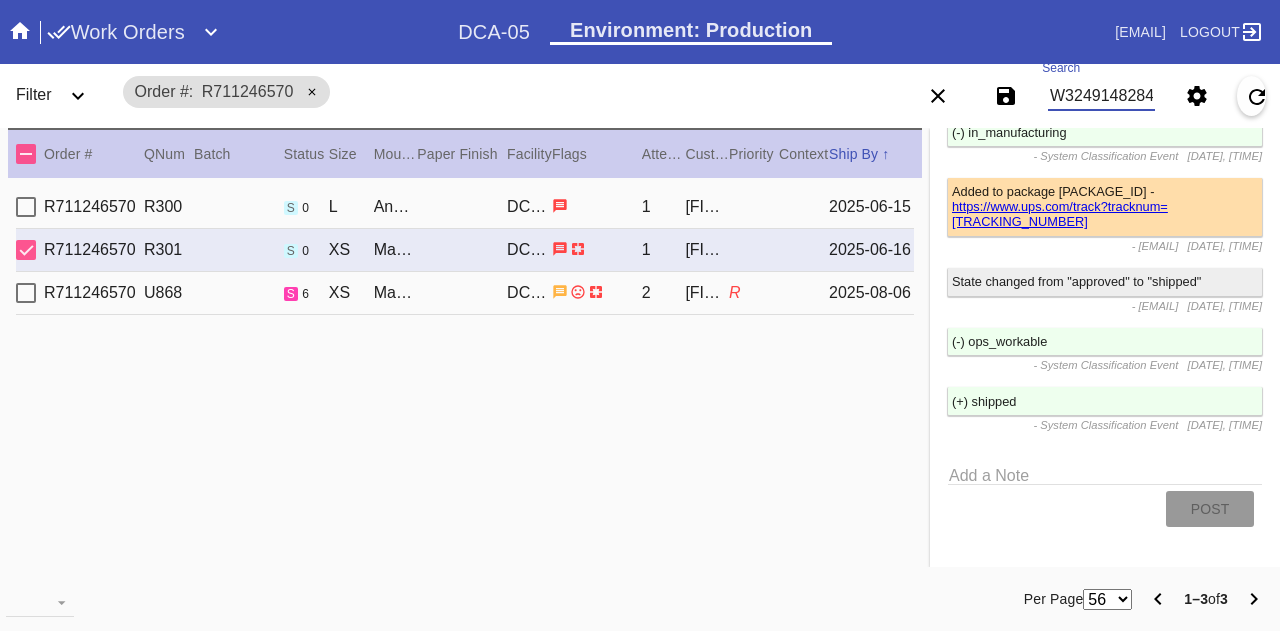 scroll, scrollTop: 0, scrollLeft: 45, axis: horizontal 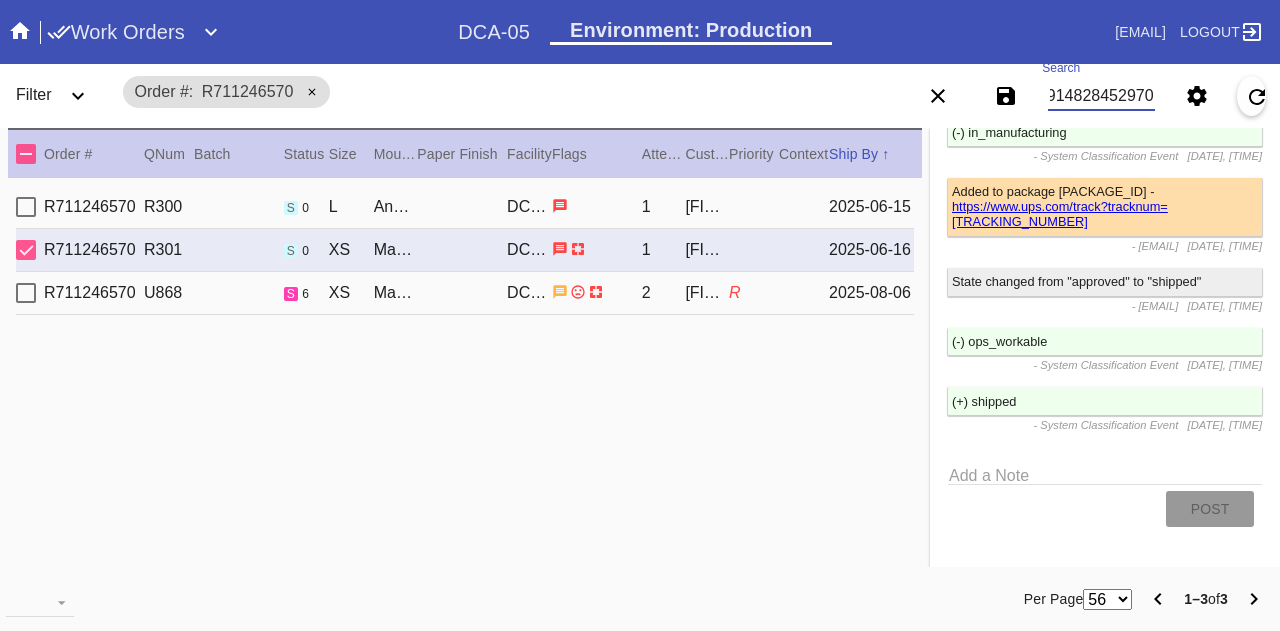 type on "W324914828452970" 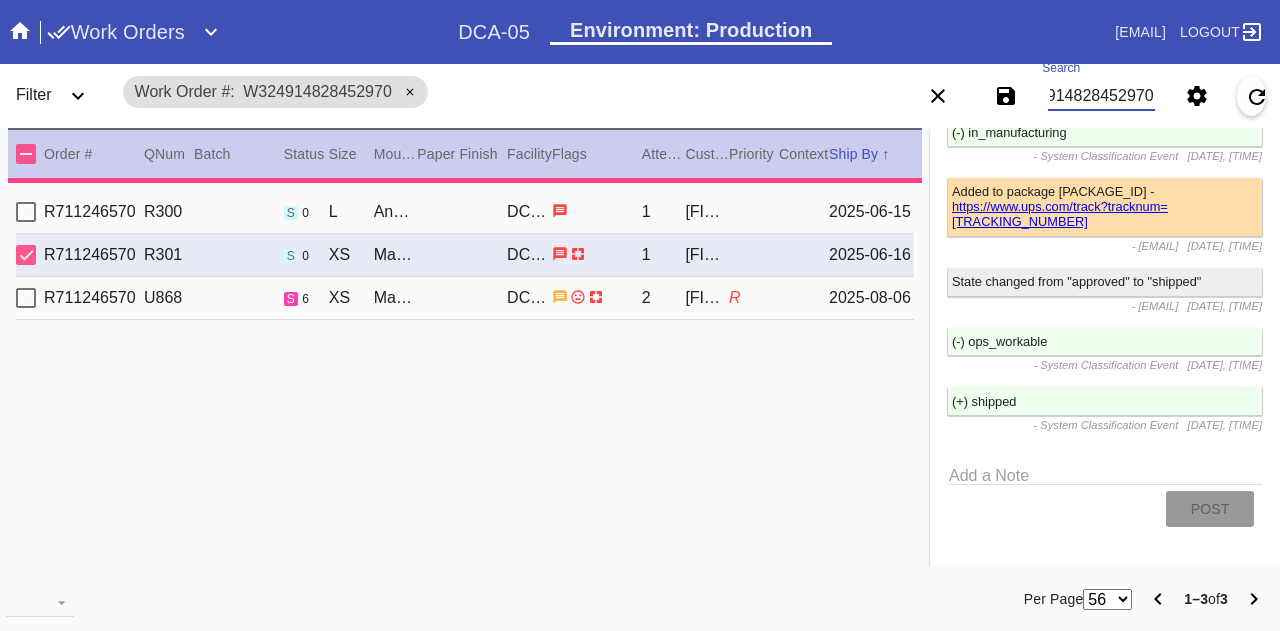 type on "1.5" 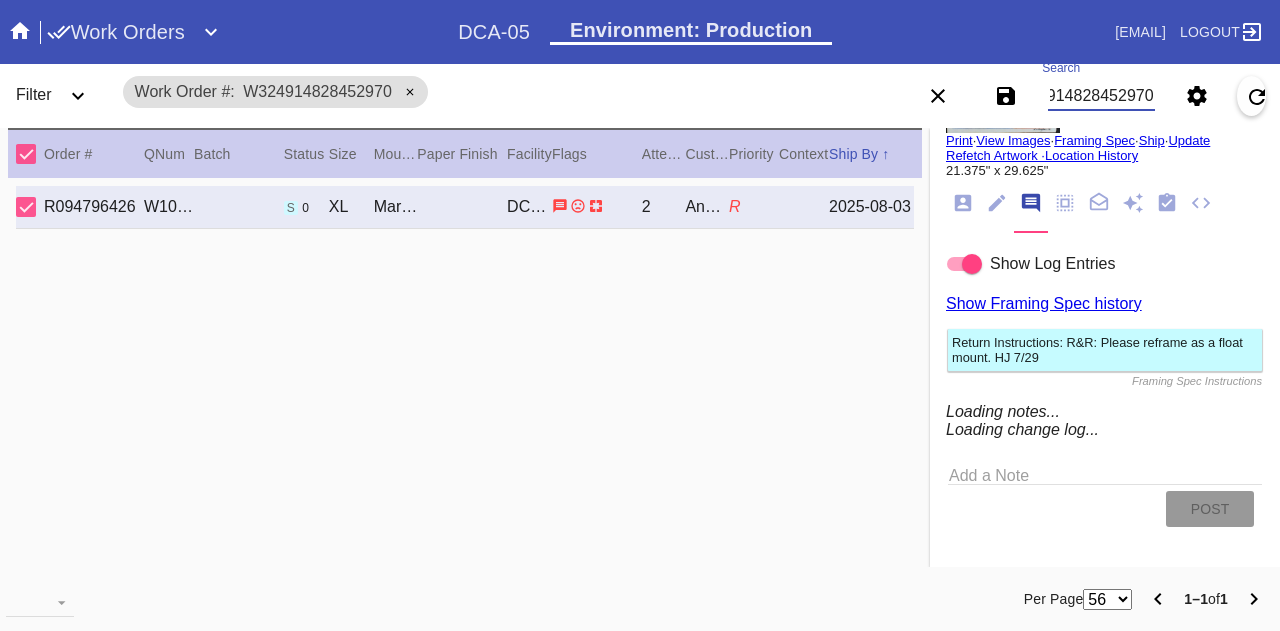 scroll, scrollTop: 0, scrollLeft: 0, axis: both 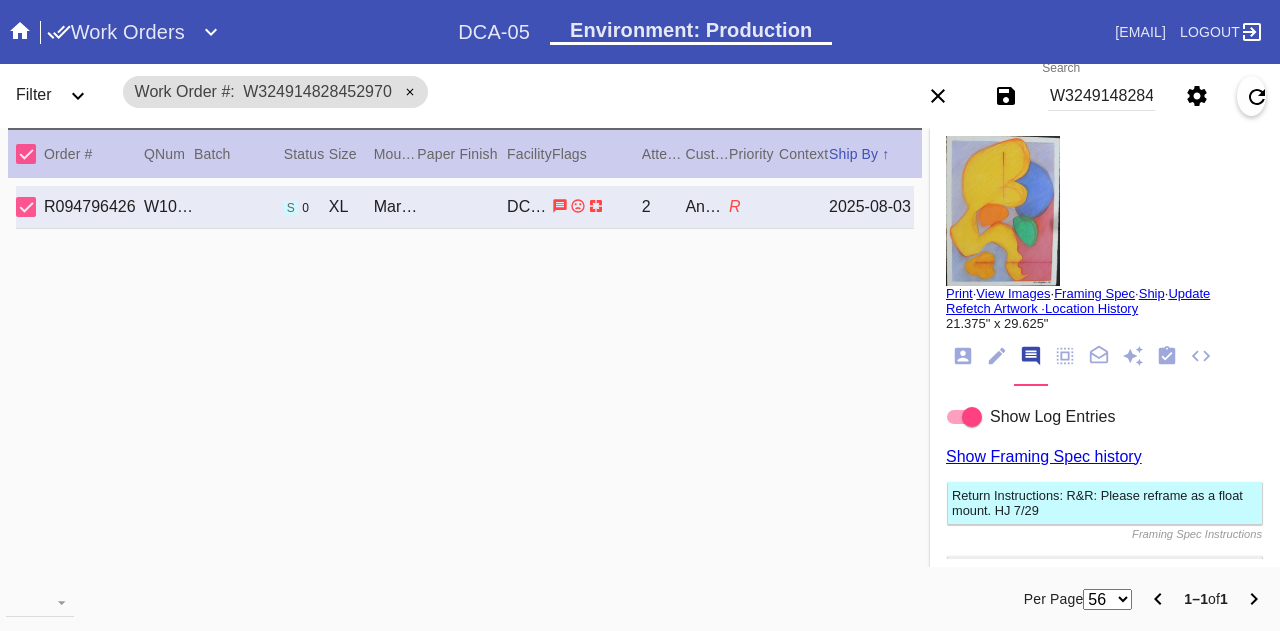 click on "[ORDER_ID] [ORDER_ID] s   0 XL Marrakesh / White DCA-05 2 [FIRST] [LAST]
R
[DATE]" at bounding box center [465, 383] 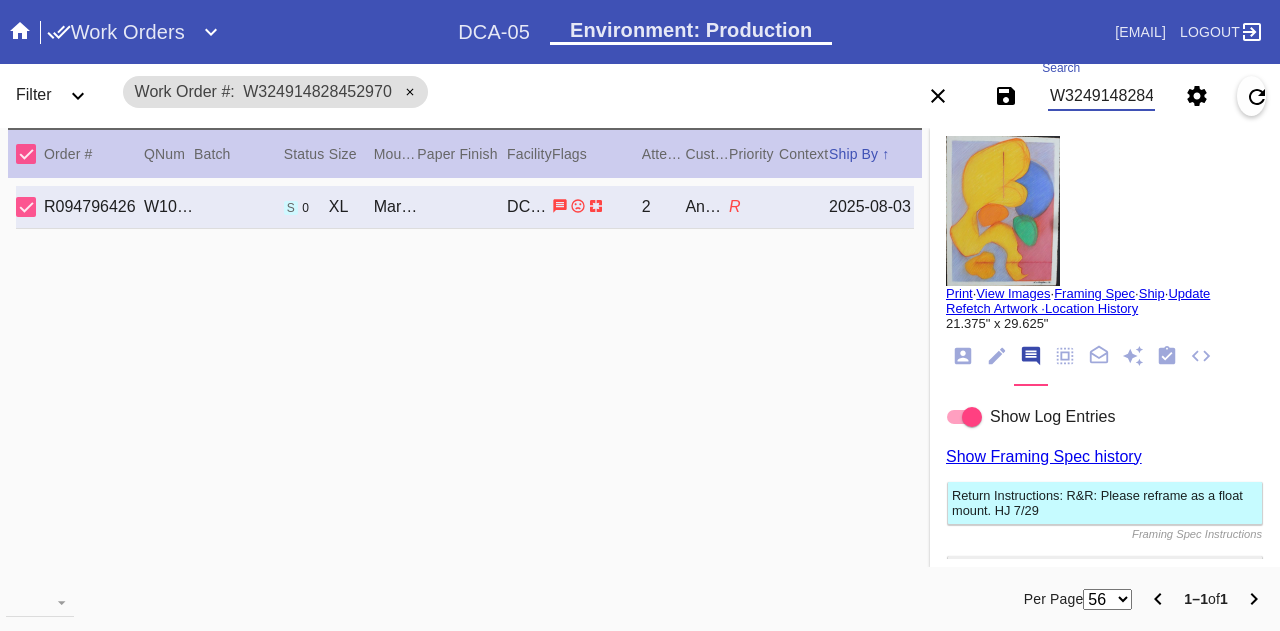 click on "W324914828452970" at bounding box center (1101, 96) 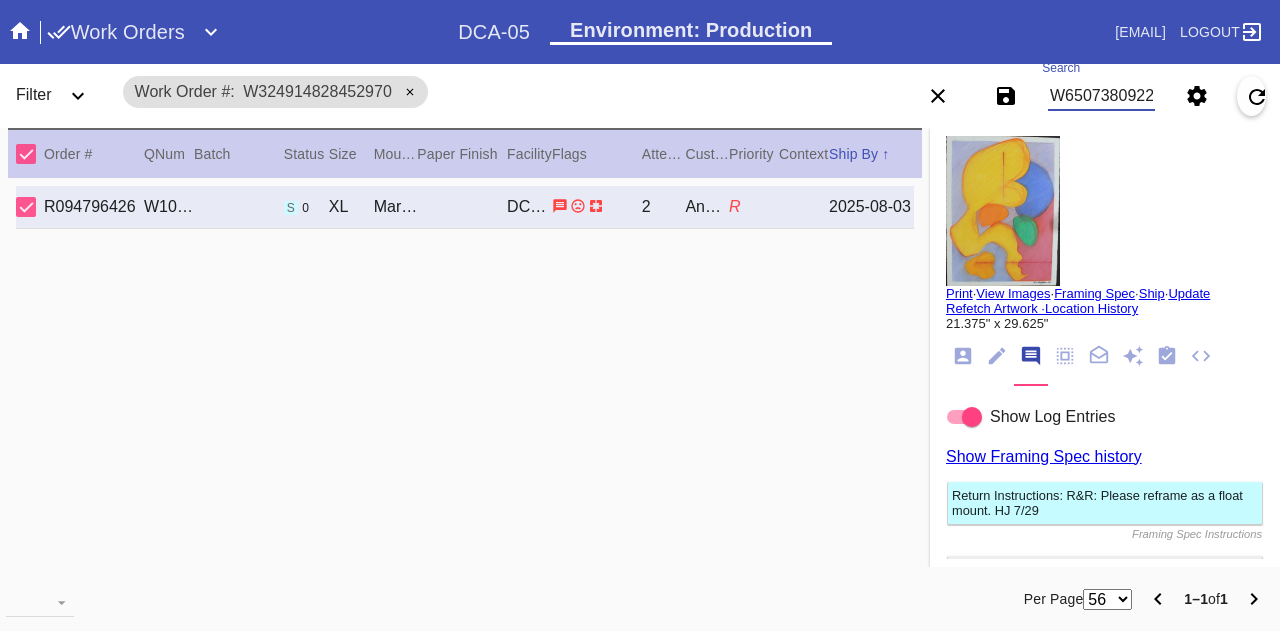 scroll, scrollTop: 0, scrollLeft: 45, axis: horizontal 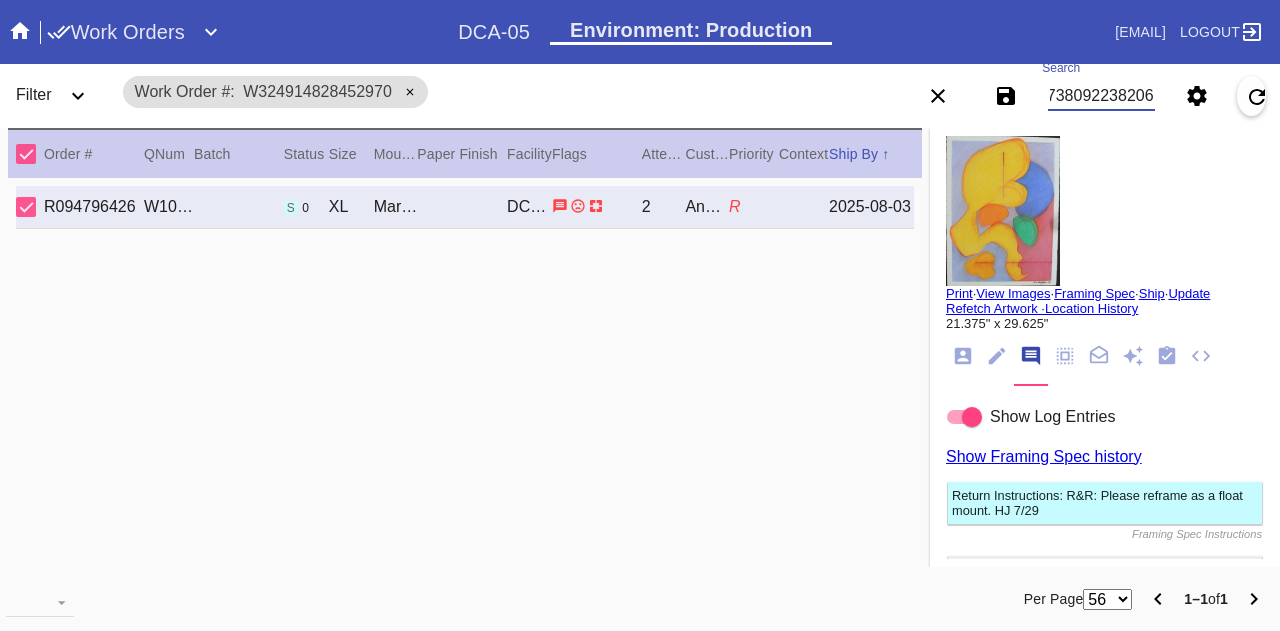 type on "W650738092238206" 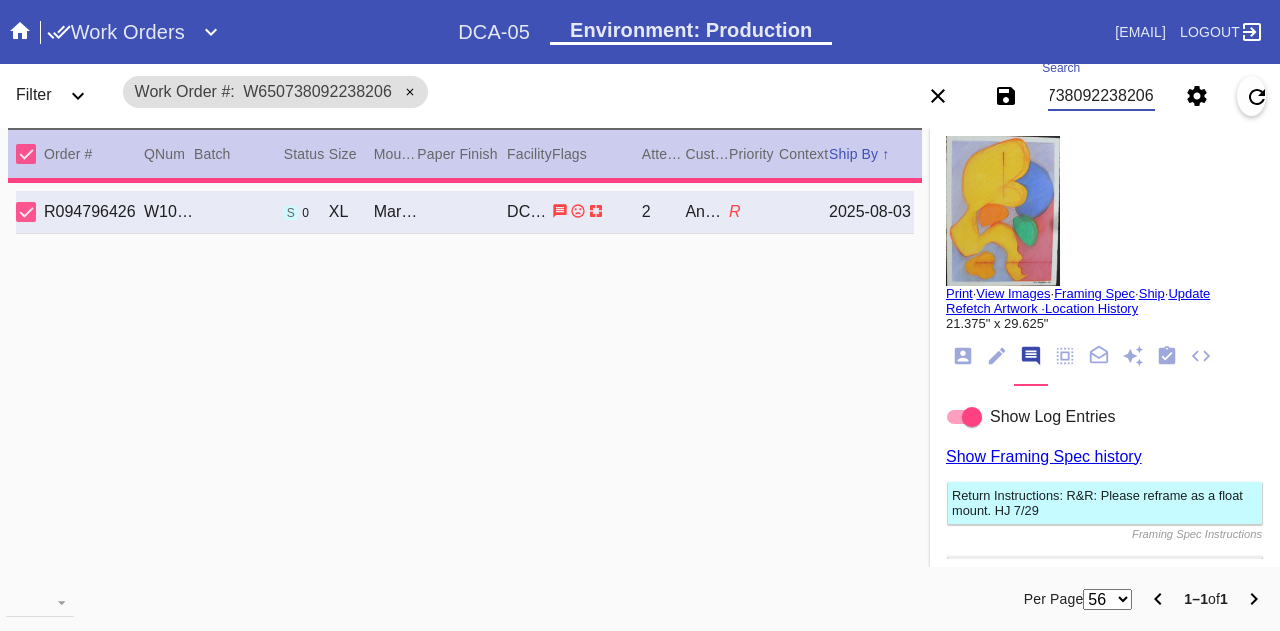type on "3.0" 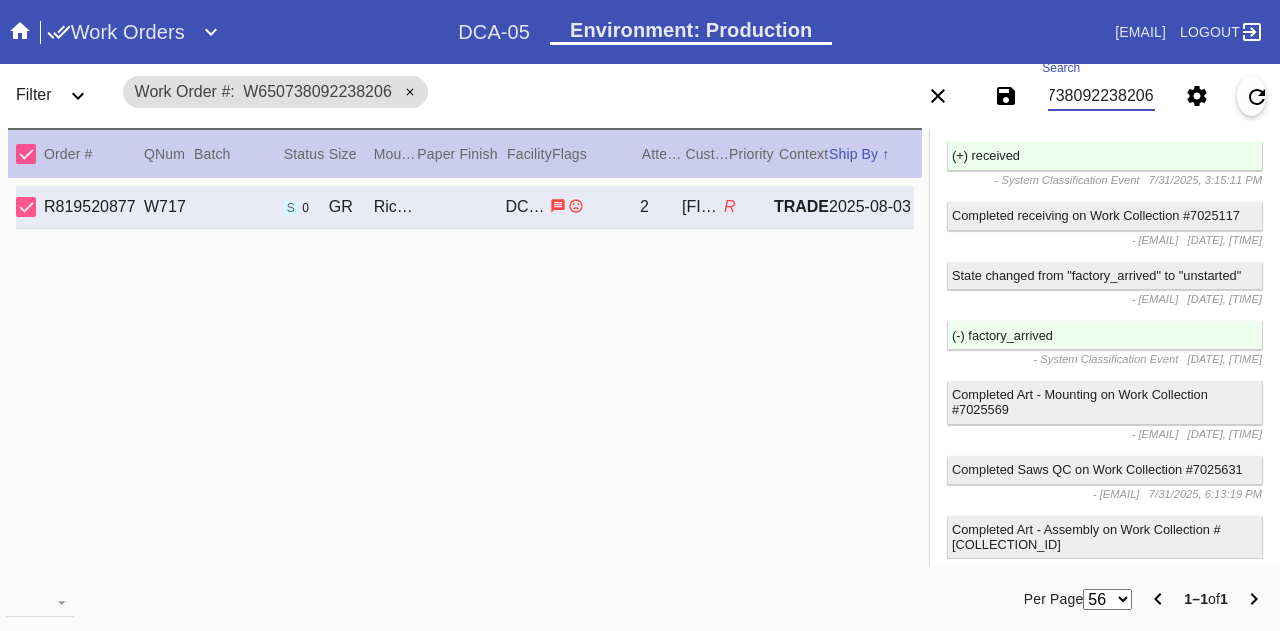 scroll, scrollTop: 2146, scrollLeft: 0, axis: vertical 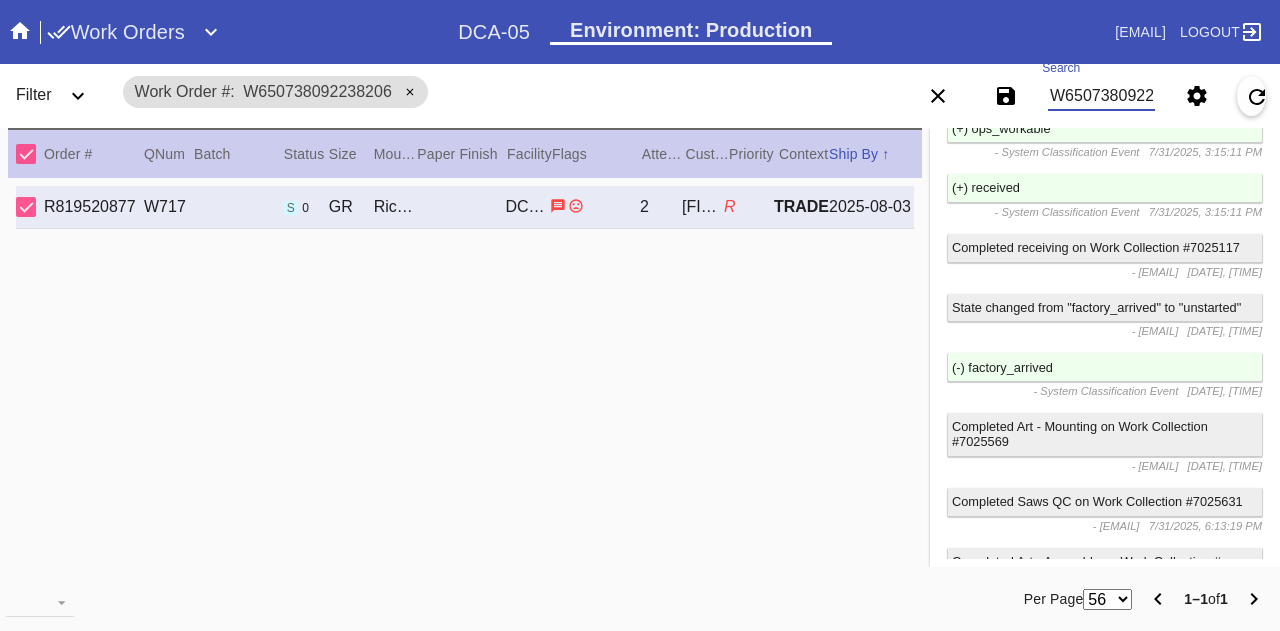 click on "W650738092238206" at bounding box center [1101, 96] 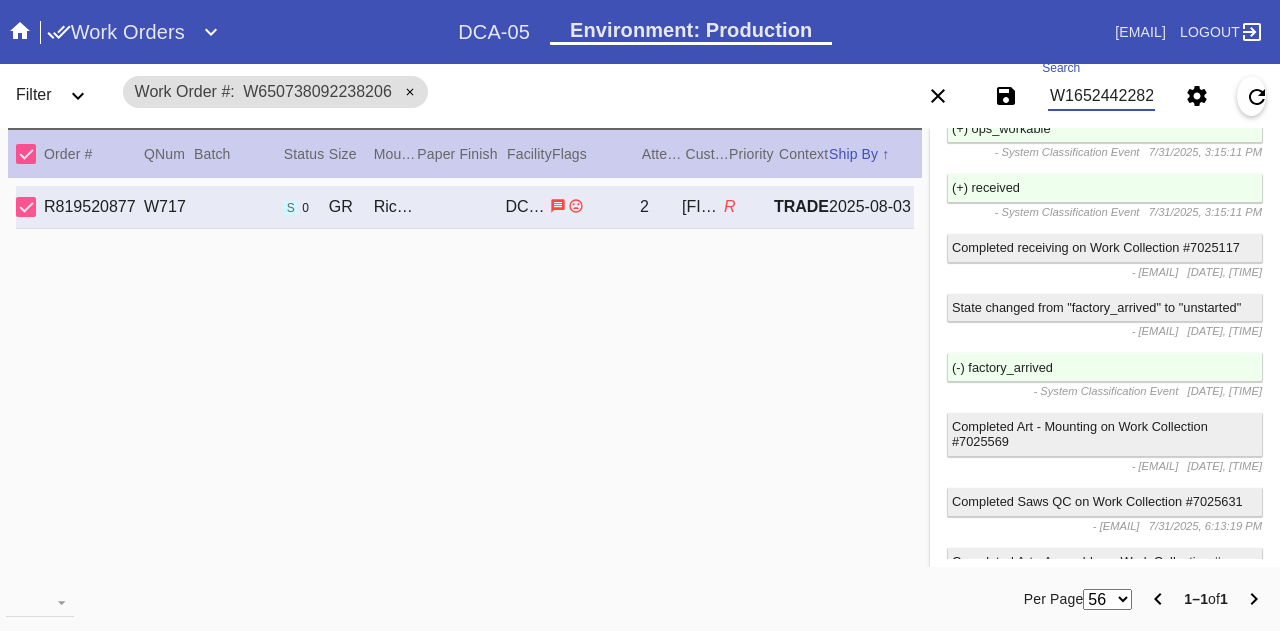 scroll, scrollTop: 0, scrollLeft: 45, axis: horizontal 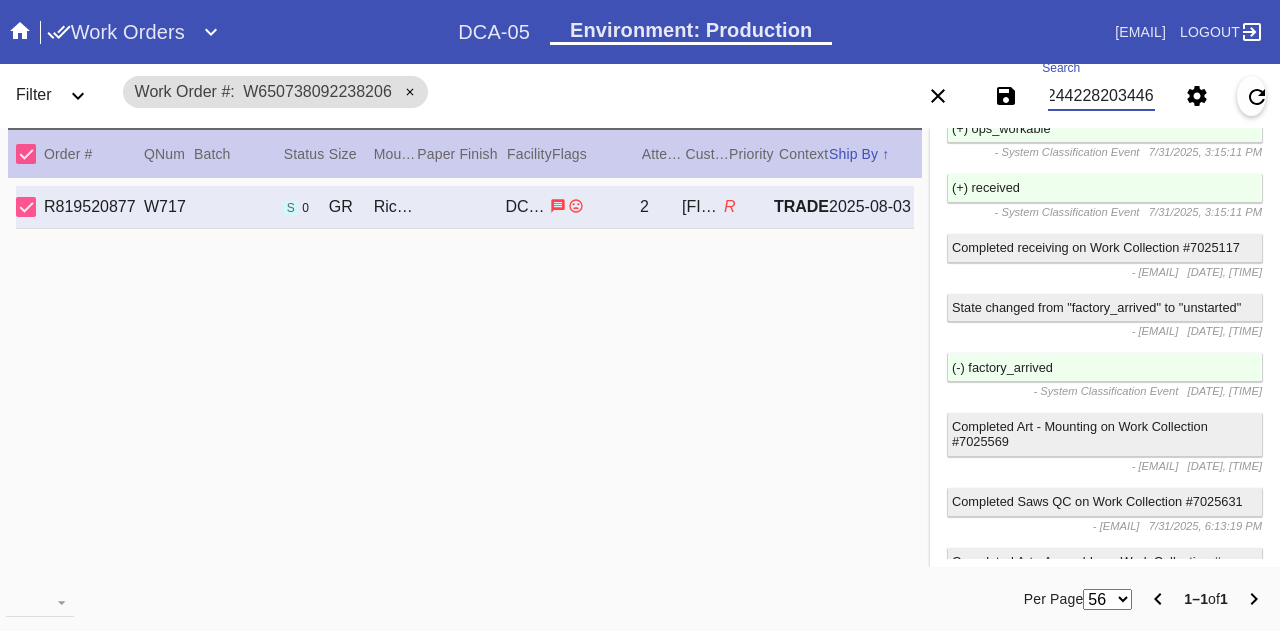 type on "W165244228203446" 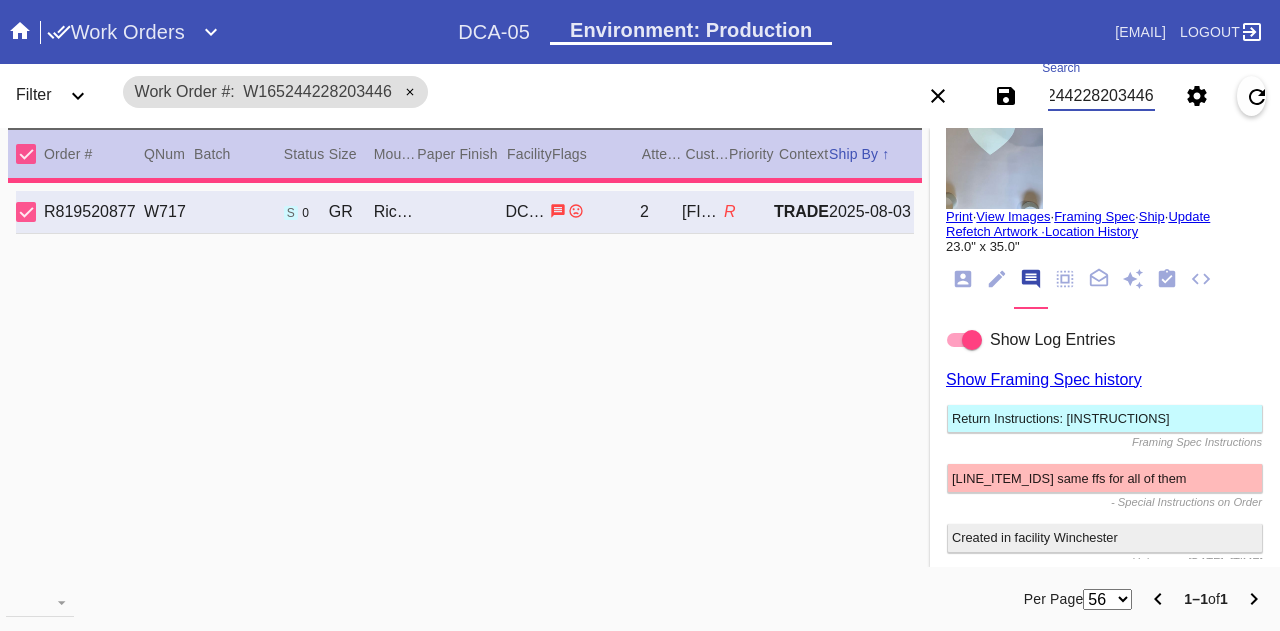 scroll, scrollTop: 0, scrollLeft: 0, axis: both 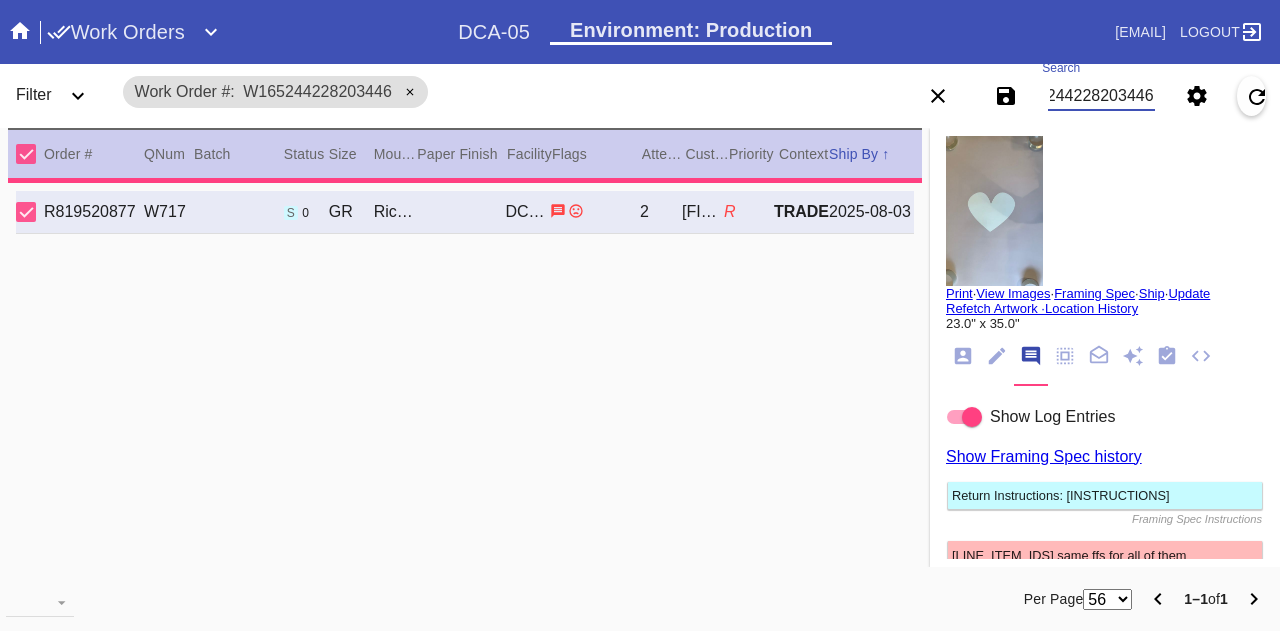 type on "1.5" 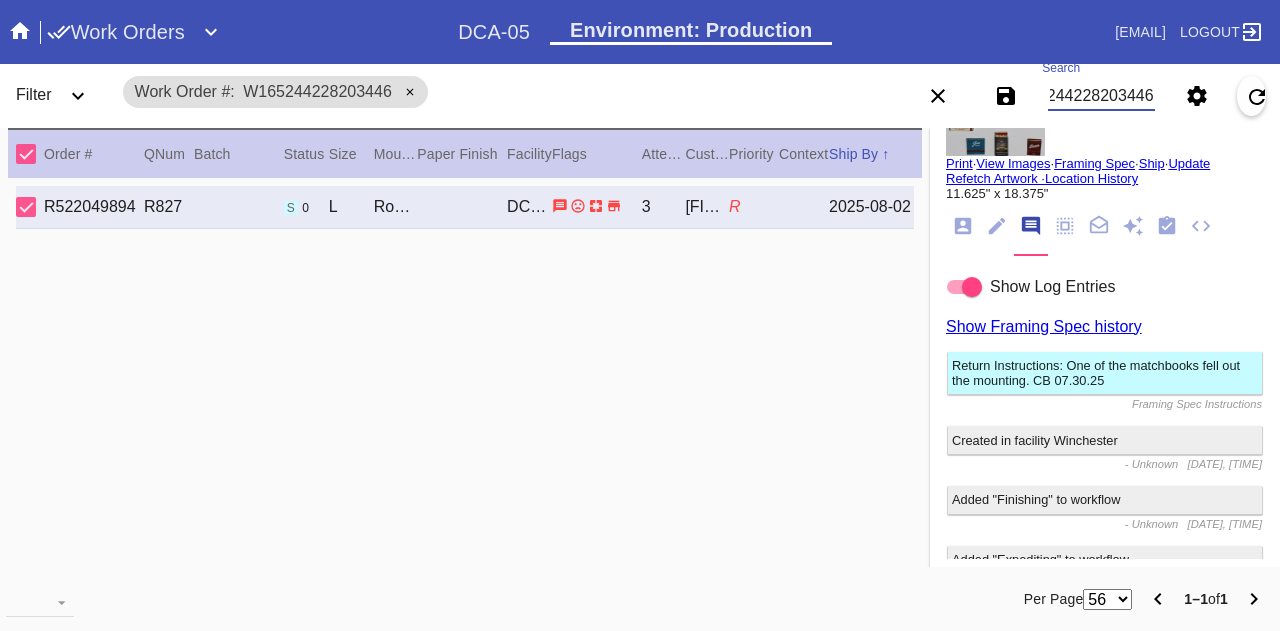 scroll, scrollTop: 151, scrollLeft: 0, axis: vertical 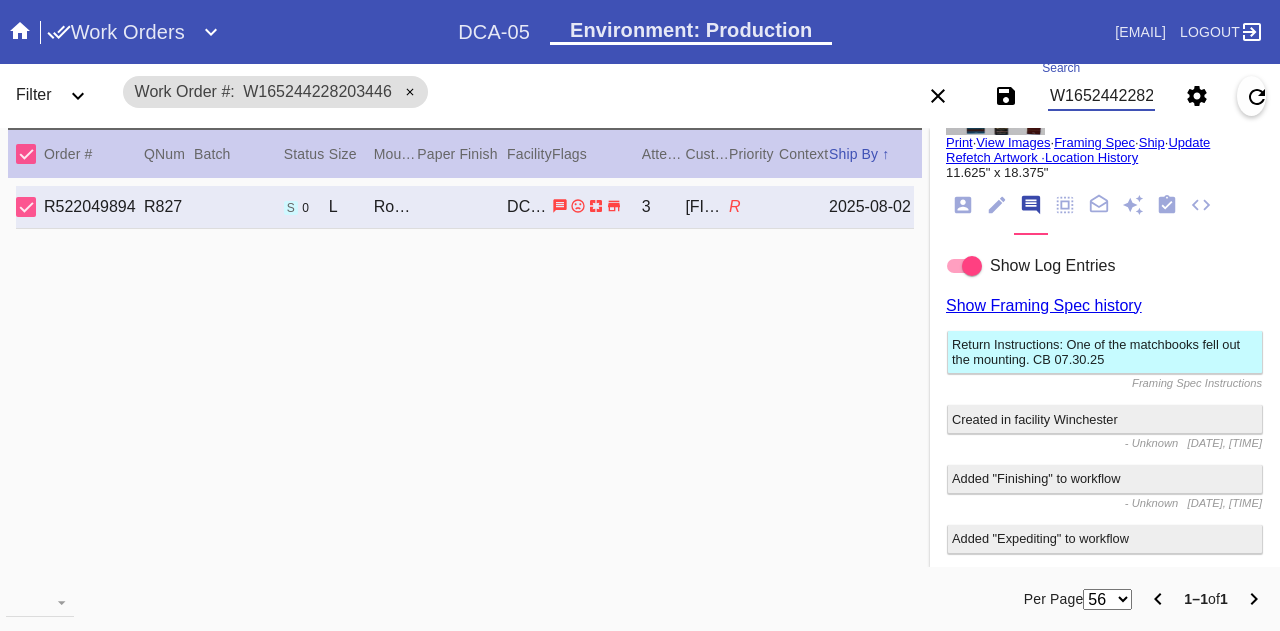 click on "Return Instructions: One of the matchbooks fell out the mounting. CB 07.30.25" at bounding box center (1105, 352) 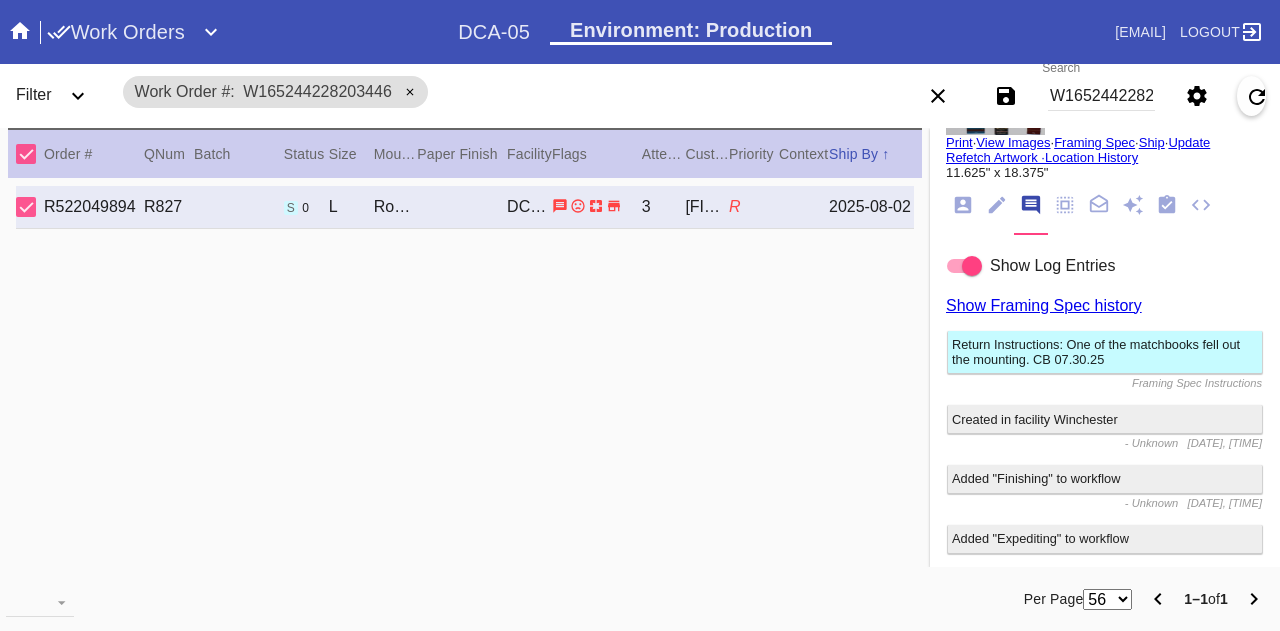 drag, startPoint x: 1064, startPoint y: 341, endPoint x: 1013, endPoint y: 361, distance: 54.781384 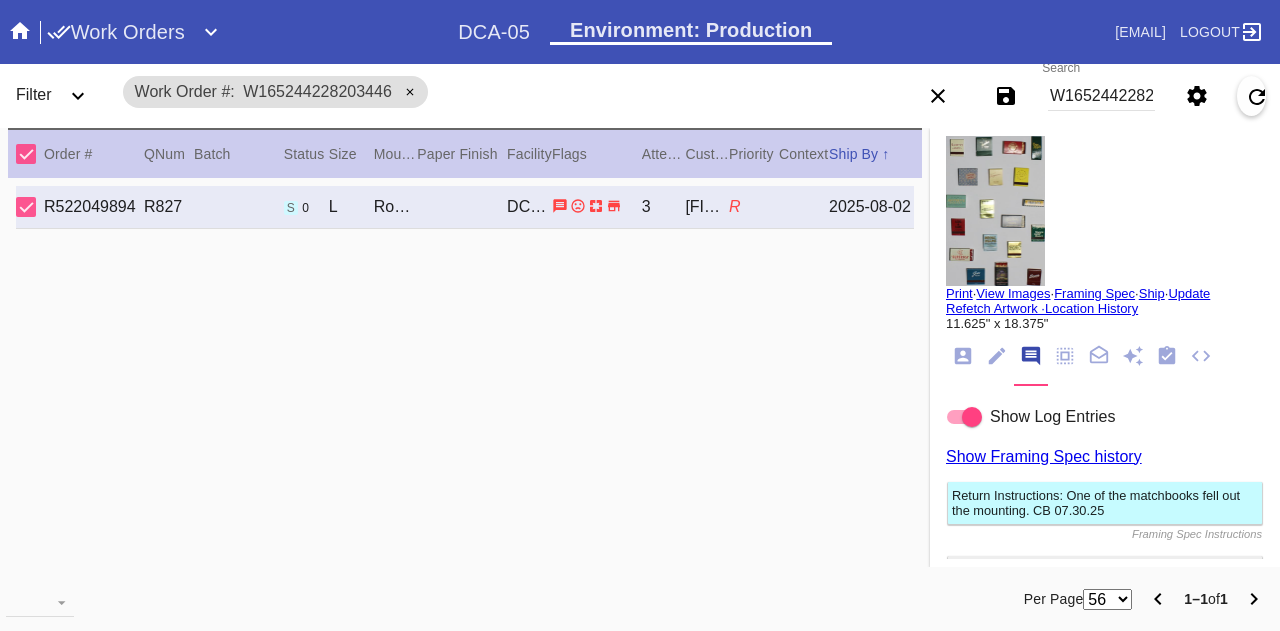 click on "[PRODUCT_CODE] [PRODUCT_CODE] [COLOR] [CITY] [NUMBER] [FIRST] [LAST]
[LETTER]
[DATE]" at bounding box center [465, 383] 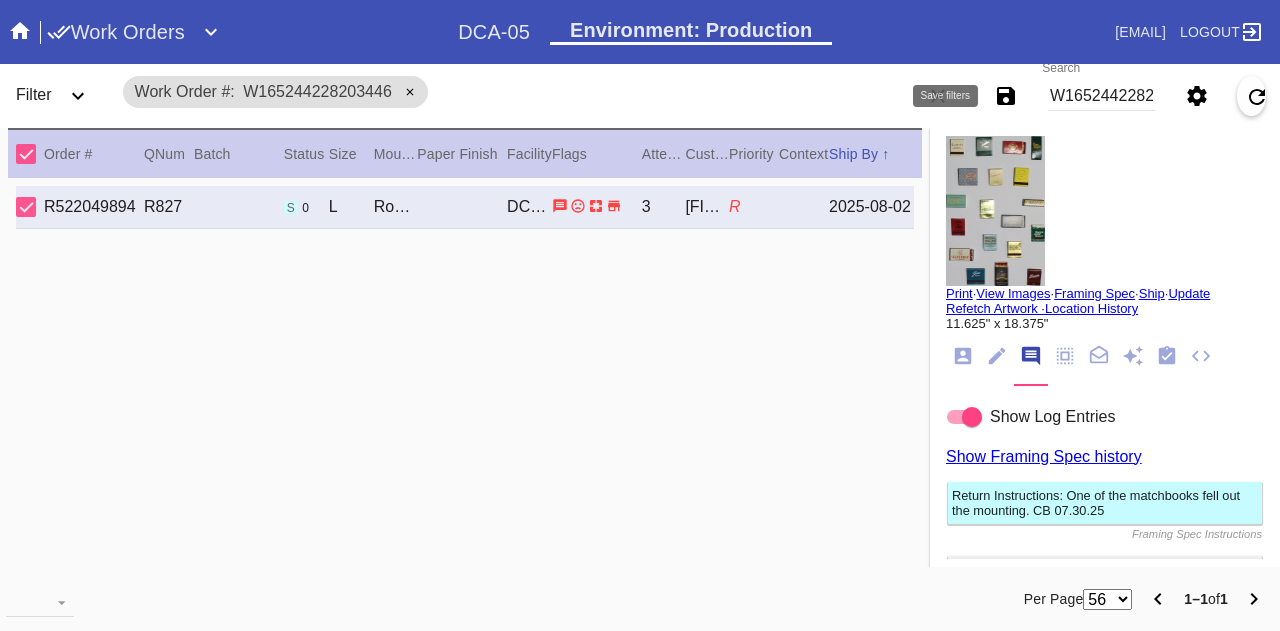 click on "W165244228203446" at bounding box center [1101, 96] 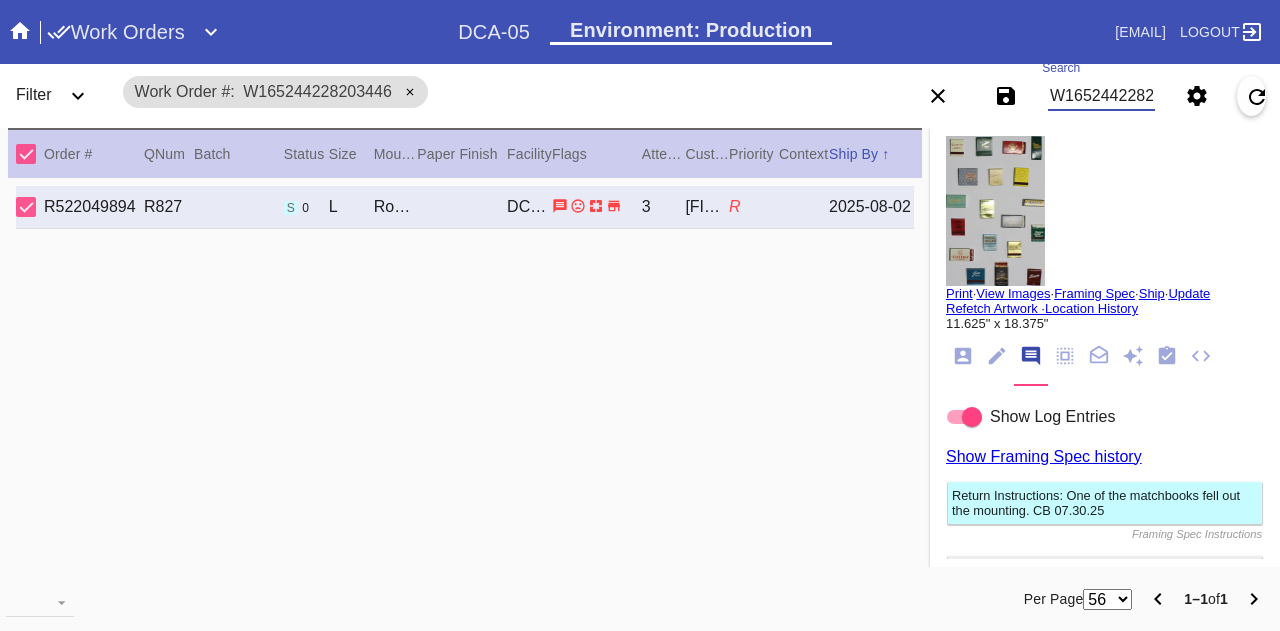 click on "W165244228203446" at bounding box center (1101, 96) 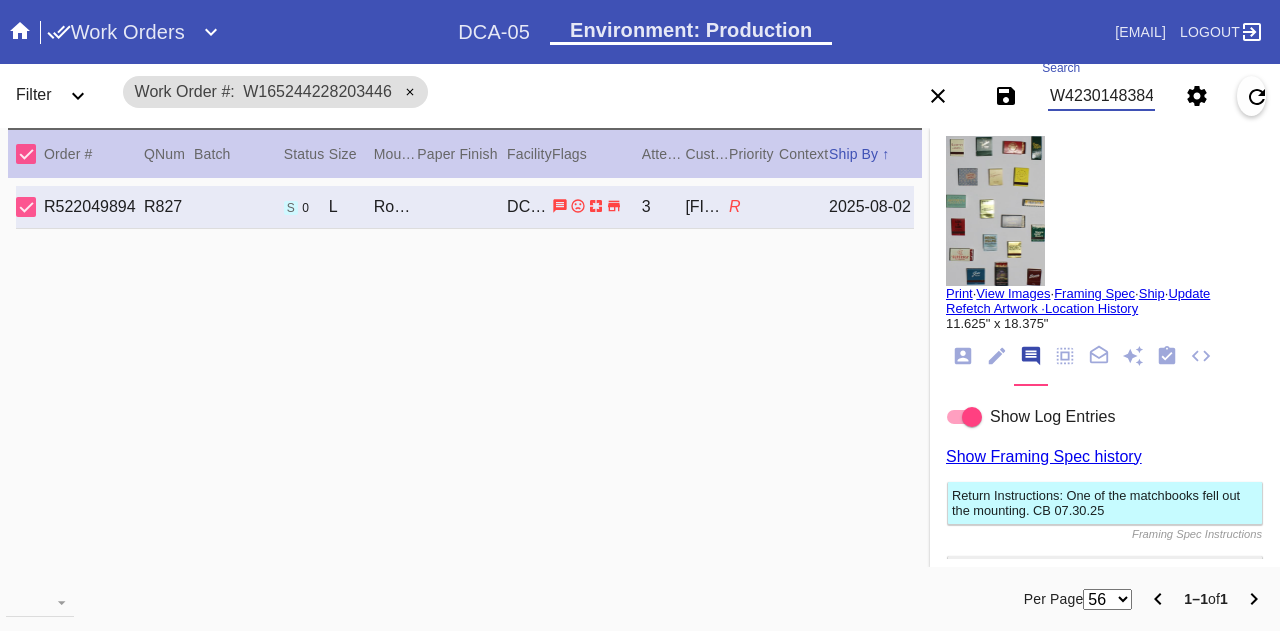scroll, scrollTop: 0, scrollLeft: 45, axis: horizontal 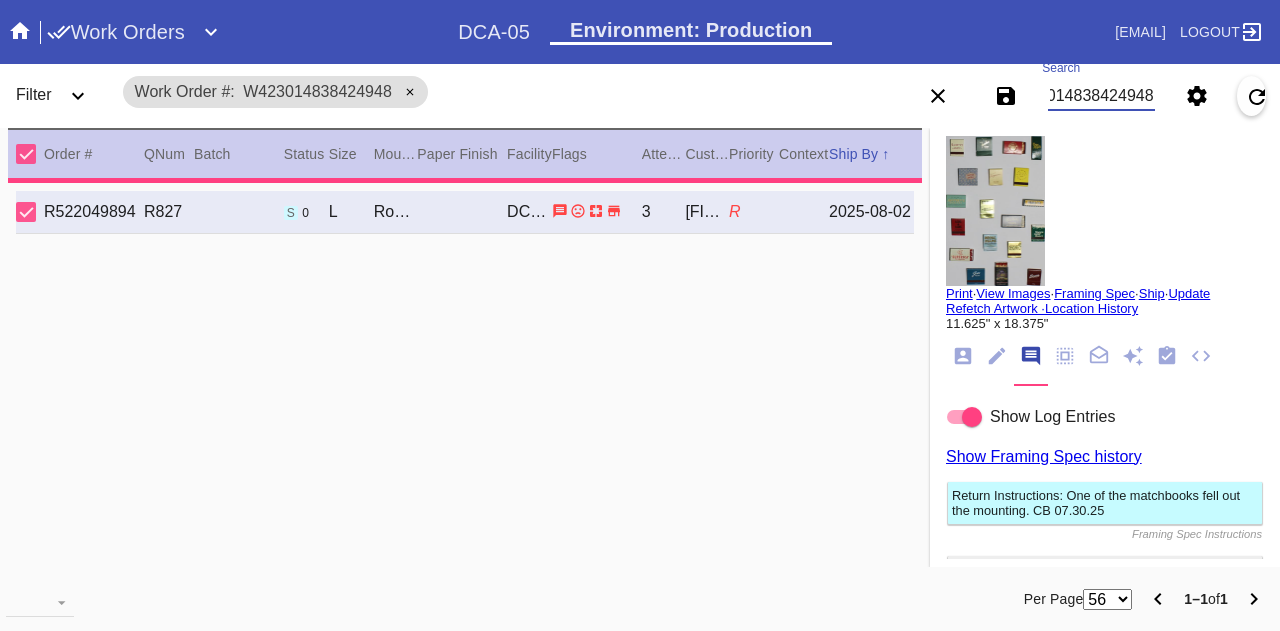 type on "11.25" 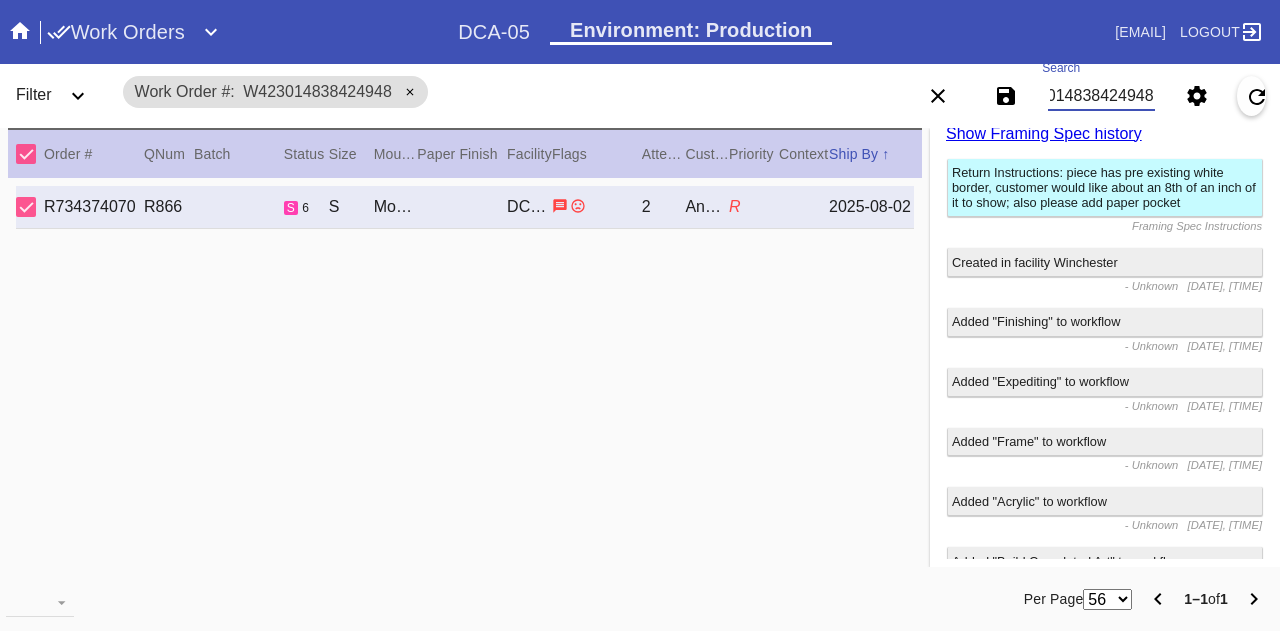 scroll, scrollTop: 338, scrollLeft: 0, axis: vertical 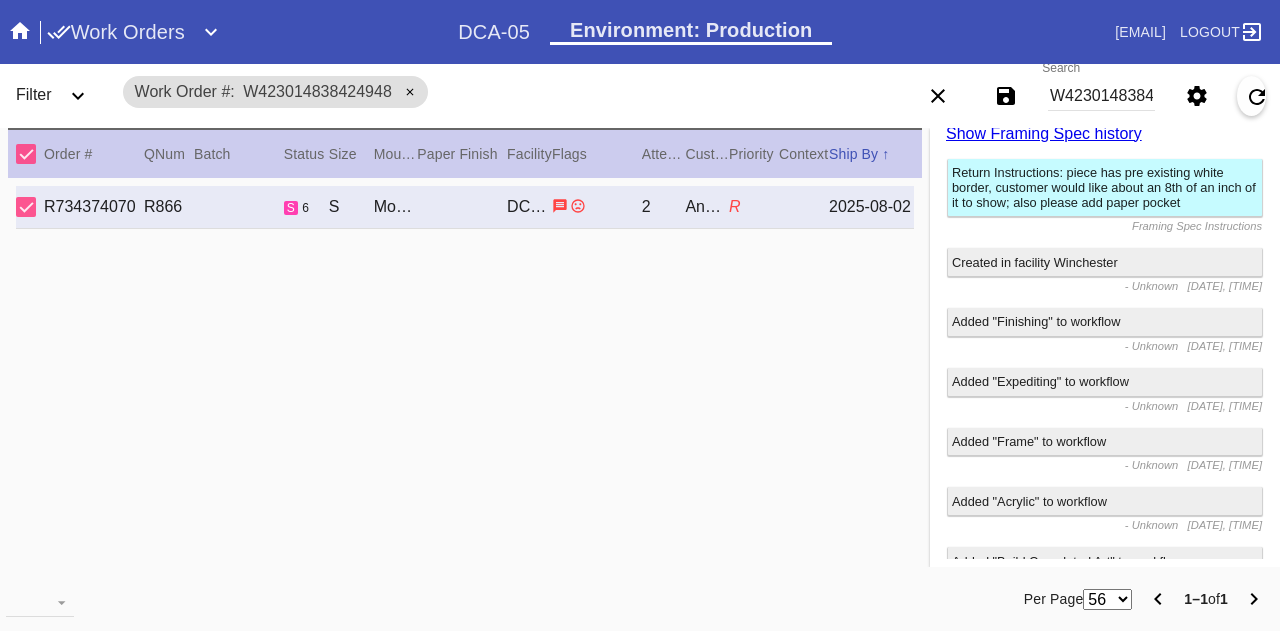 click on "Return Instructions: piece has pre existing white border, customer would like about an 8th of an inch of it to show; also please add paper pocket" at bounding box center (1105, 187) 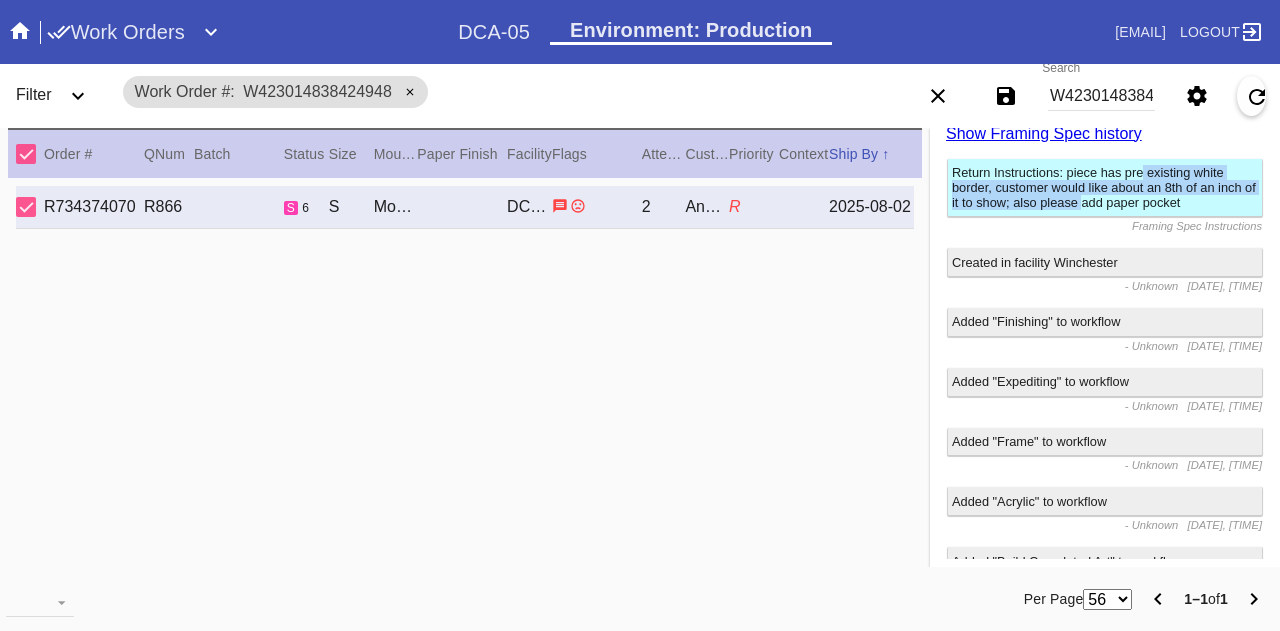 drag, startPoint x: 1069, startPoint y: 169, endPoint x: 1004, endPoint y: 201, distance: 72.44998 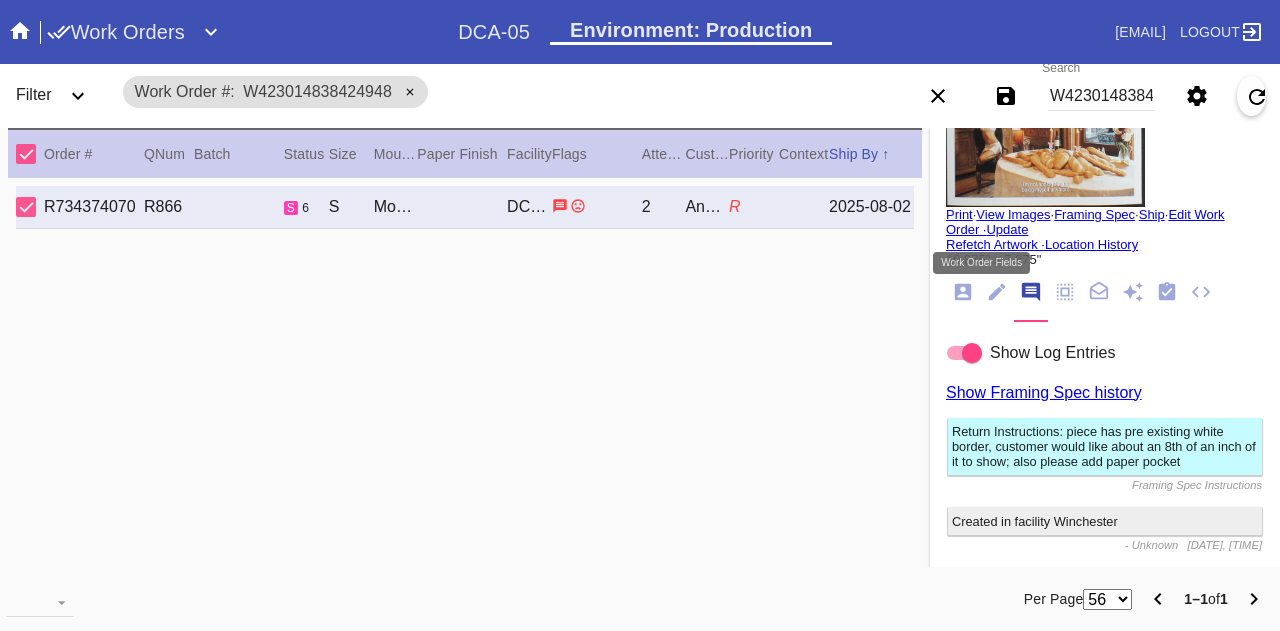 click 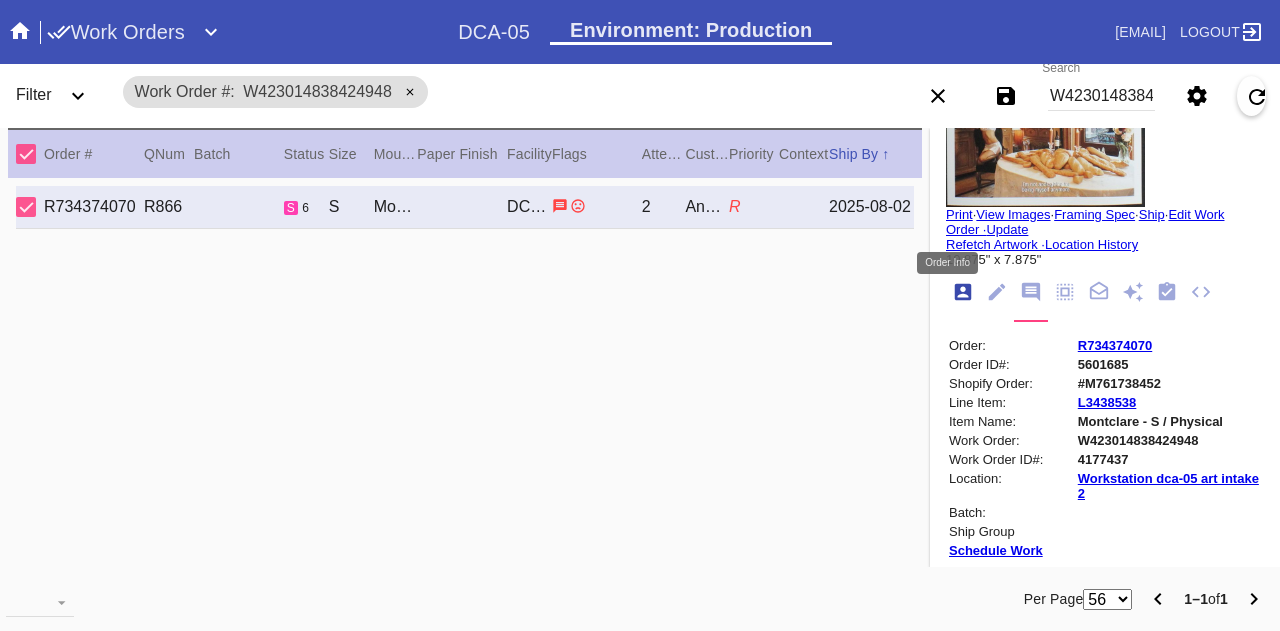 scroll, scrollTop: 24, scrollLeft: 0, axis: vertical 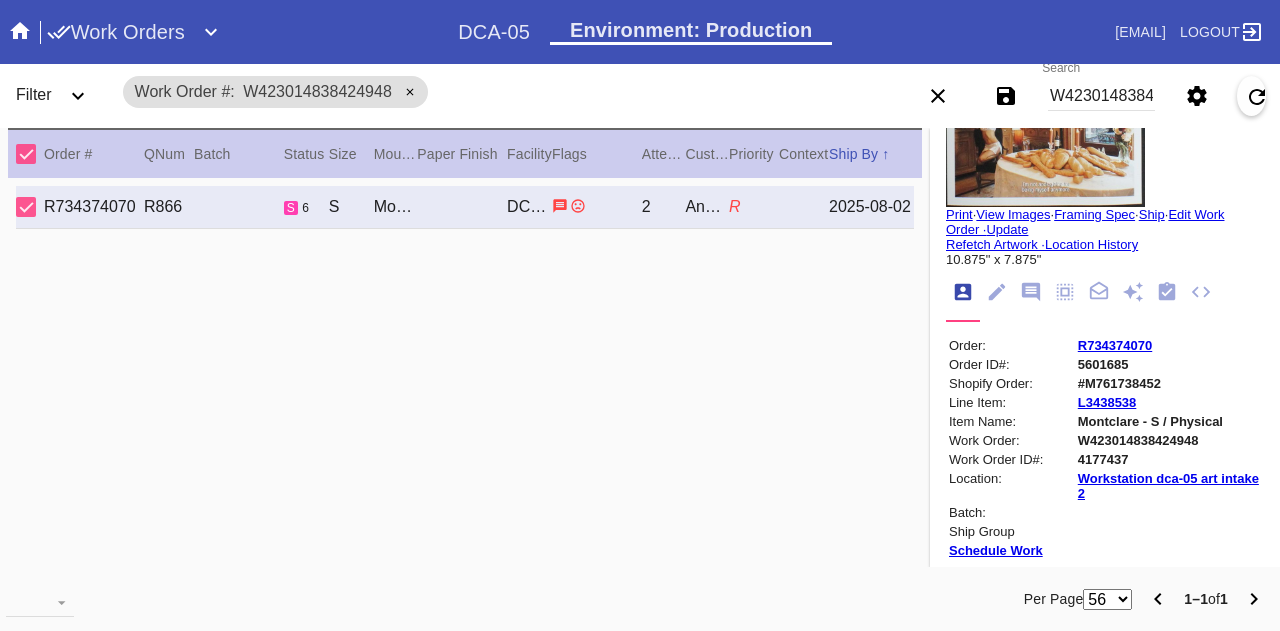 click on "R734374070" at bounding box center (1169, 345) 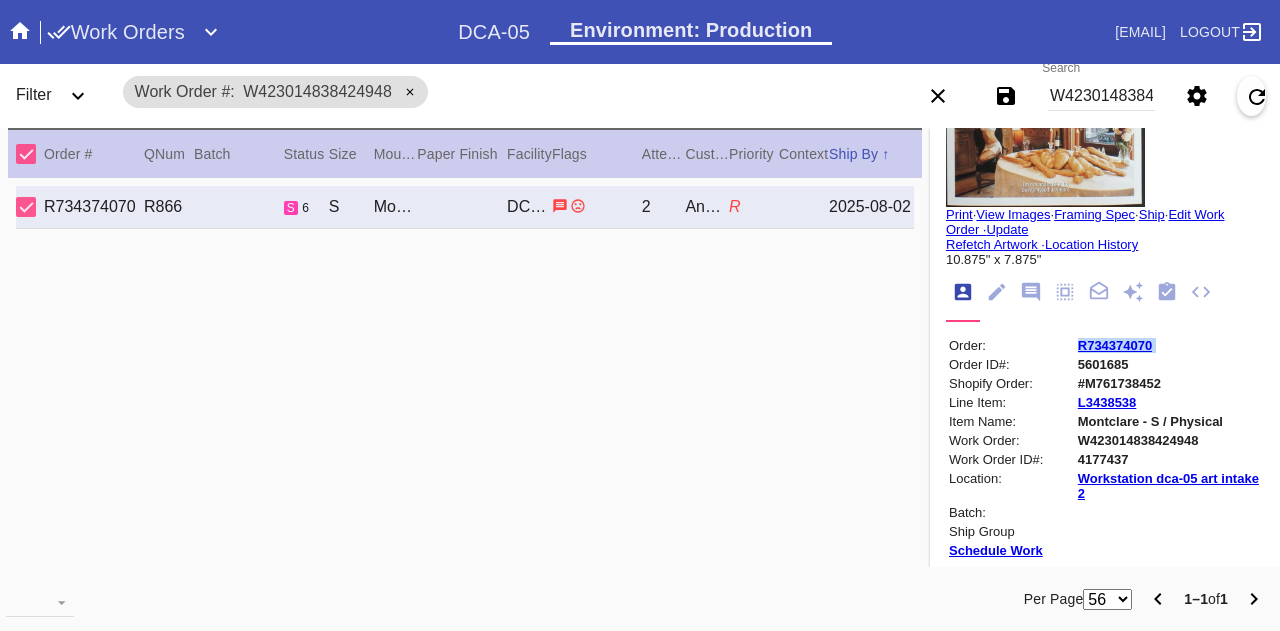 click on "R734374070" at bounding box center (1169, 345) 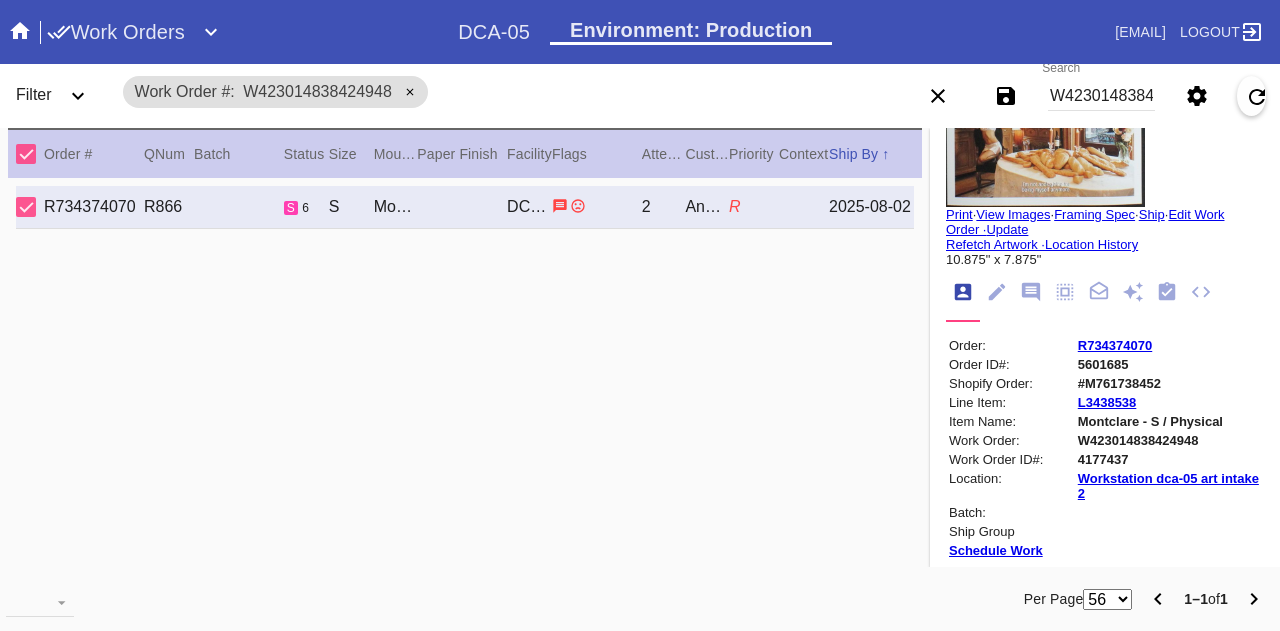 click on "W423014838424948" at bounding box center [1101, 96] 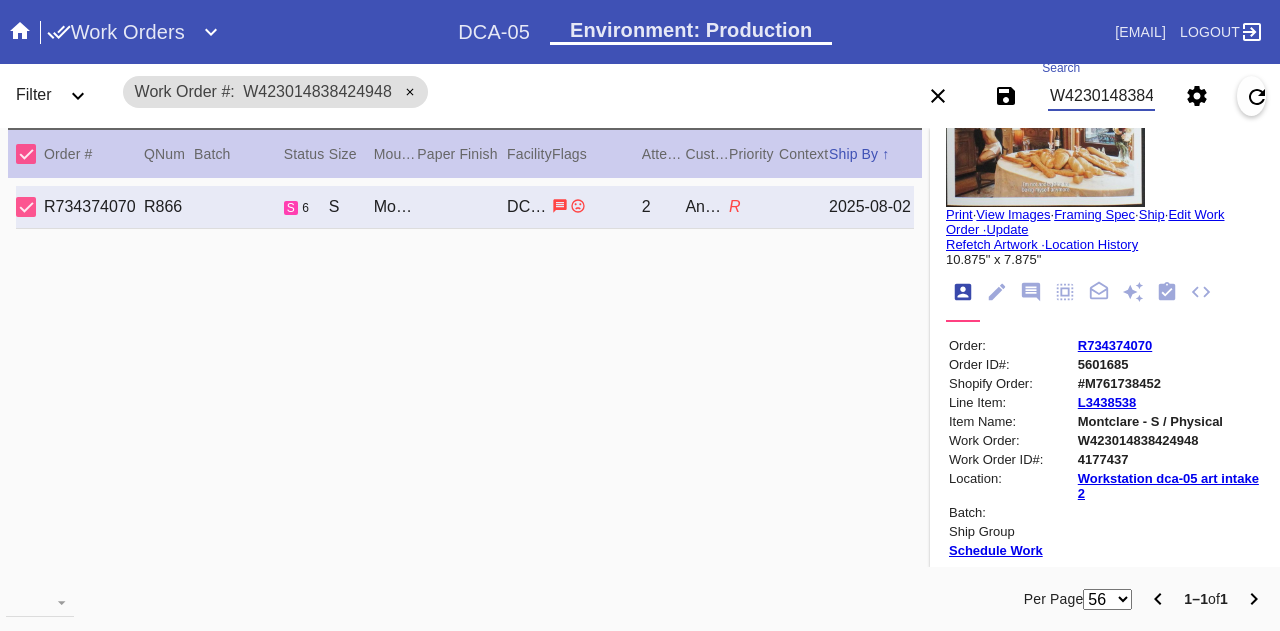 click on "W423014838424948" at bounding box center [1101, 96] 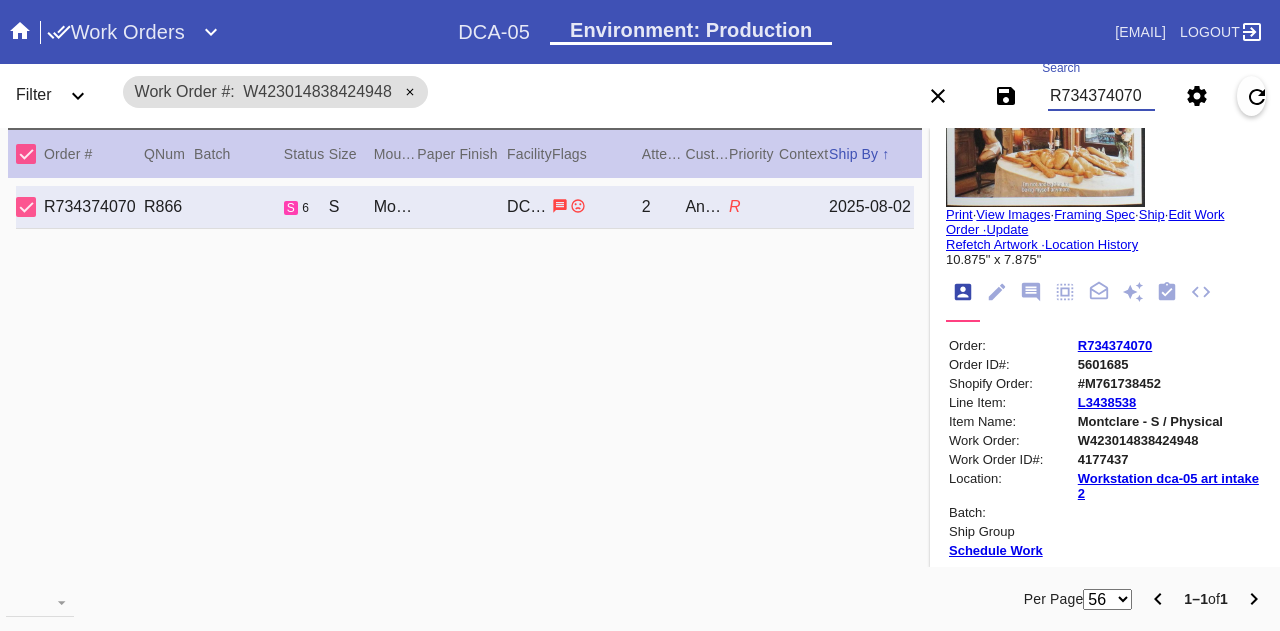type on "R734374070" 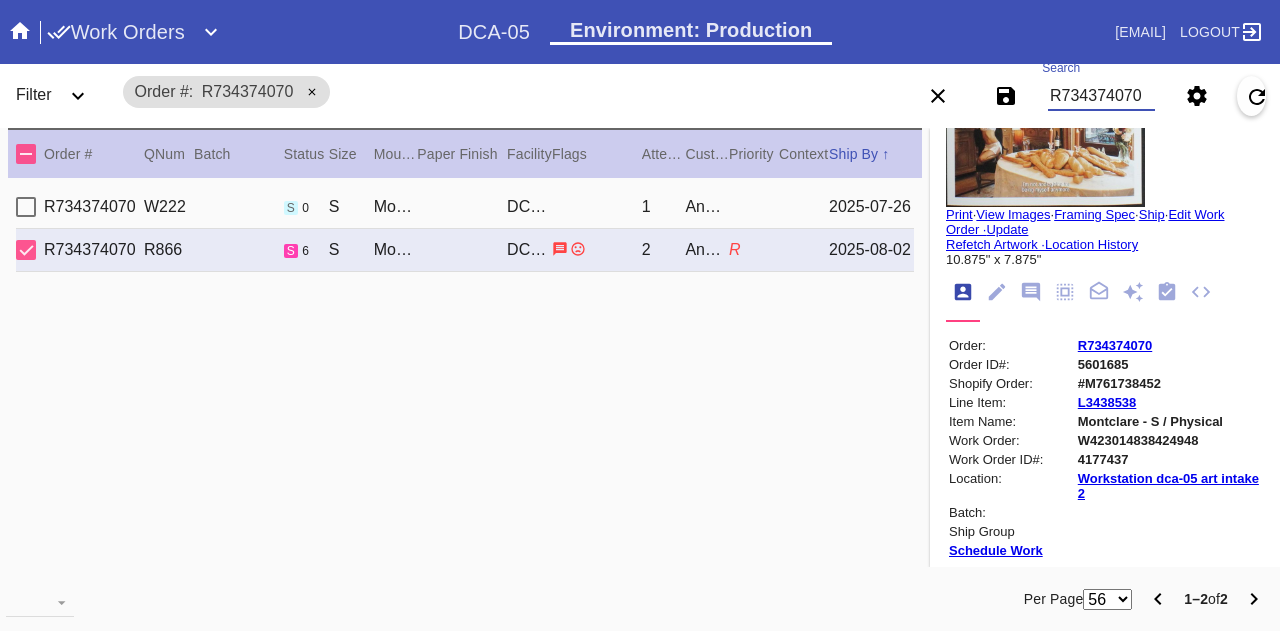 scroll, scrollTop: 80, scrollLeft: 0, axis: vertical 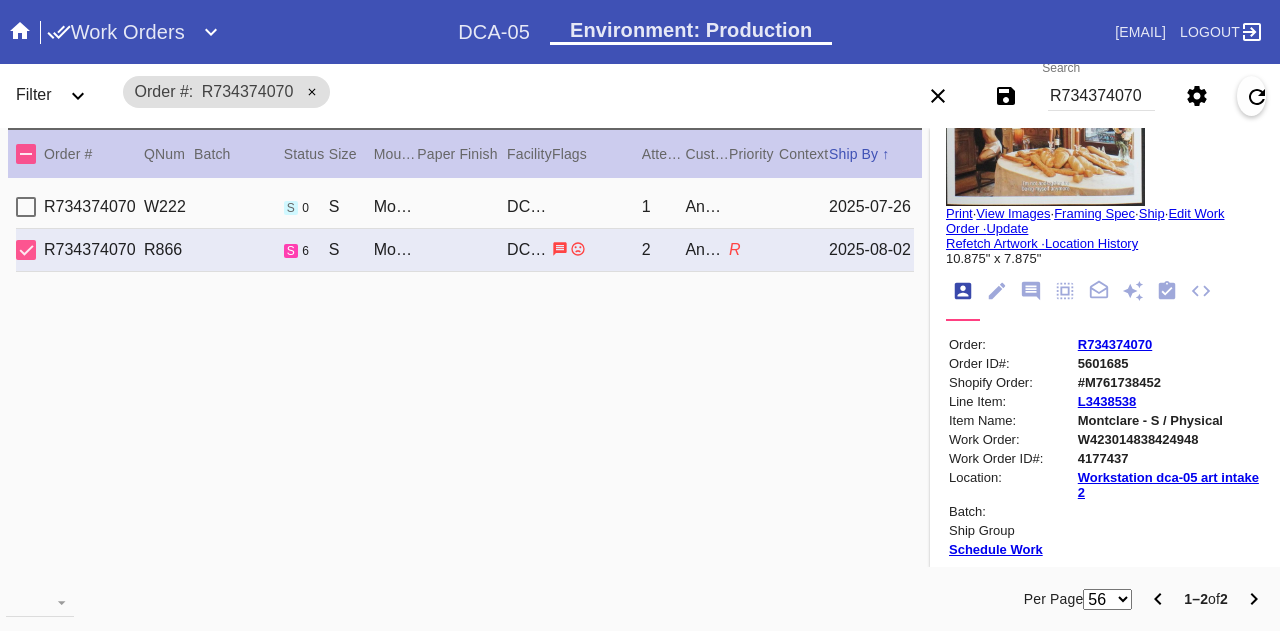 click on "R734374070 W222 s   0 S Montclare / Dove White DCA-05 1 [FIRST] [LAST]
[DATE]" at bounding box center (465, 207) 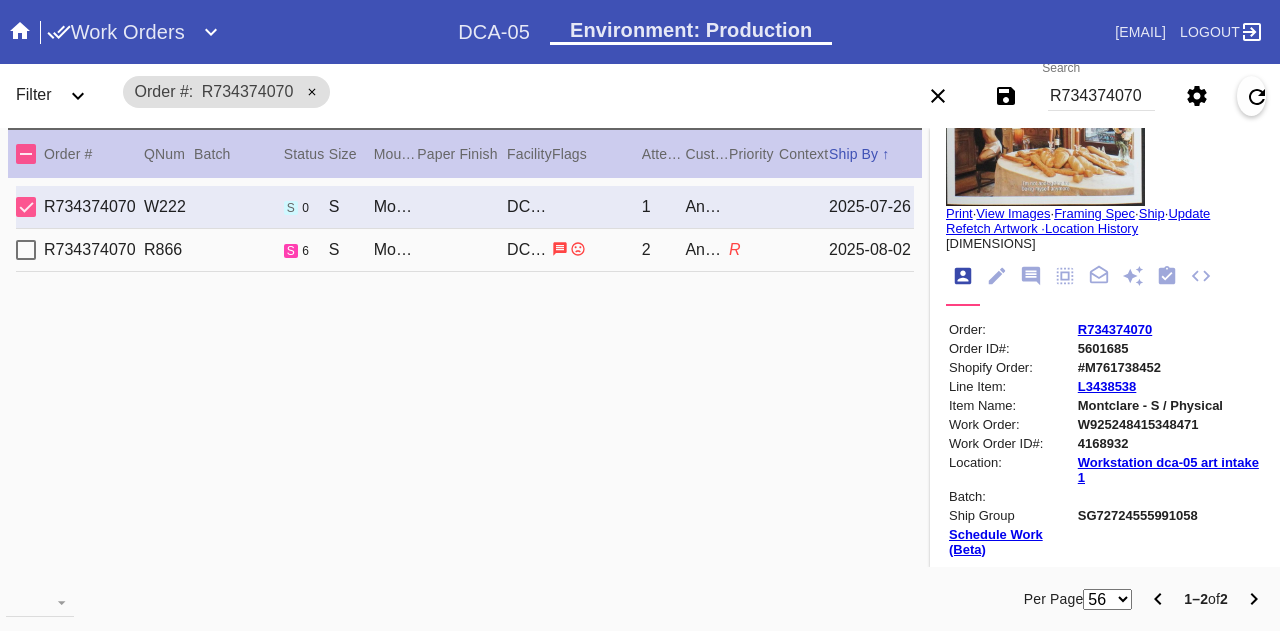 click 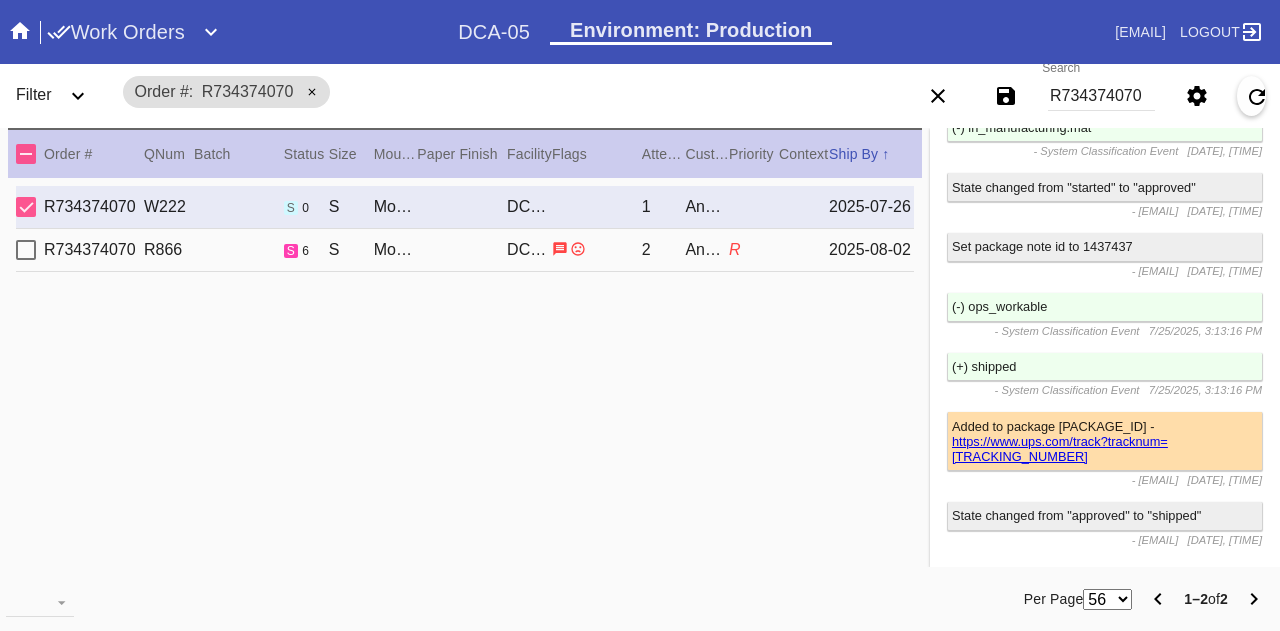 scroll, scrollTop: 4241, scrollLeft: 0, axis: vertical 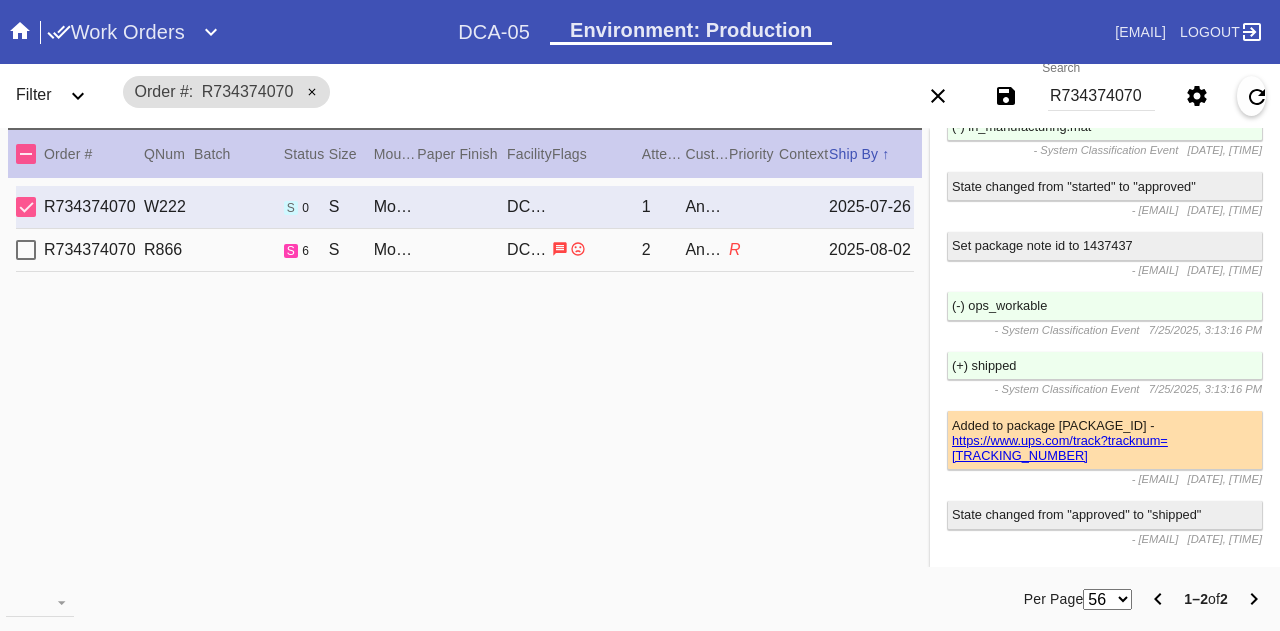 click on "R734374070" at bounding box center [1101, 96] 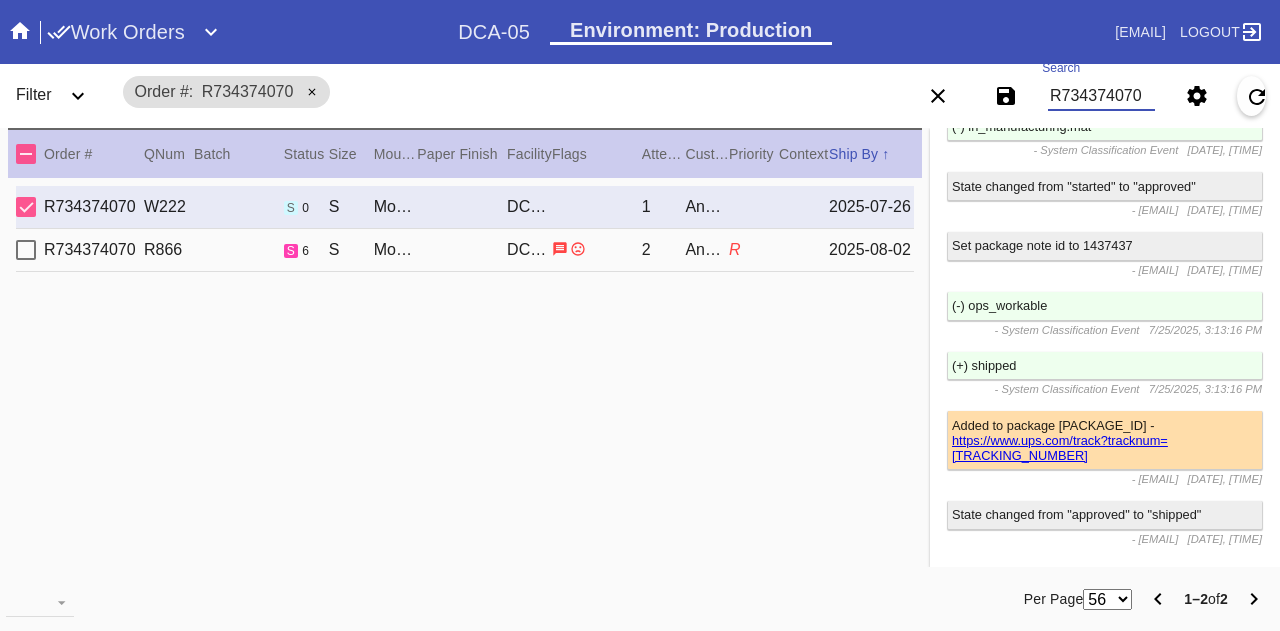 click on "R734374070" at bounding box center [1101, 96] 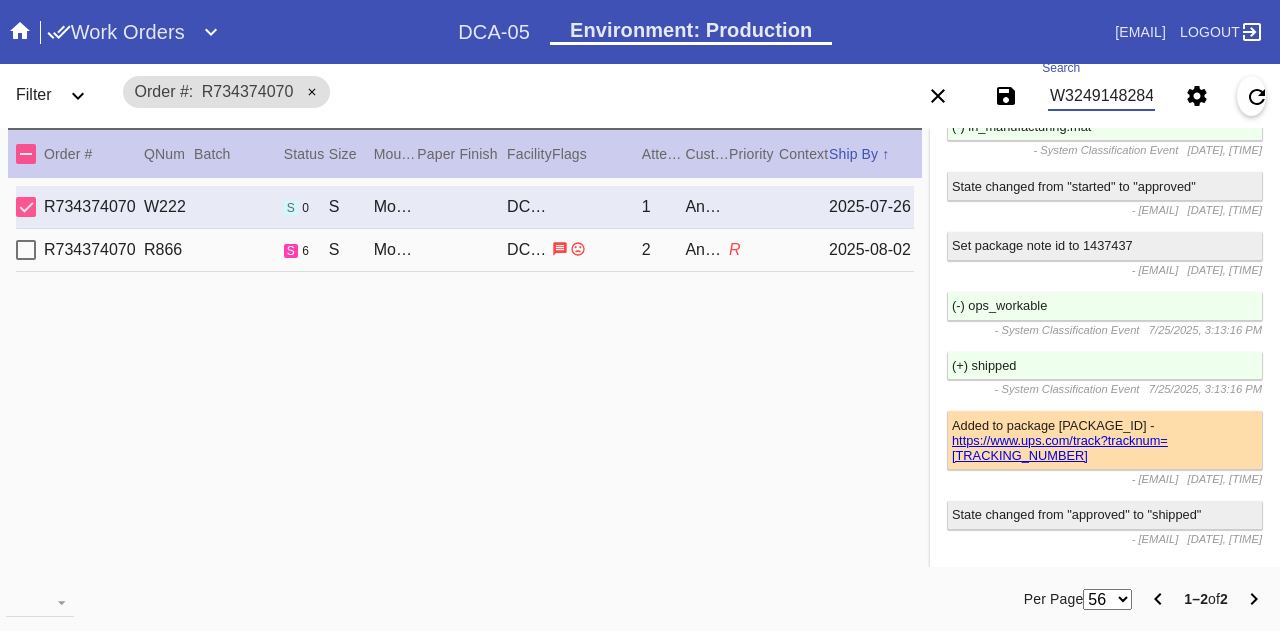scroll, scrollTop: 0, scrollLeft: 45, axis: horizontal 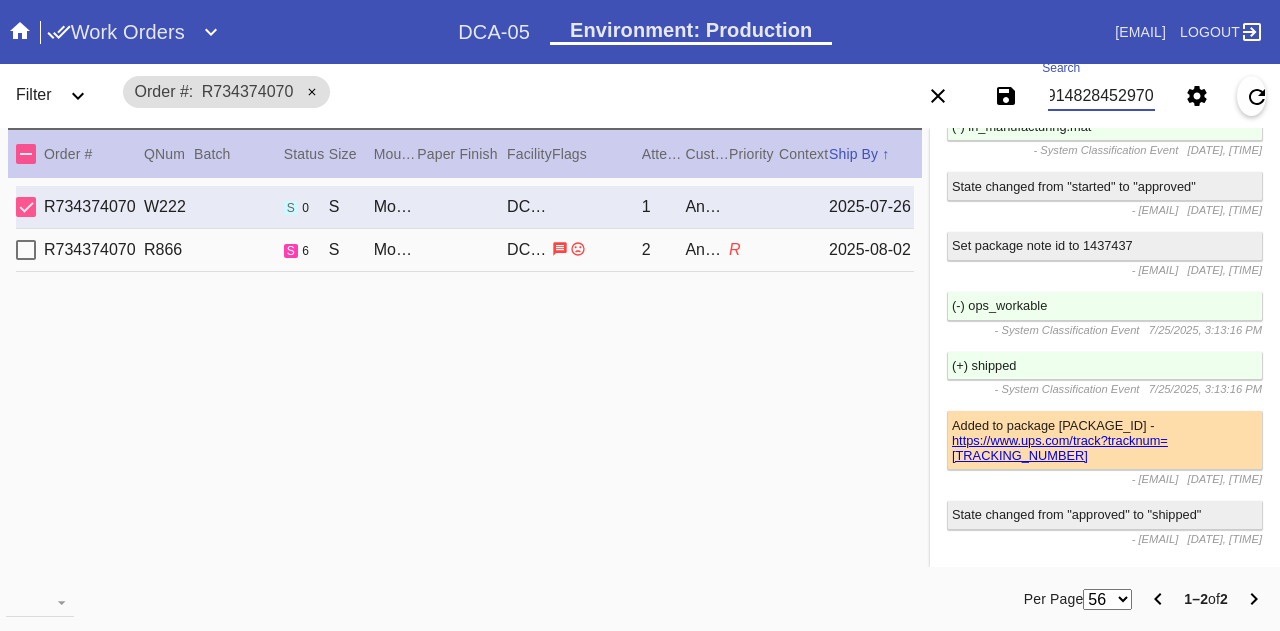 type on "W324914828452970" 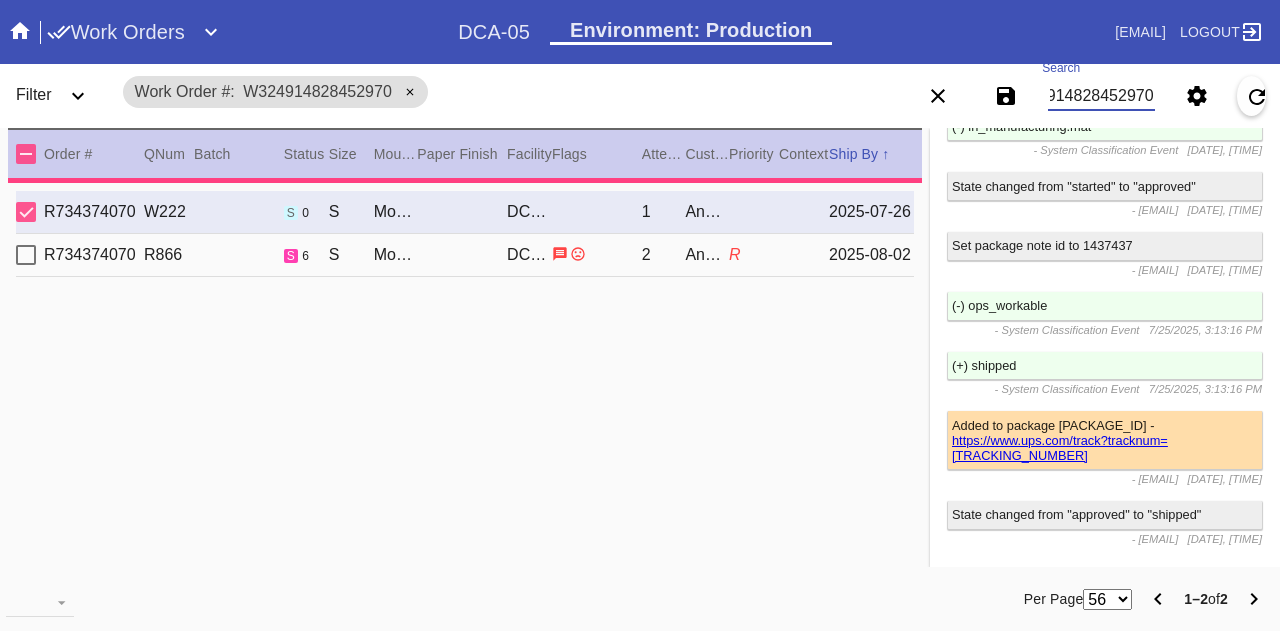 scroll, scrollTop: 3805, scrollLeft: 0, axis: vertical 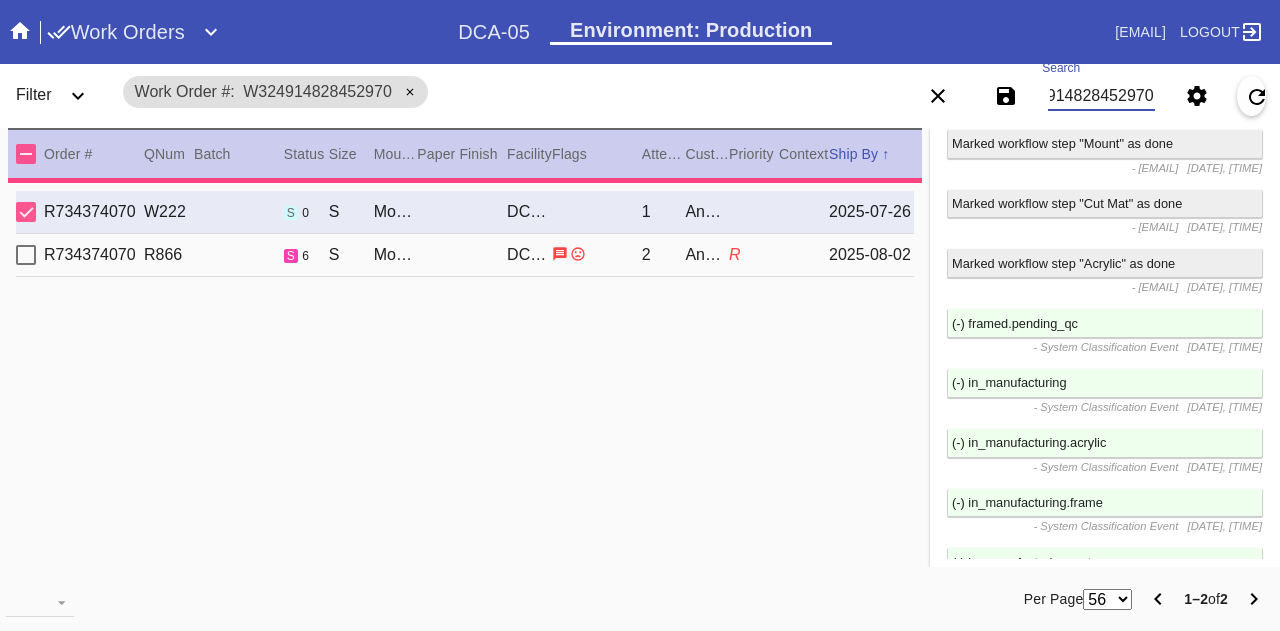 type on "22.375" 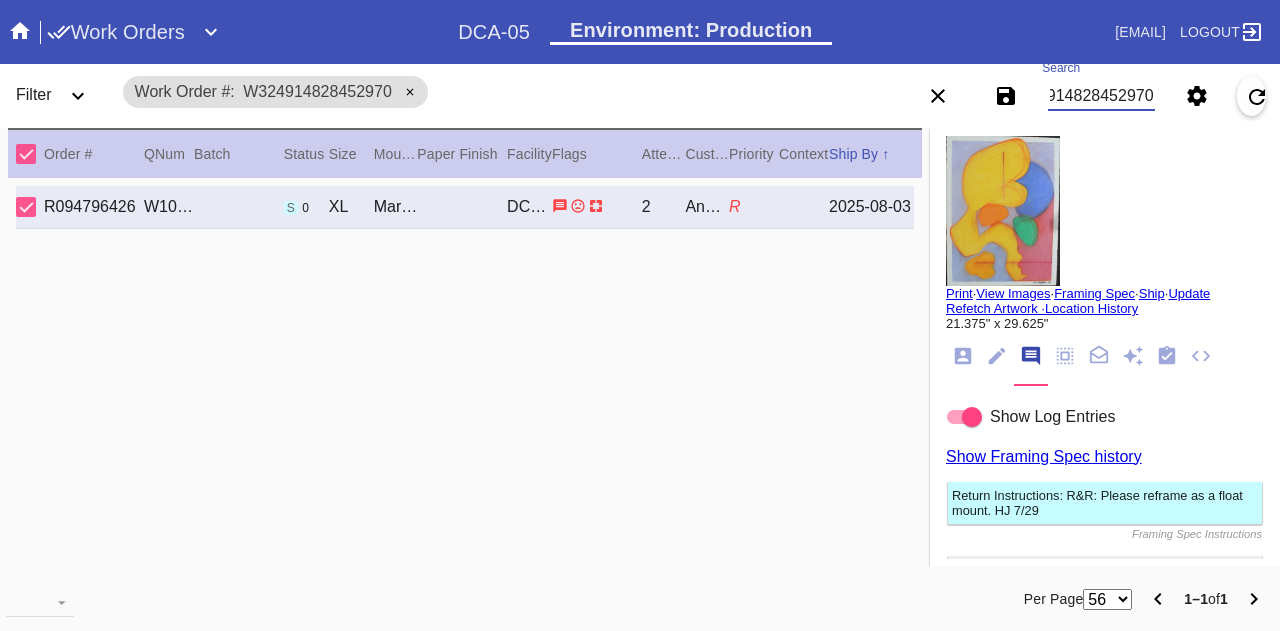 scroll, scrollTop: 0, scrollLeft: 0, axis: both 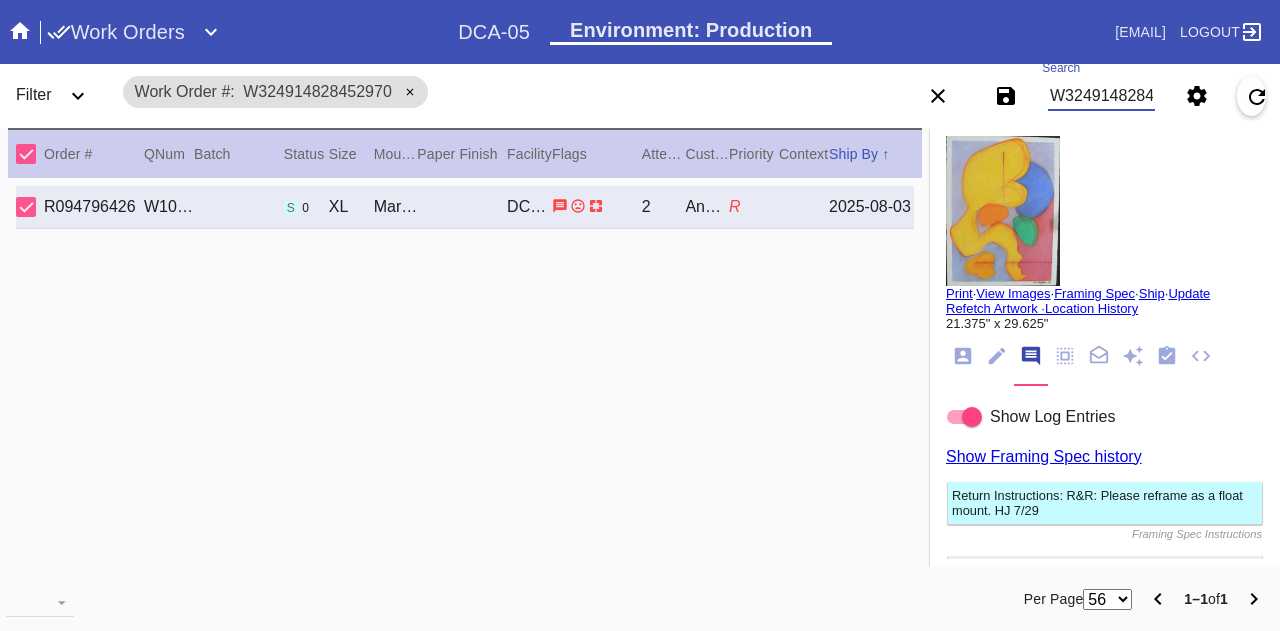 click on "W324914828452970" at bounding box center (1101, 96) 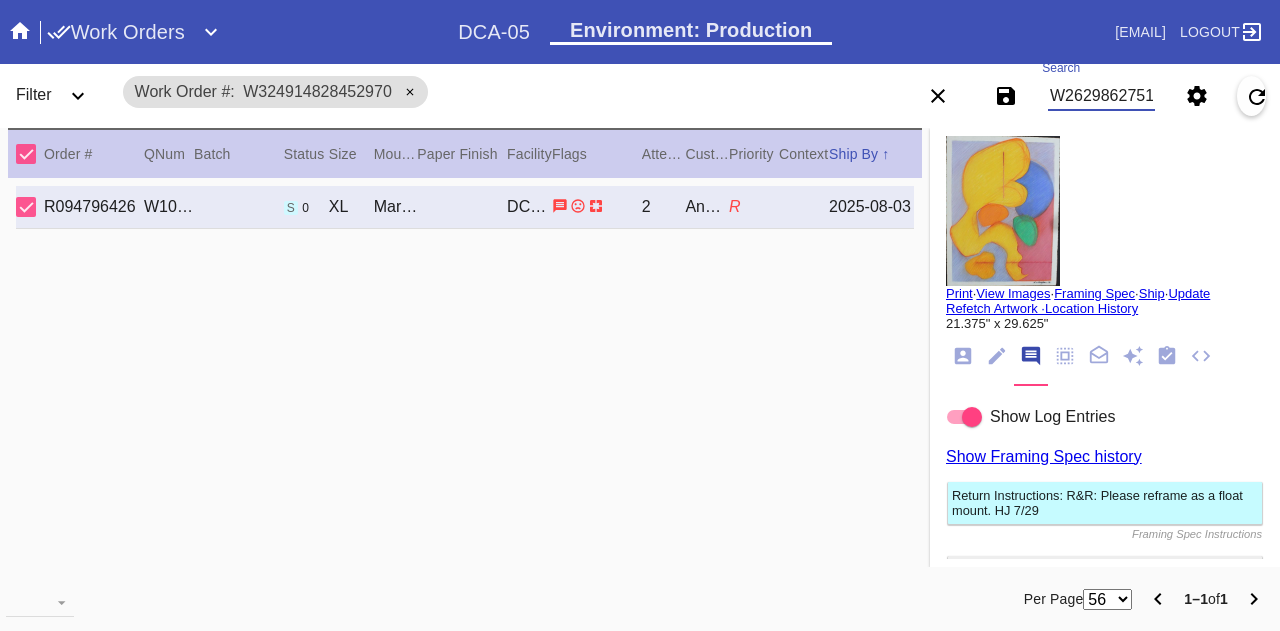 scroll, scrollTop: 0, scrollLeft: 44, axis: horizontal 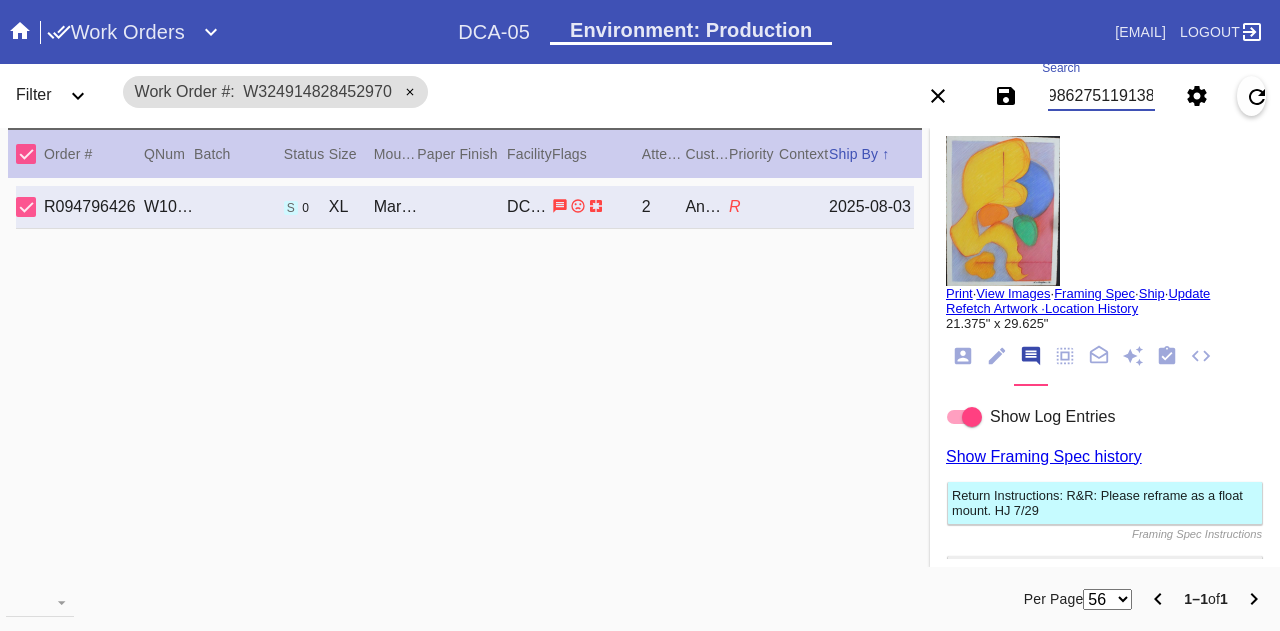 type on "W262986275119138" 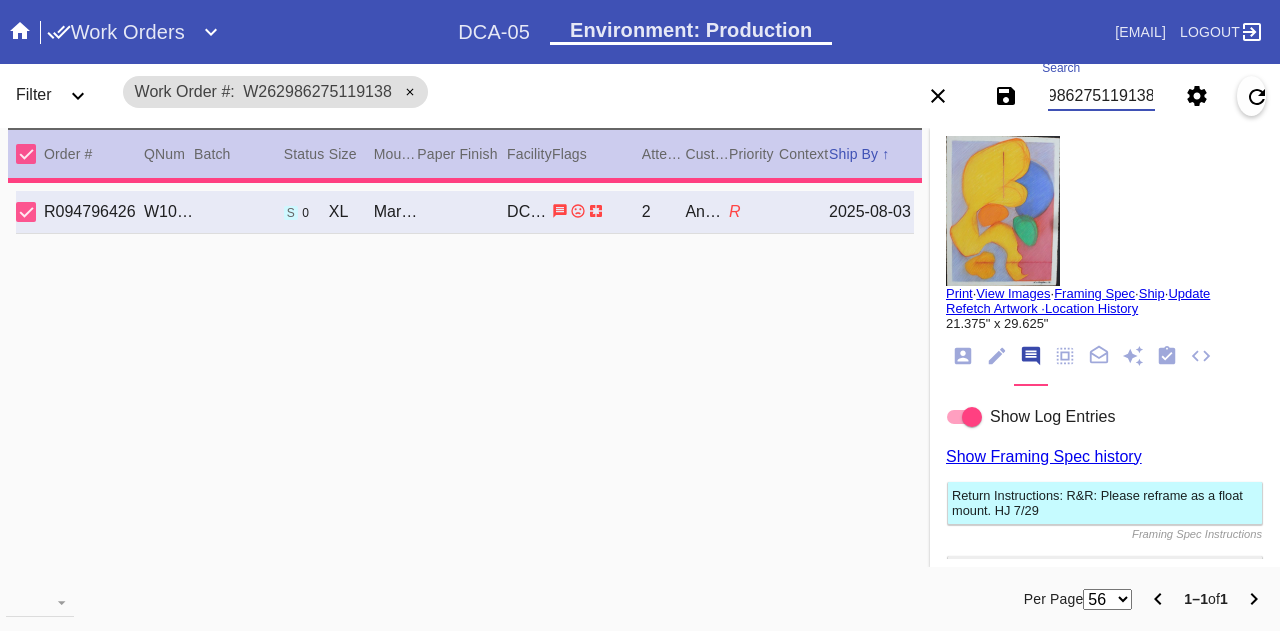 type on "7.5" 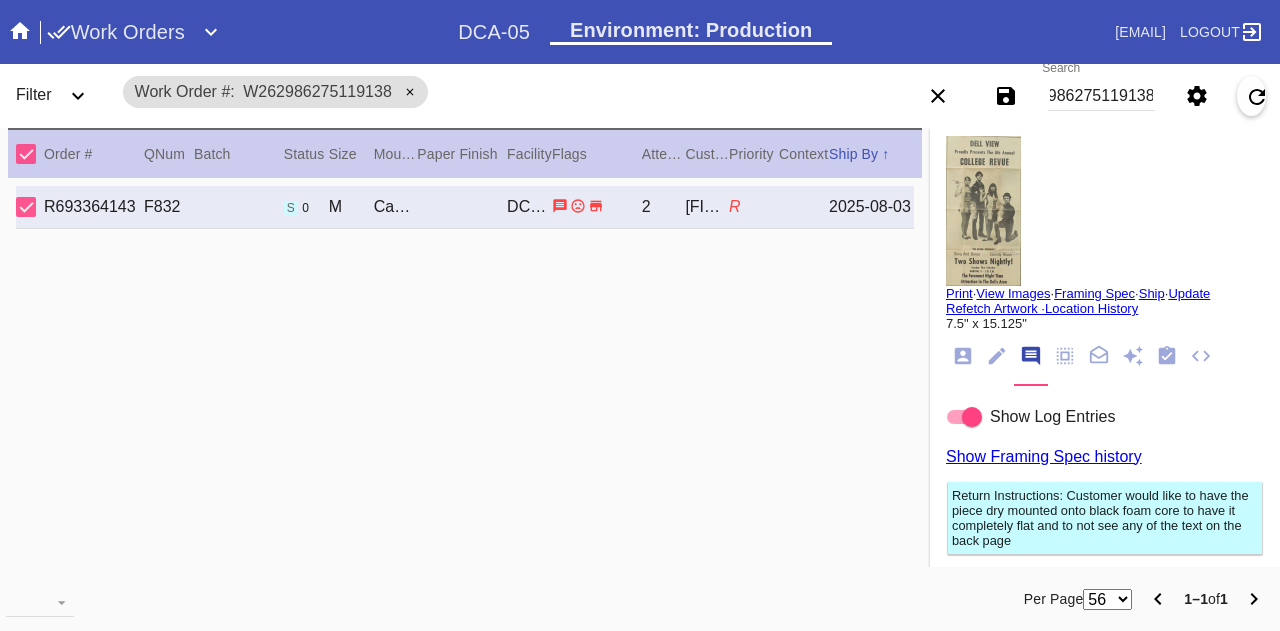click 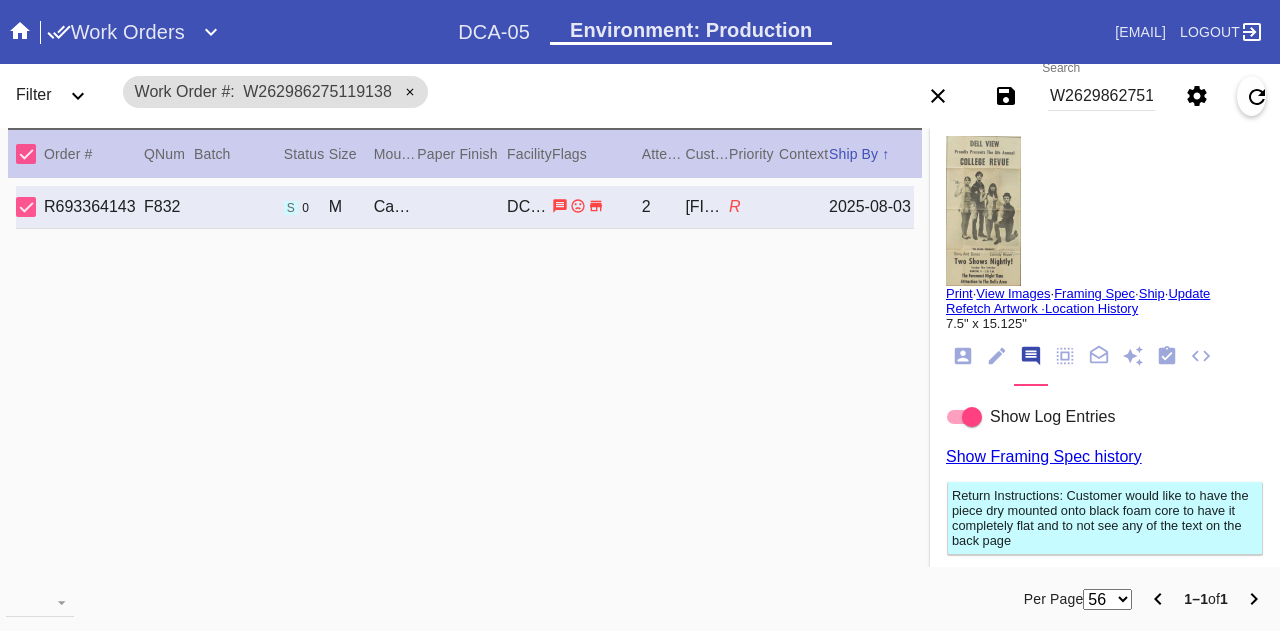 scroll, scrollTop: 24, scrollLeft: 0, axis: vertical 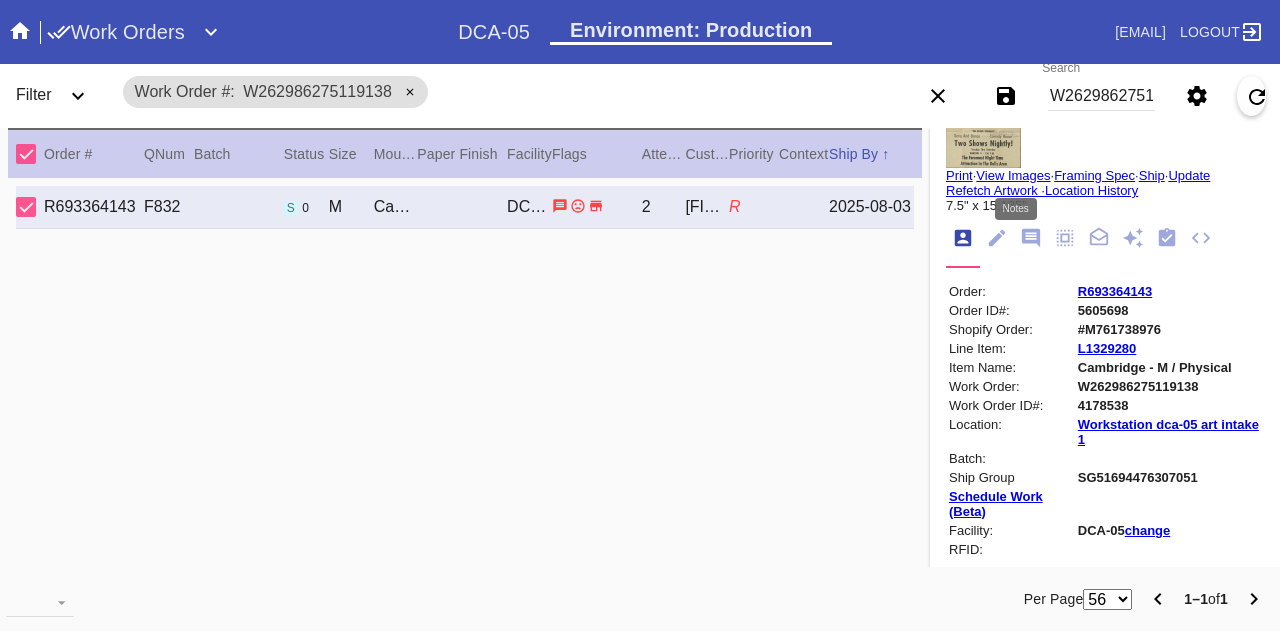 click 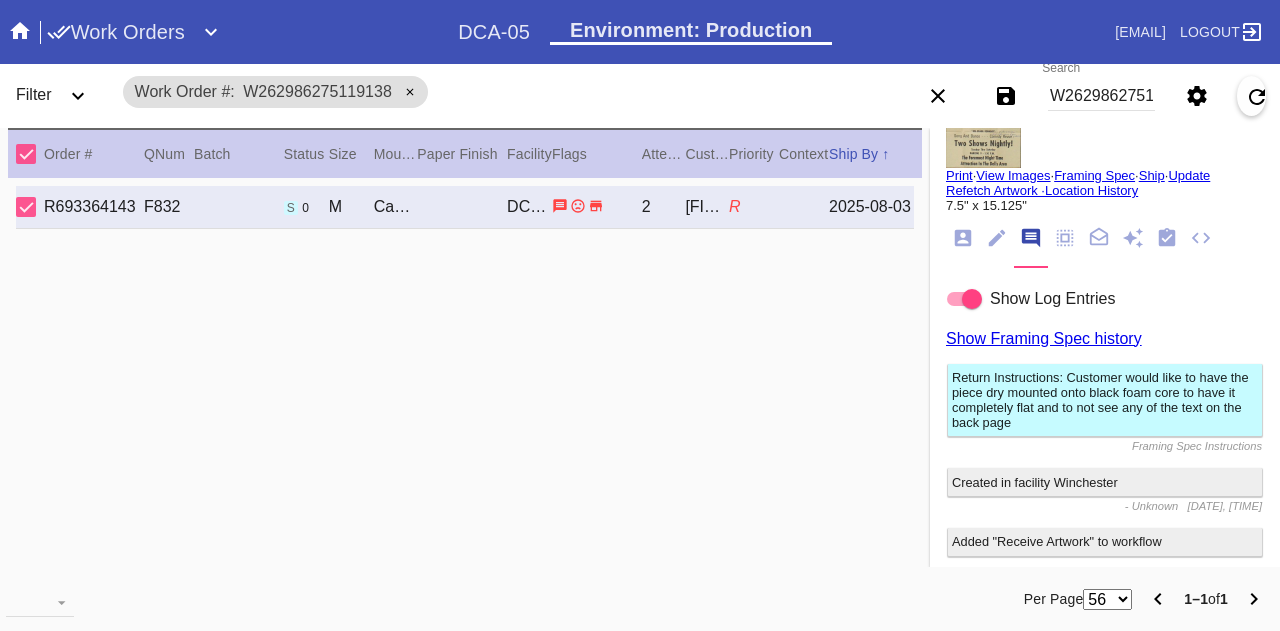 scroll, scrollTop: 122, scrollLeft: 0, axis: vertical 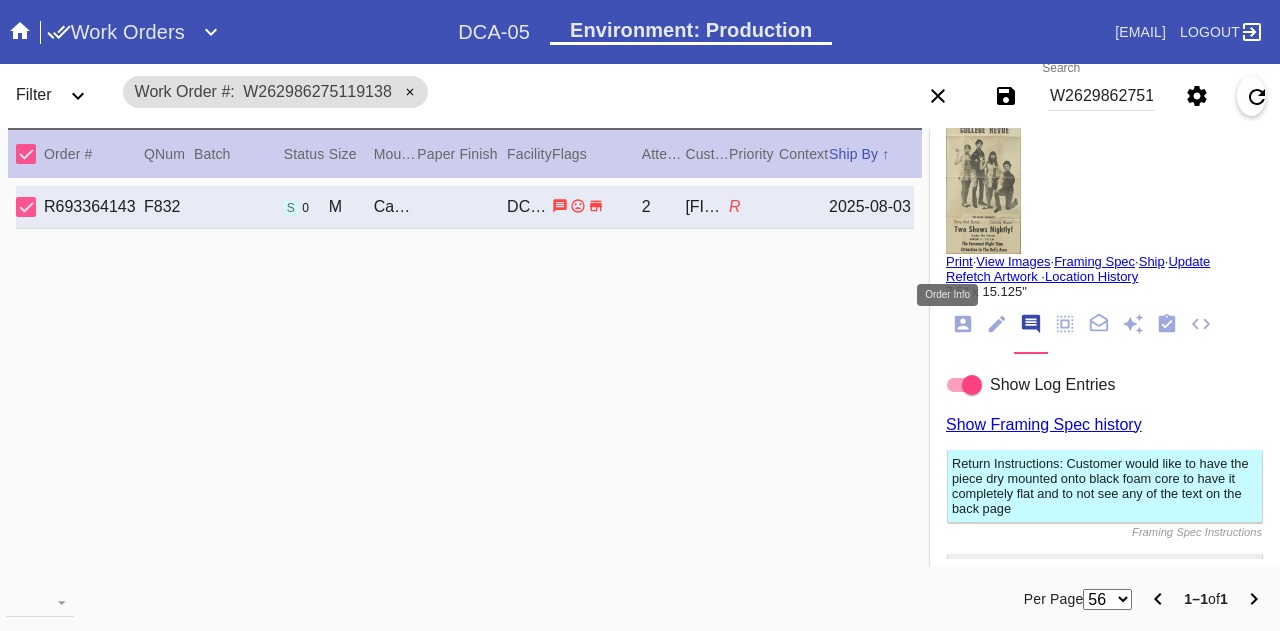 click 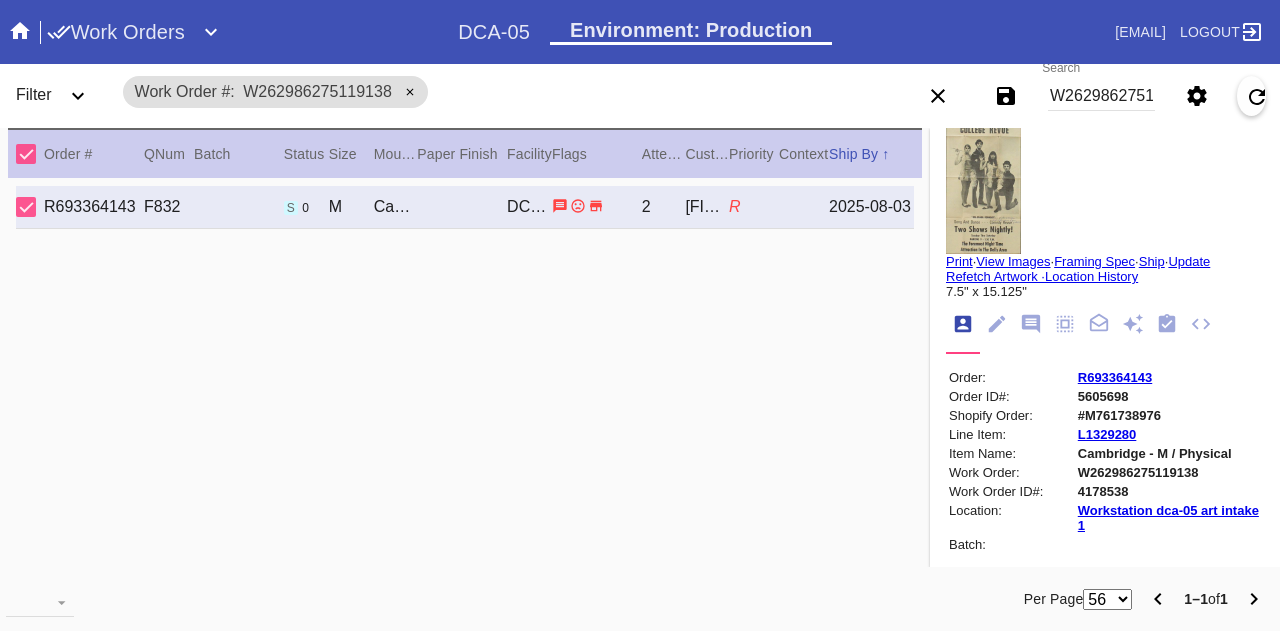 click on "R693364143" at bounding box center [1169, 377] 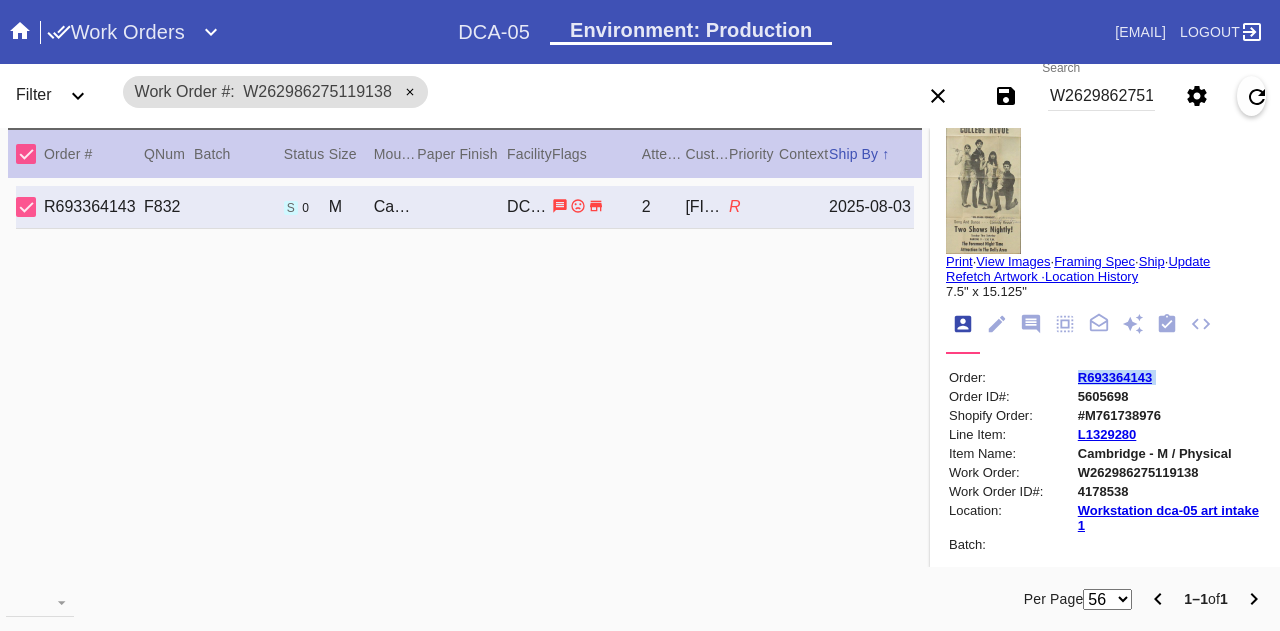 click on "R693364143" at bounding box center [1169, 377] 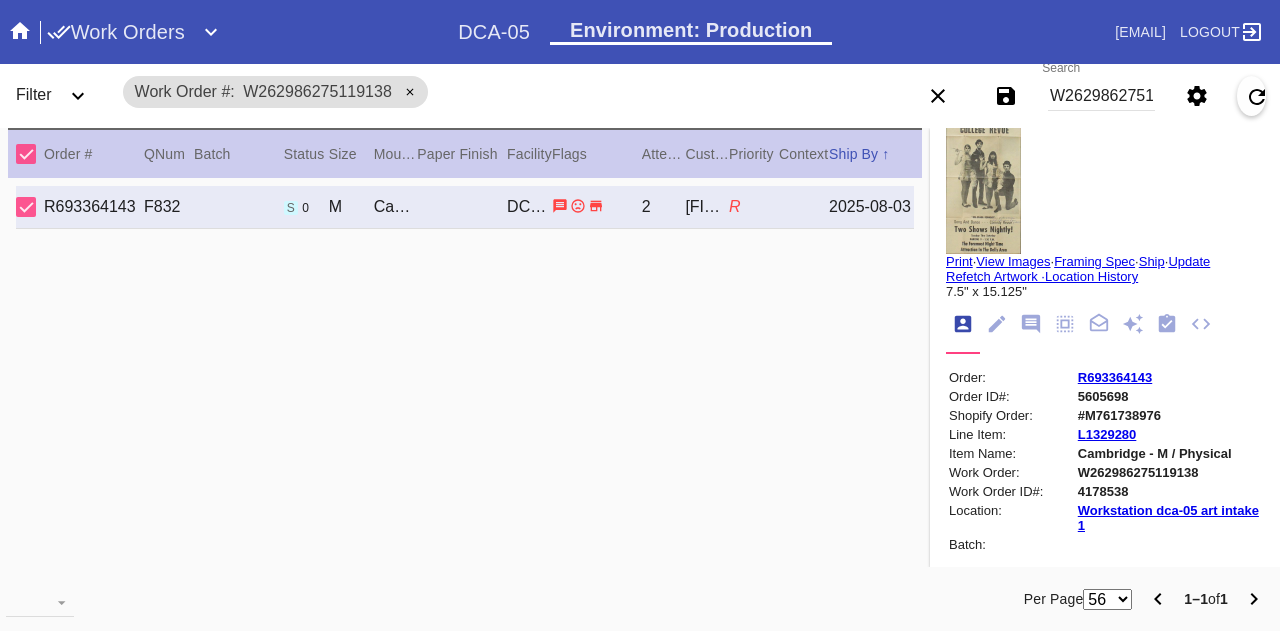 click on "W262986275119138" at bounding box center (1101, 96) 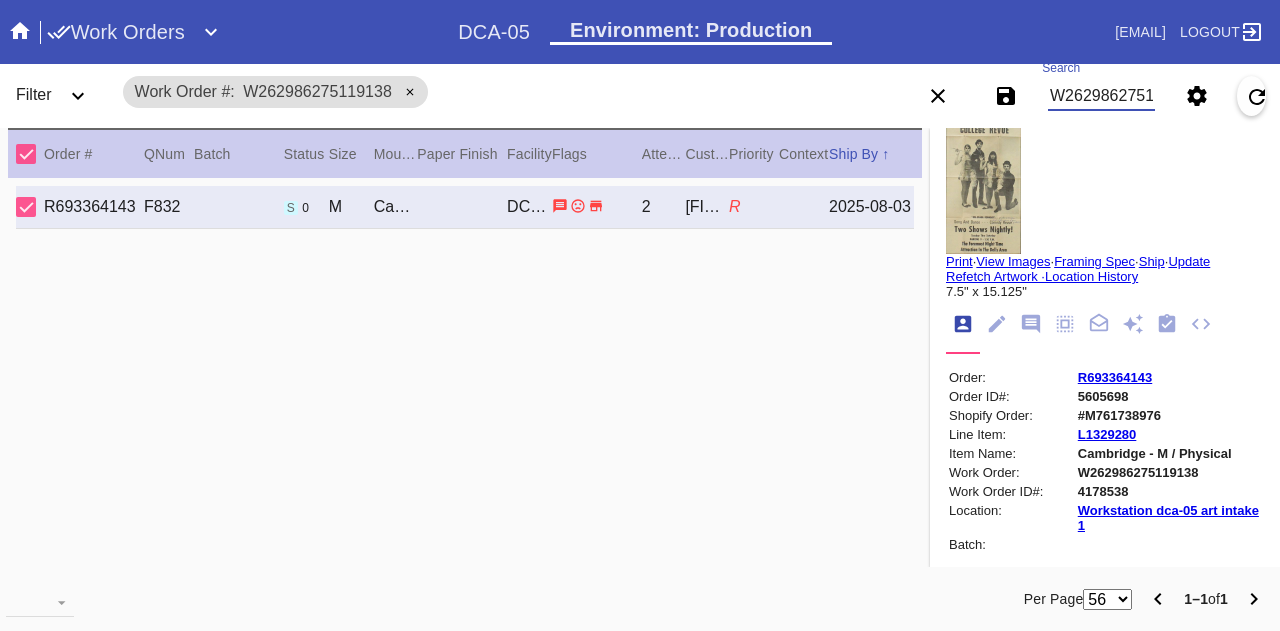 click on "W262986275119138" at bounding box center [1101, 96] 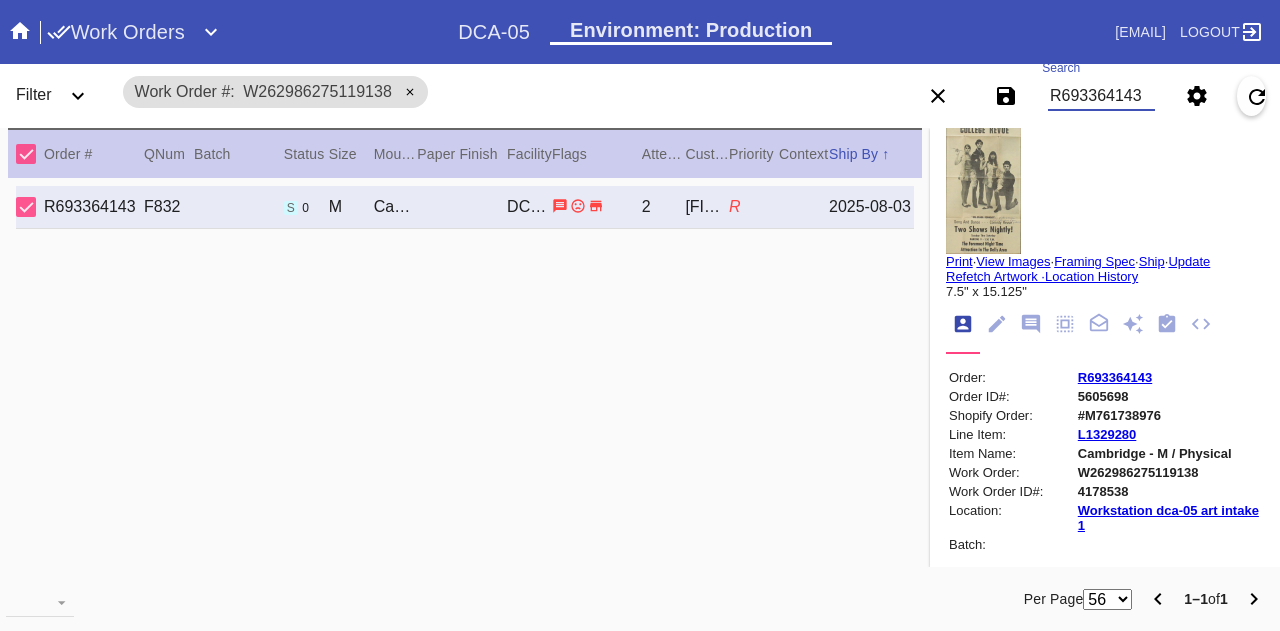 type on "R693364143" 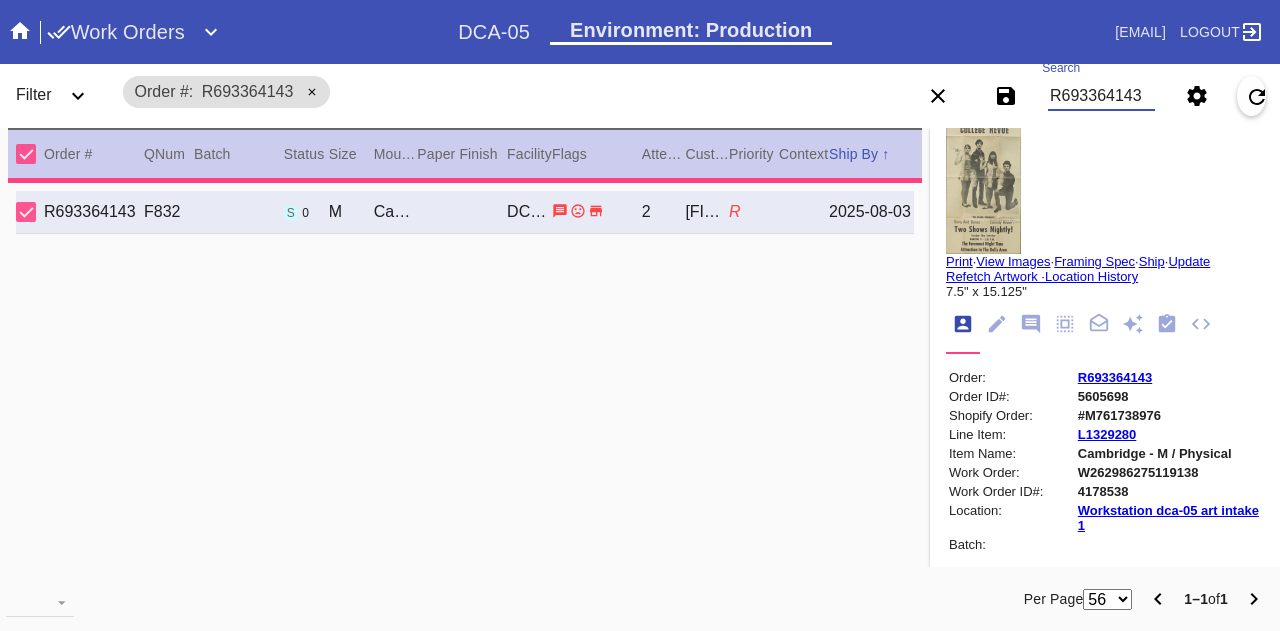 drag, startPoint x: 1079, startPoint y: 97, endPoint x: 784, endPoint y: 194, distance: 310.53824 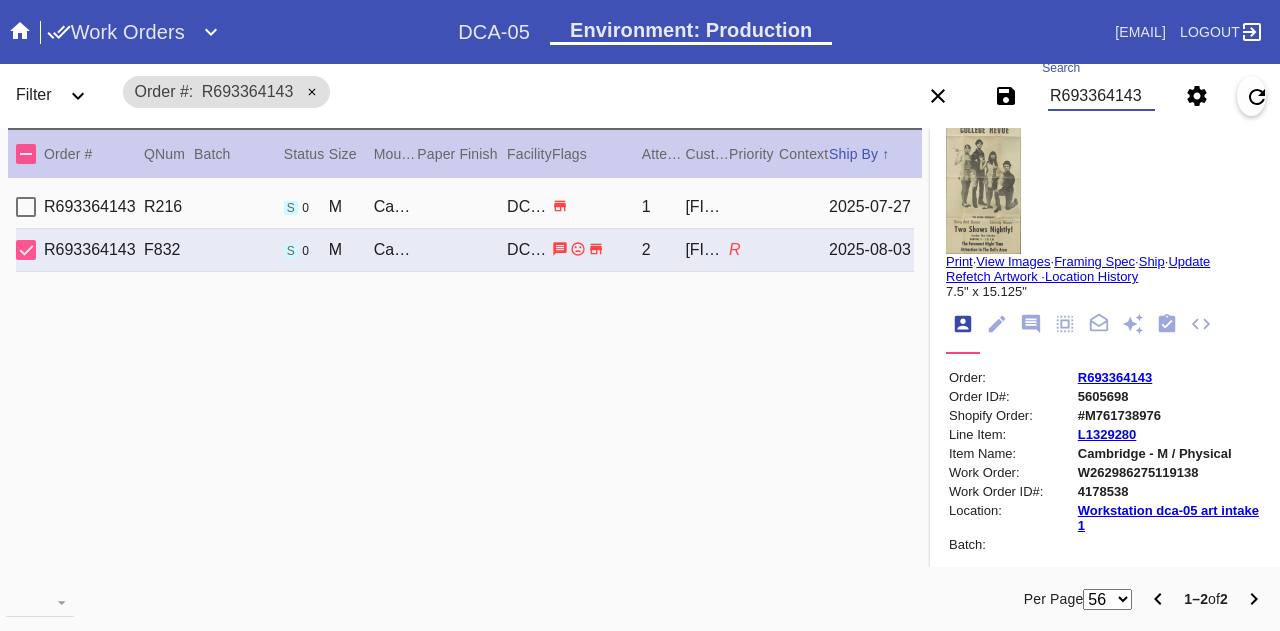 click on "[ORDER_ID] [ORDER_ID] s   0 M [FRAME_NAME] / [MAT_COLOR] [FACILITY] [NUMBER] [NAME]
[DATE]" at bounding box center (465, 207) 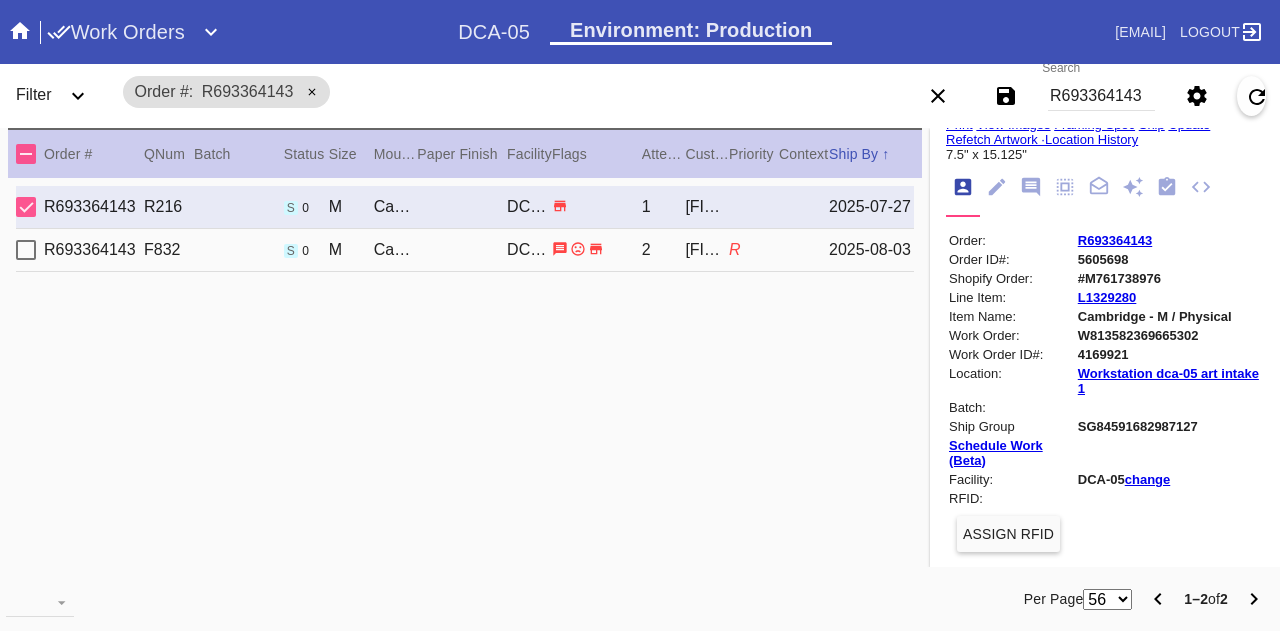 scroll, scrollTop: 170, scrollLeft: 0, axis: vertical 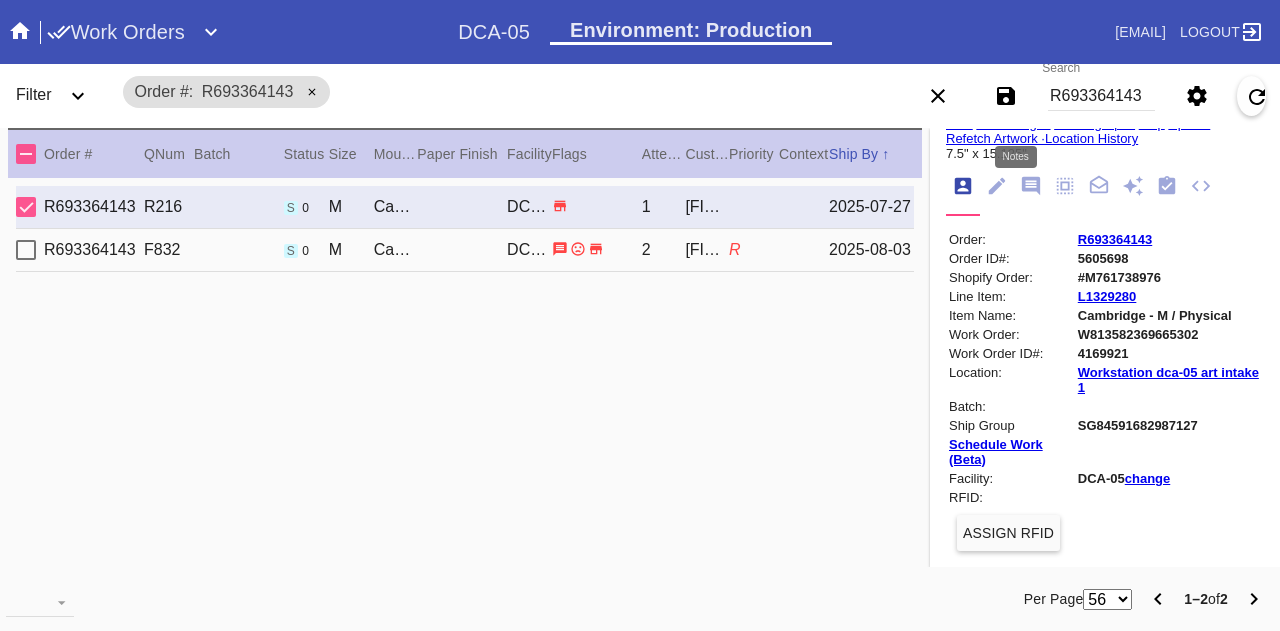 click 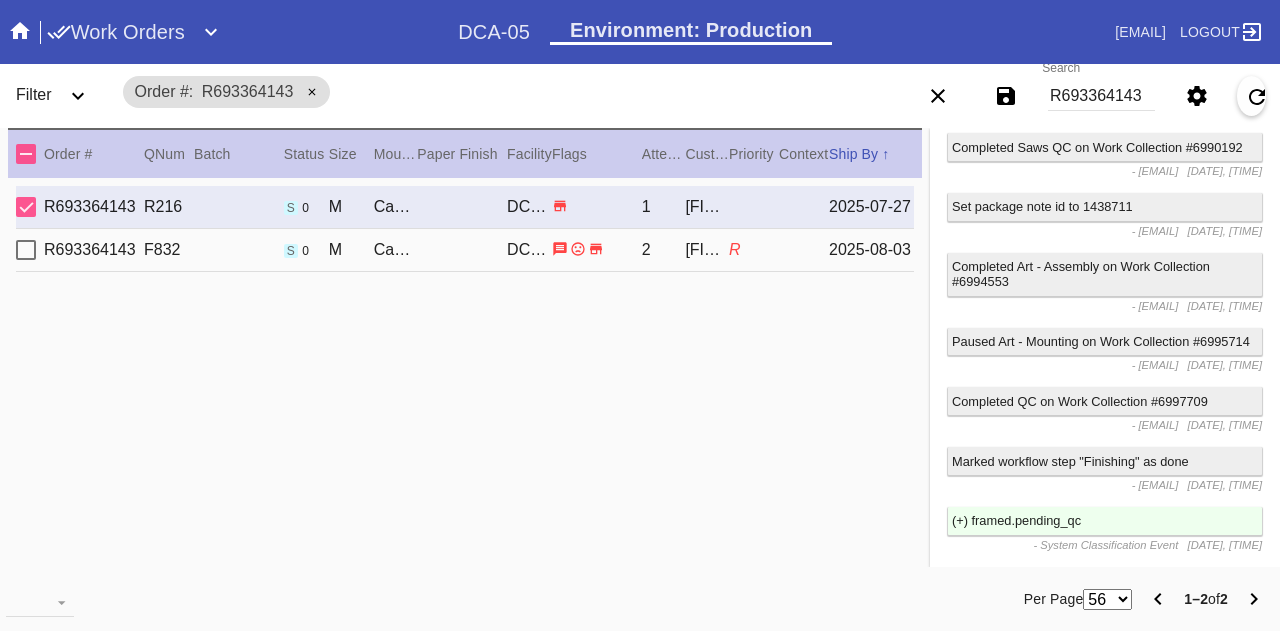 scroll, scrollTop: 3089, scrollLeft: 0, axis: vertical 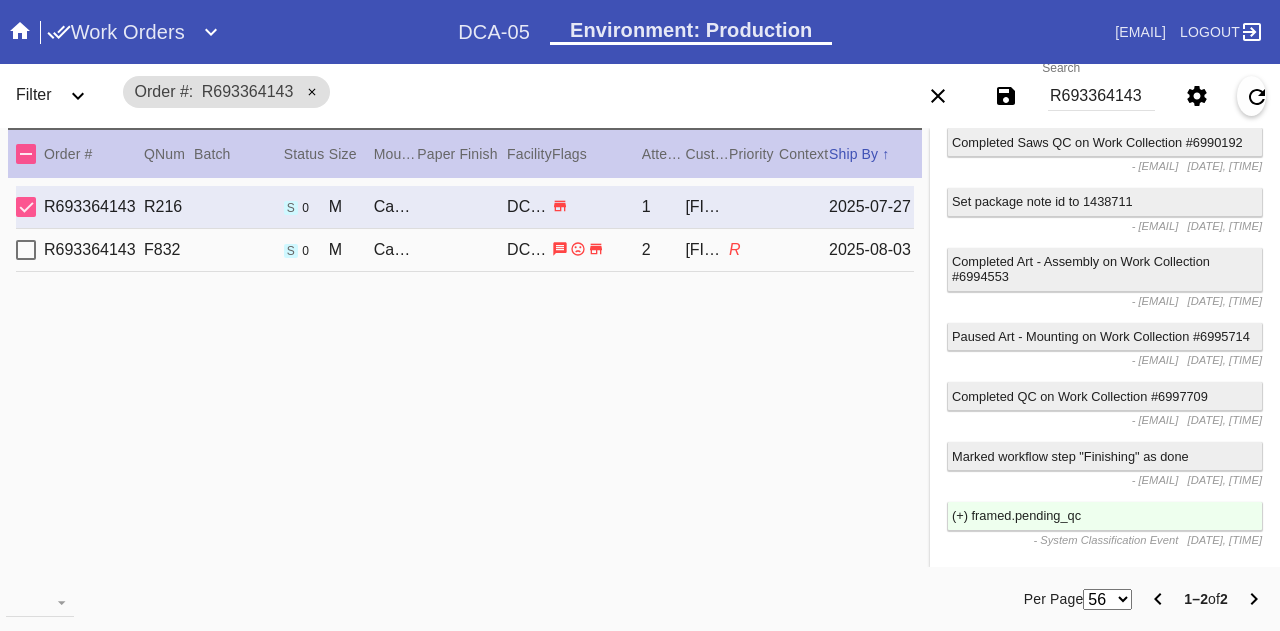 click on "R693364143 F832 s   0 M Cambridge / Black with Black Core, novacore DCA-05 2 [FIRST] [LAST]
R
[DATE] R693364143 F832 s   0 M Cambridge / Black with Black Core, novacore DCA-05 2 [FIRST] [LAST]
R
[DATE]" at bounding box center [465, 383] 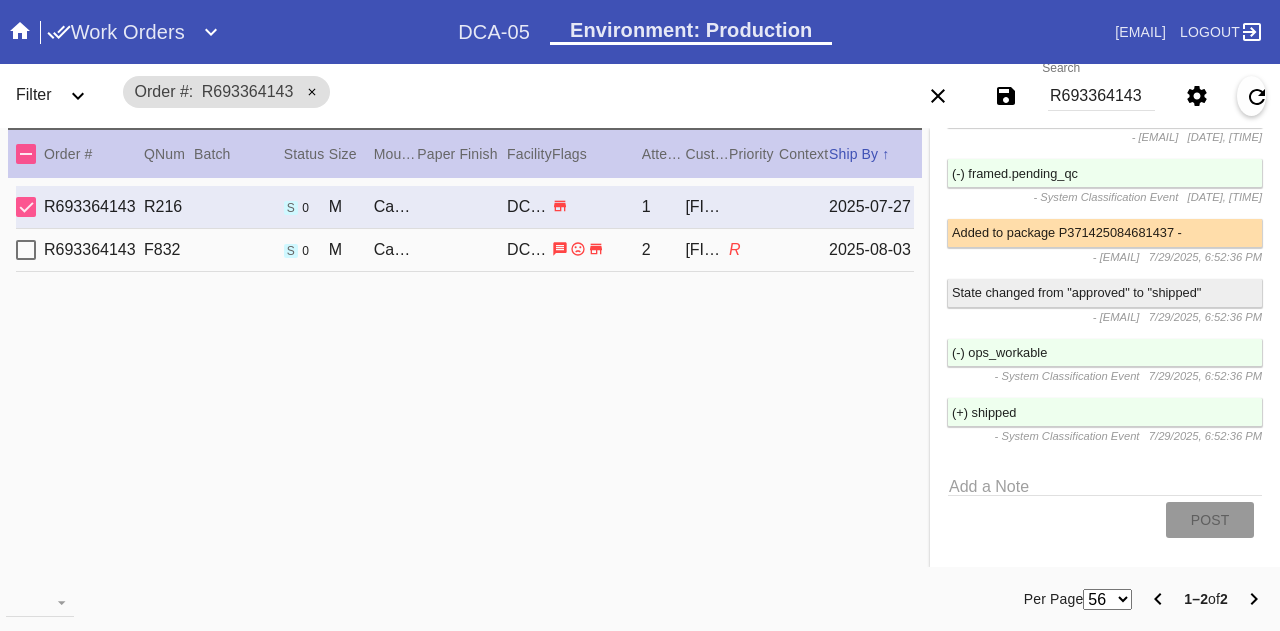 scroll, scrollTop: 4212, scrollLeft: 0, axis: vertical 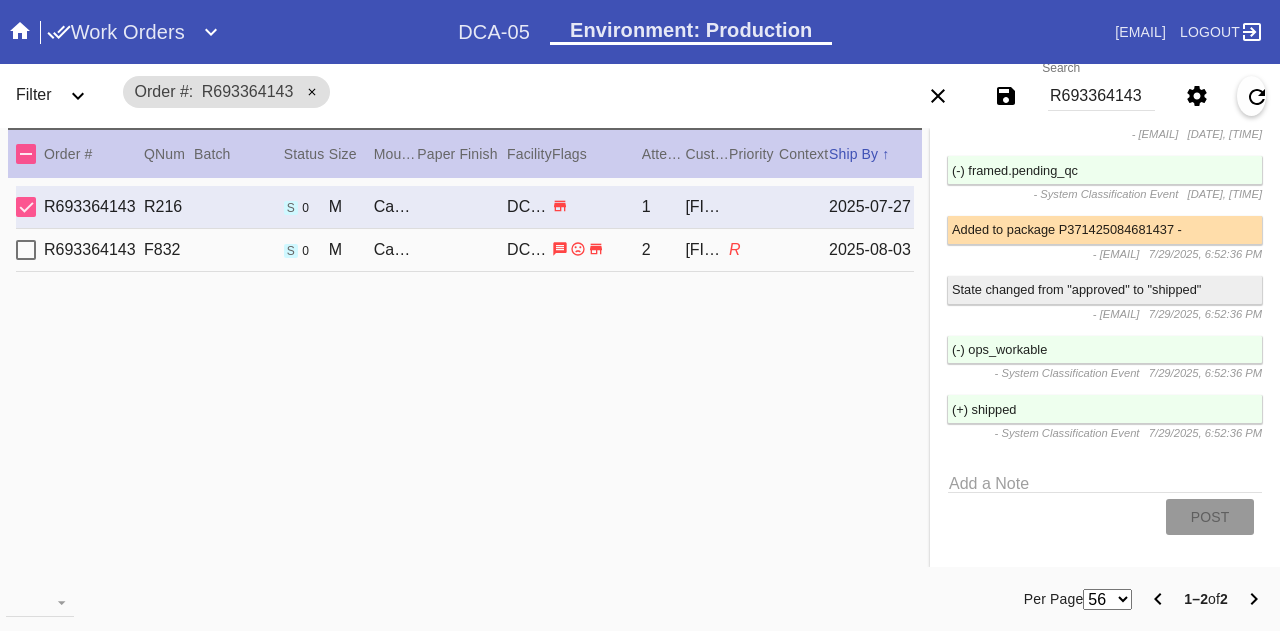 click on "Search [ORDER_ID]" at bounding box center [1101, 96] 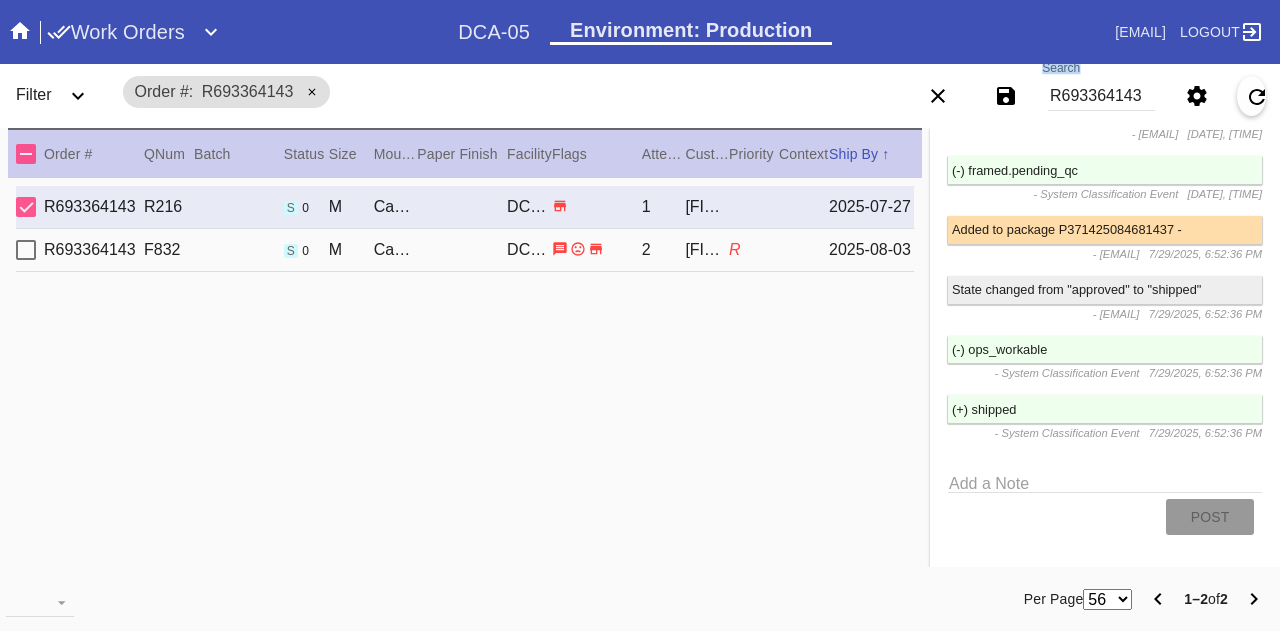 click on "Search [ORDER_ID]" at bounding box center (1101, 96) 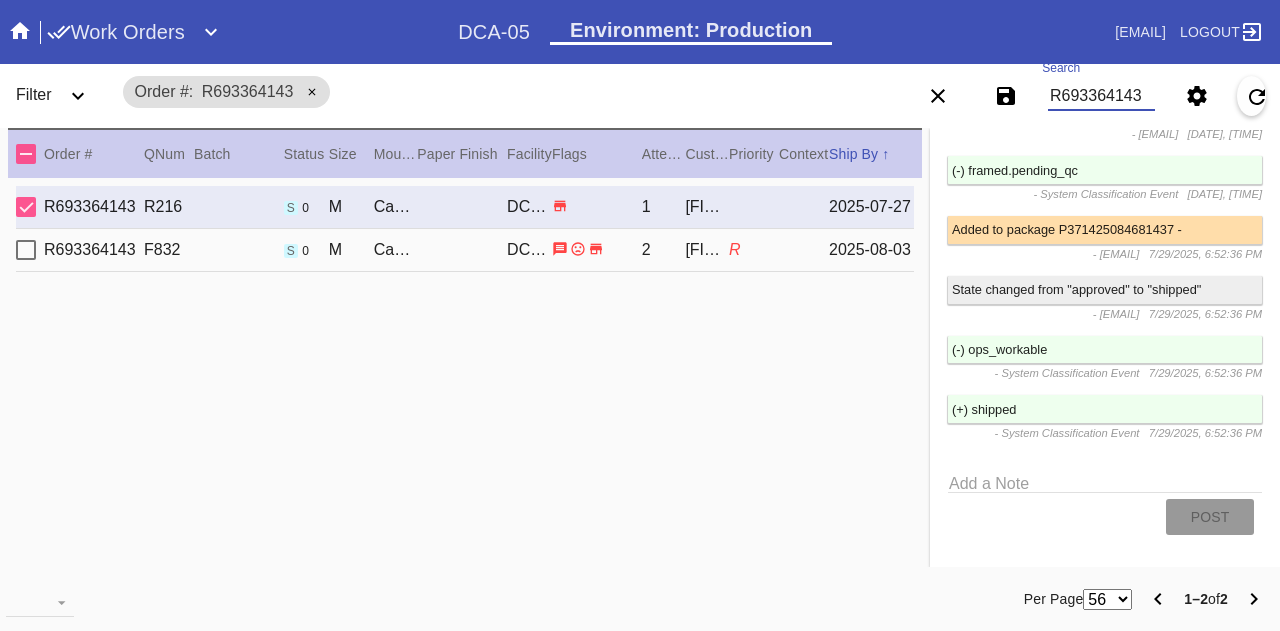 click on "R693364143" at bounding box center [1101, 96] 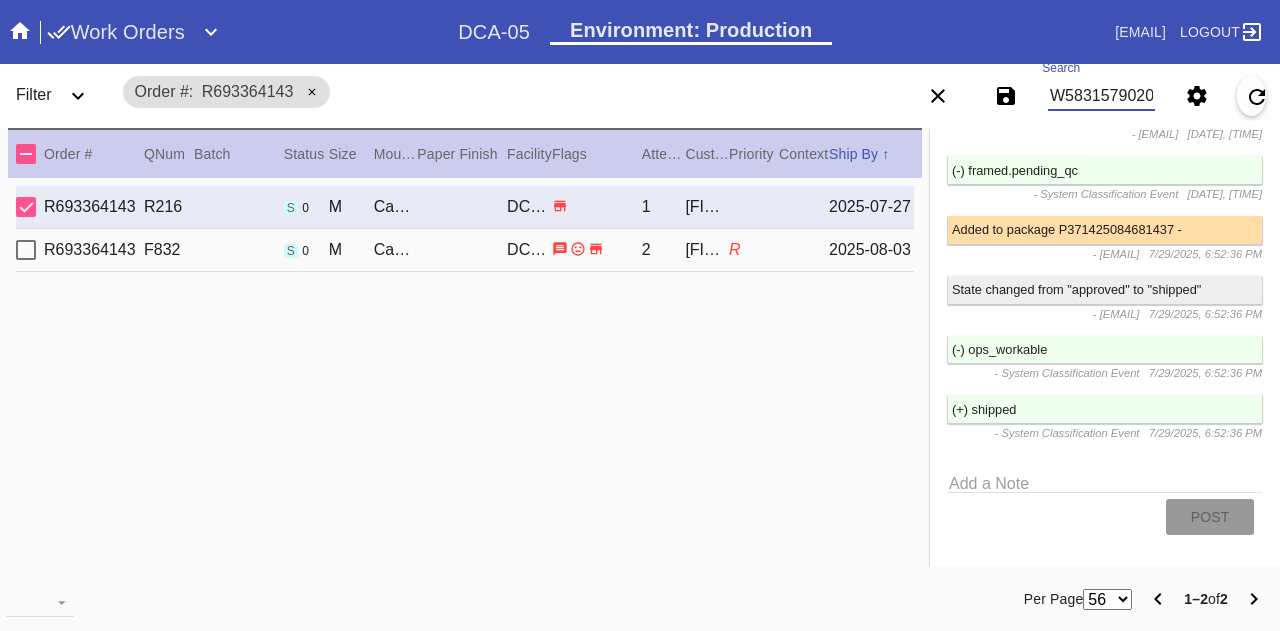 scroll, scrollTop: 0, scrollLeft: 45, axis: horizontal 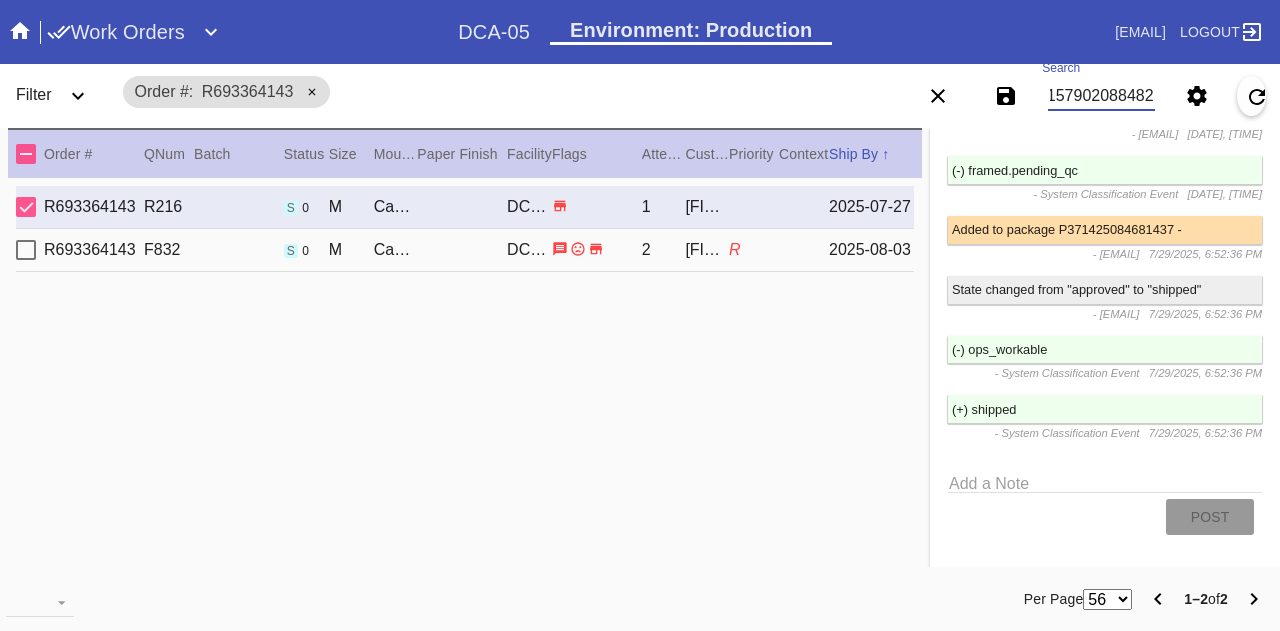 type on "W583157902088482" 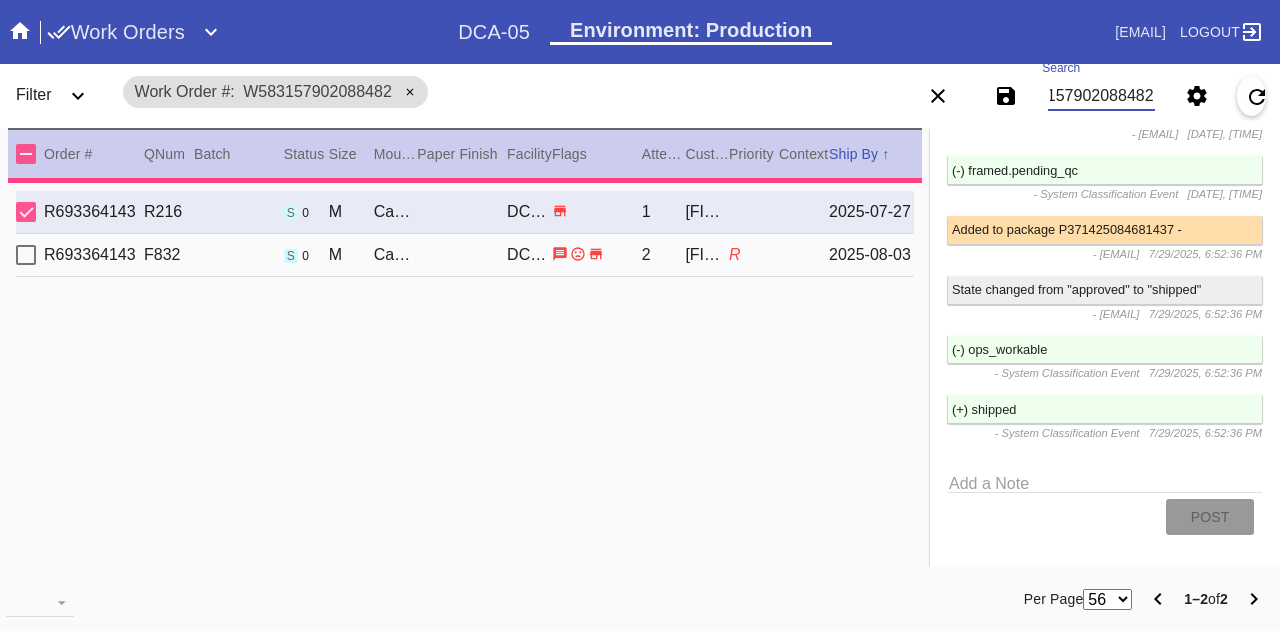 type on "0.0" 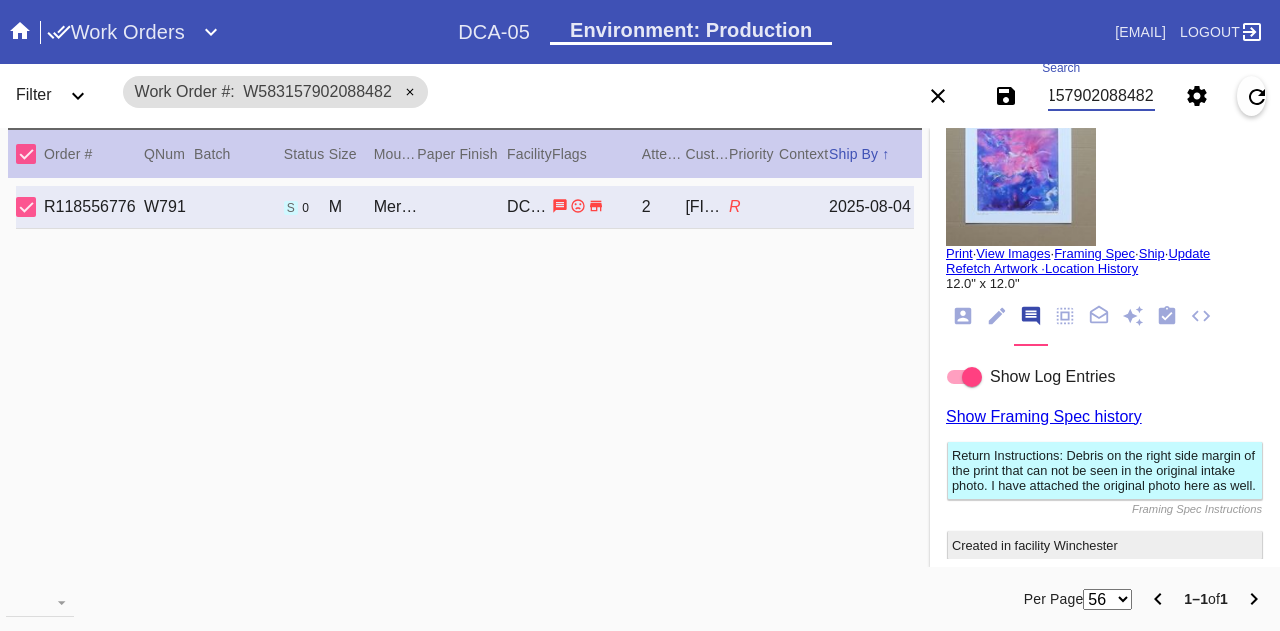 scroll, scrollTop: 0, scrollLeft: 0, axis: both 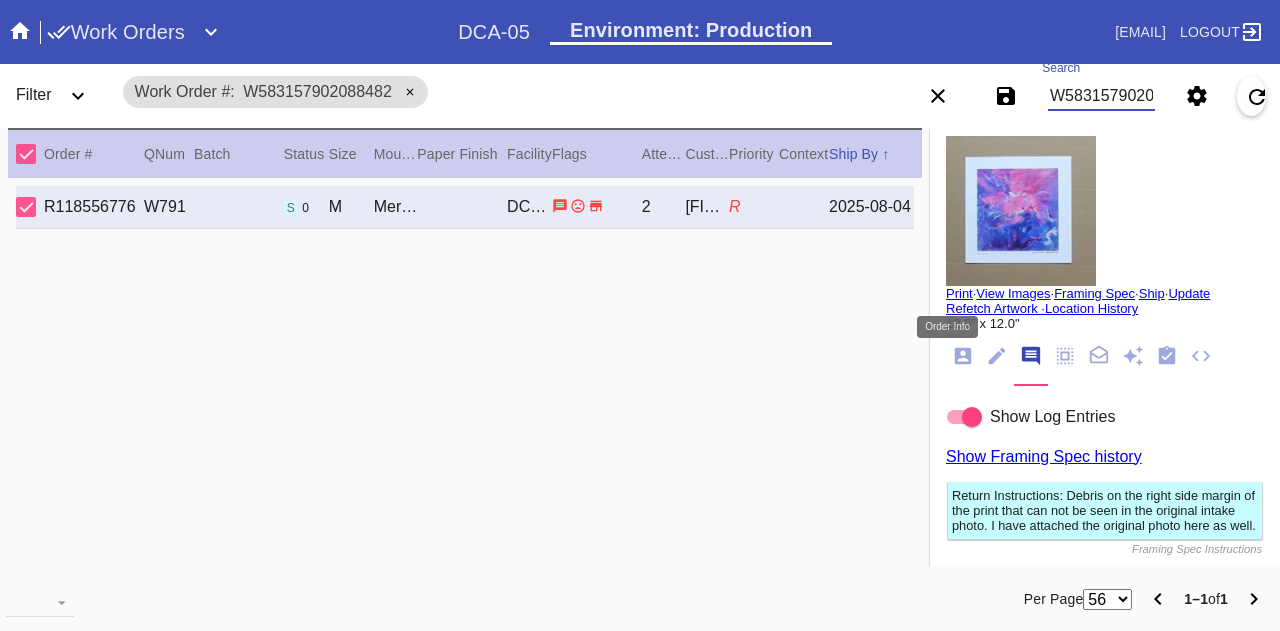 click 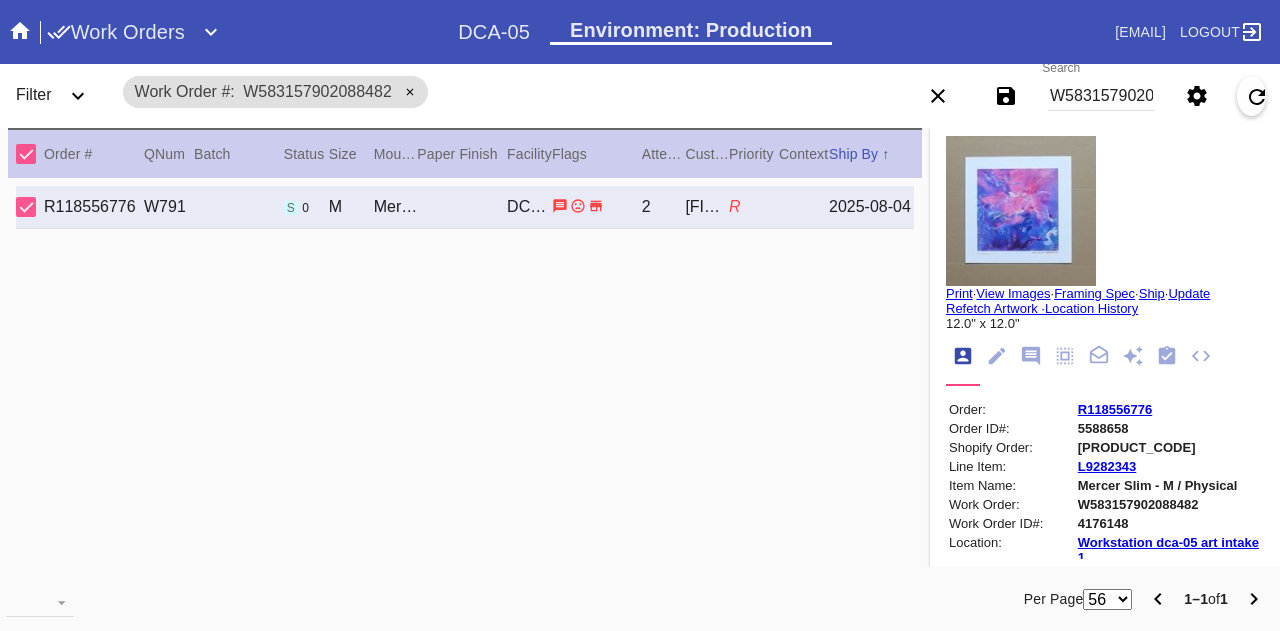 scroll, scrollTop: 232, scrollLeft: 0, axis: vertical 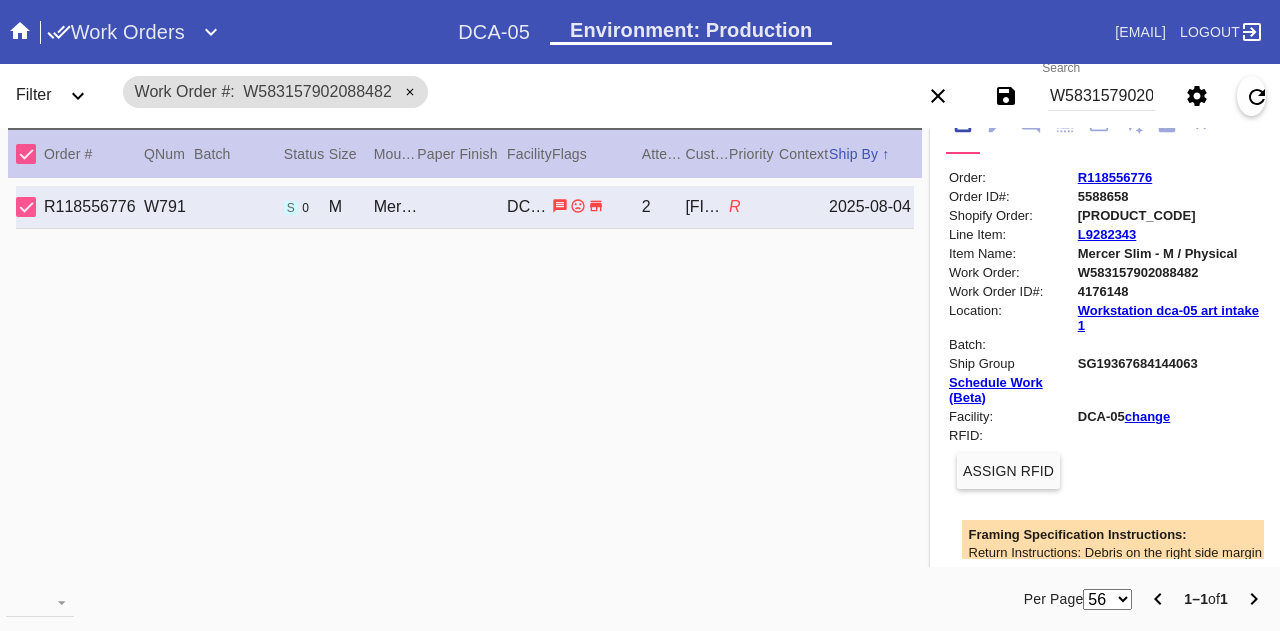 click on "Order: R118556776 Order ID#: 5588658 Shopify Order: #M761736788 Line Item: L9282343 Item Name: Mercer Slim - M / Physical Work Order: W583157902088482 Work Order ID#: 4176148 Location: Workstation dca-05 art intake 1 Batch: Ship Group SG19367684144063 Schedule Work (Beta) Facility: DCA-05  change RFID:
Assign RFID" at bounding box center (1105, 332) 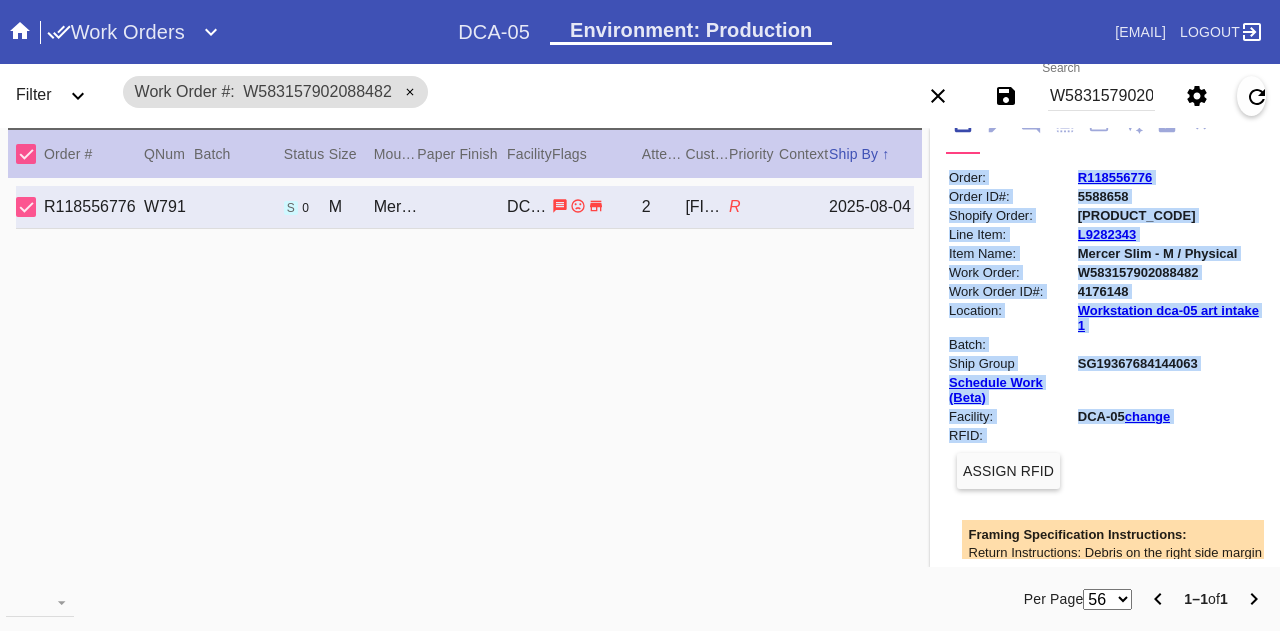 click on "Order: R118556776 Order ID#: 5588658 Shopify Order: #M761736788 Line Item: L9282343 Item Name: Mercer Slim - M / Physical Work Order: W583157902088482 Work Order ID#: 4176148 Location: Workstation dca-05 art intake 1 Batch: Ship Group SG19367684144063 Schedule Work (Beta) Facility: DCA-05  change RFID:
Assign RFID" at bounding box center [1105, 332] 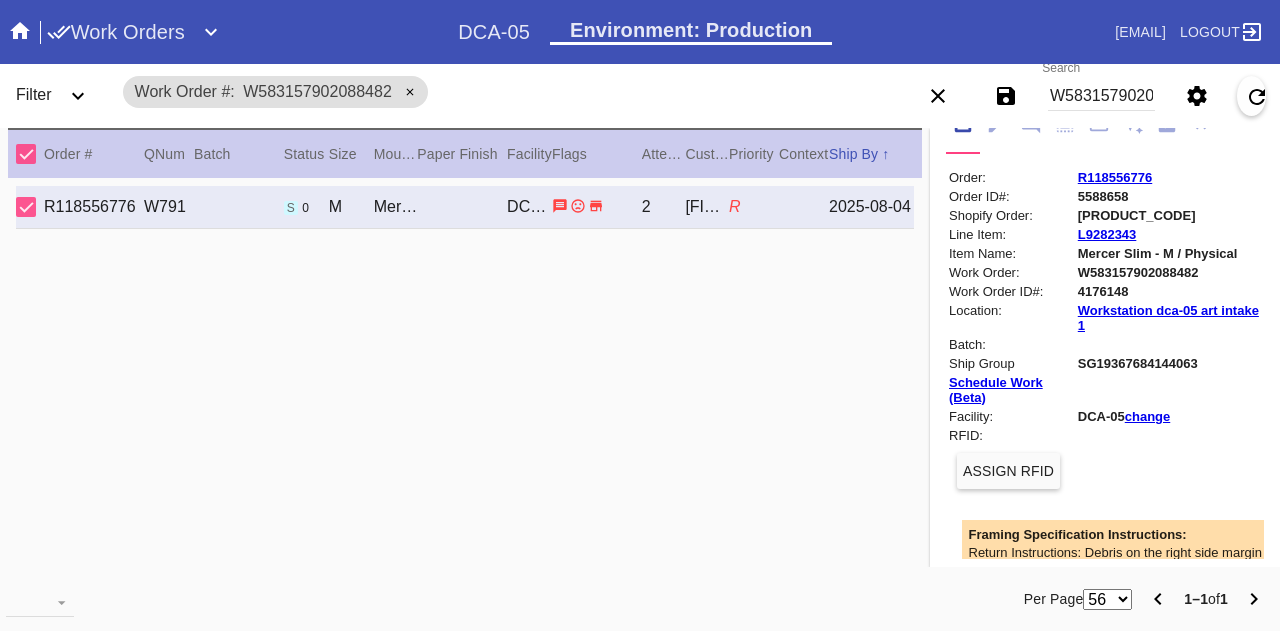 click on "R118556776" at bounding box center (1169, 177) 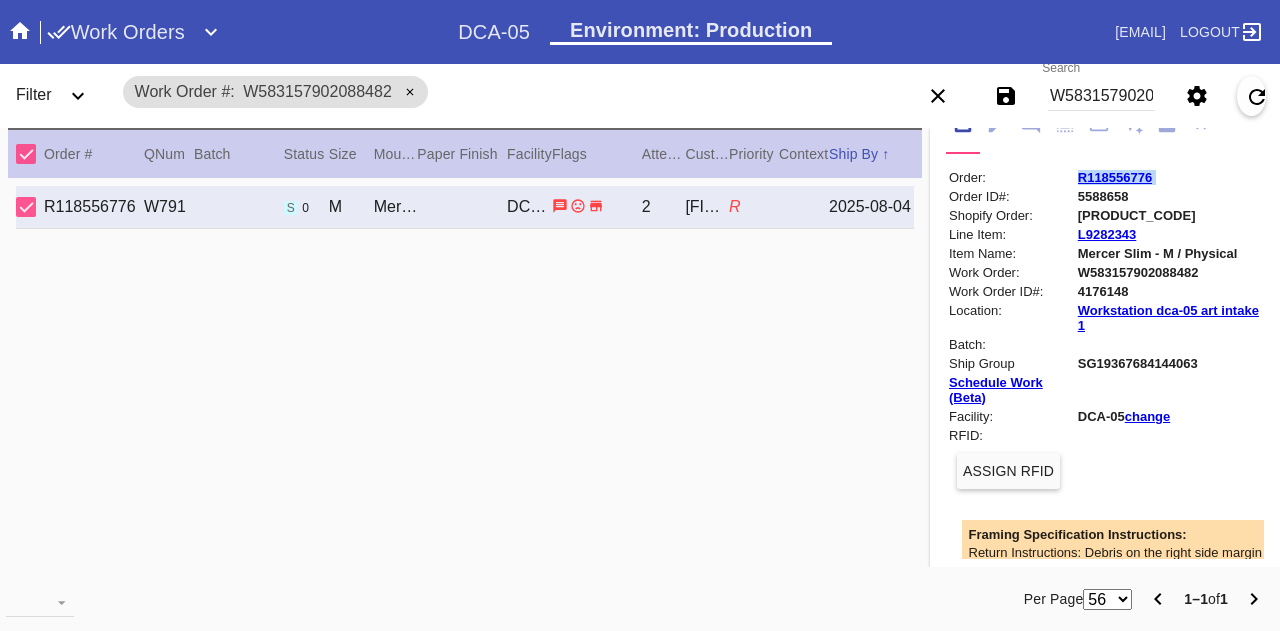 click on "R118556776" at bounding box center (1169, 177) 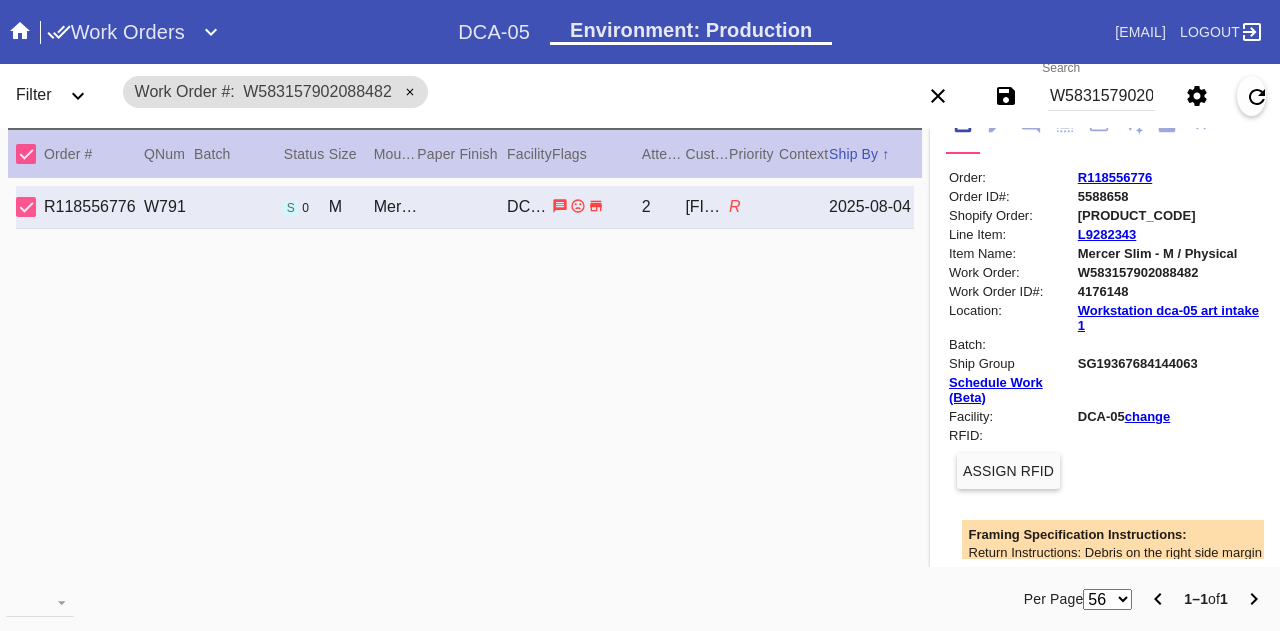 click on "W583157902088482" at bounding box center (1101, 96) 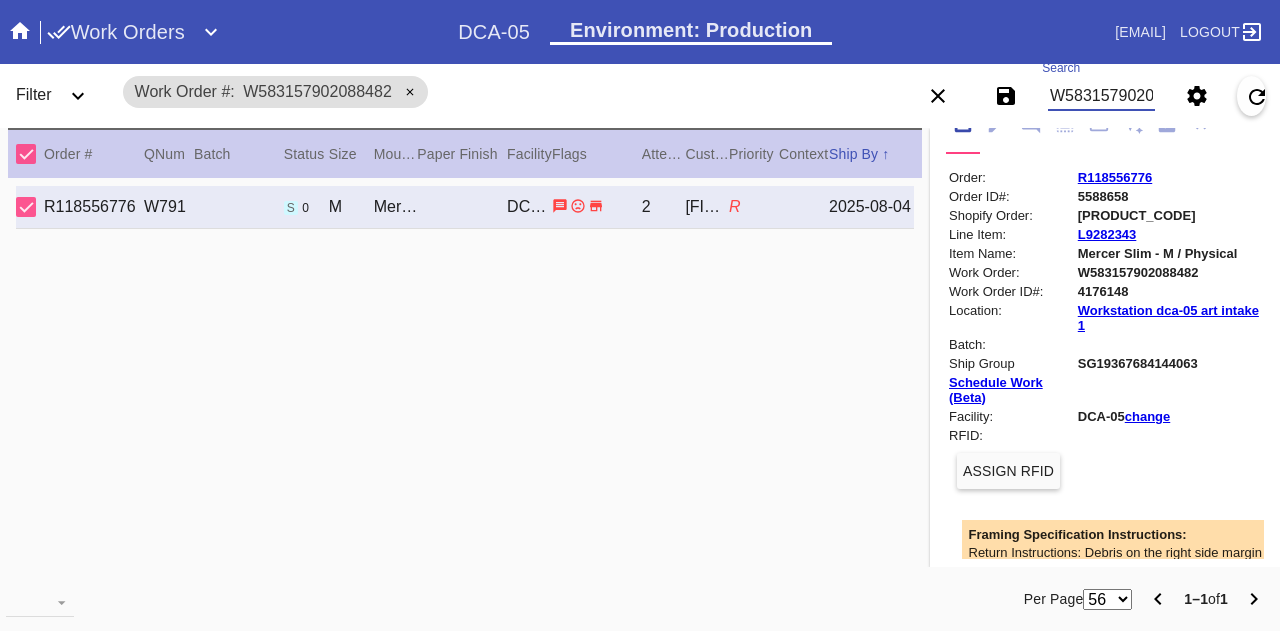 paste on "R118556776" 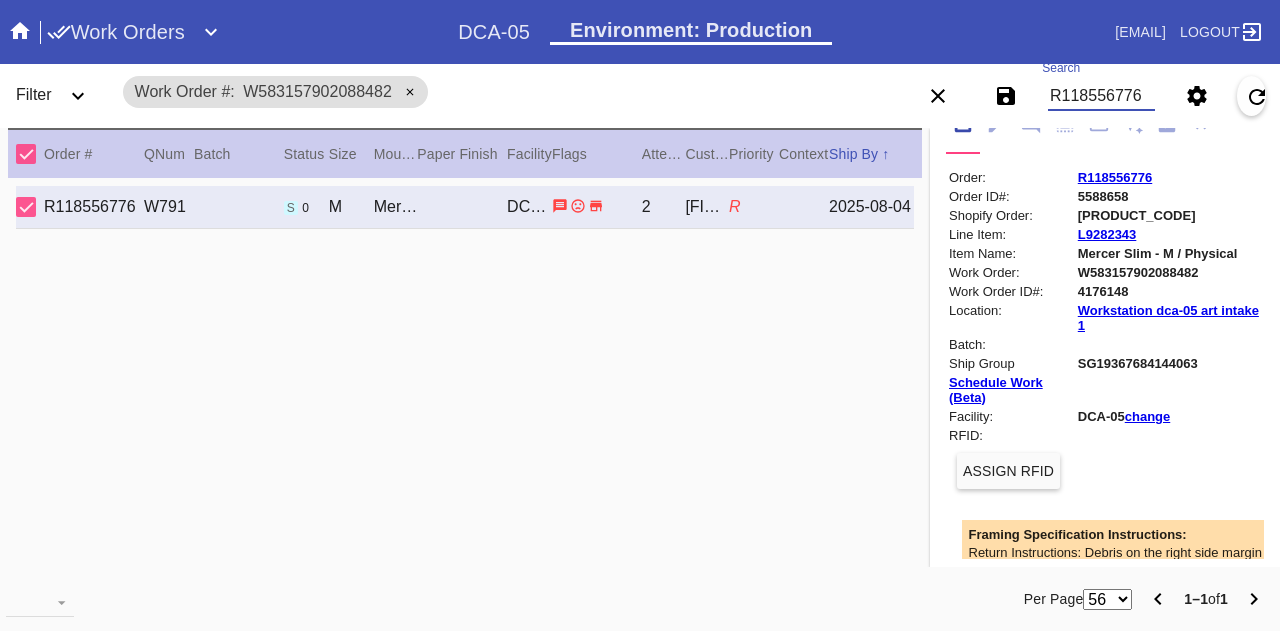 type on "R118556776" 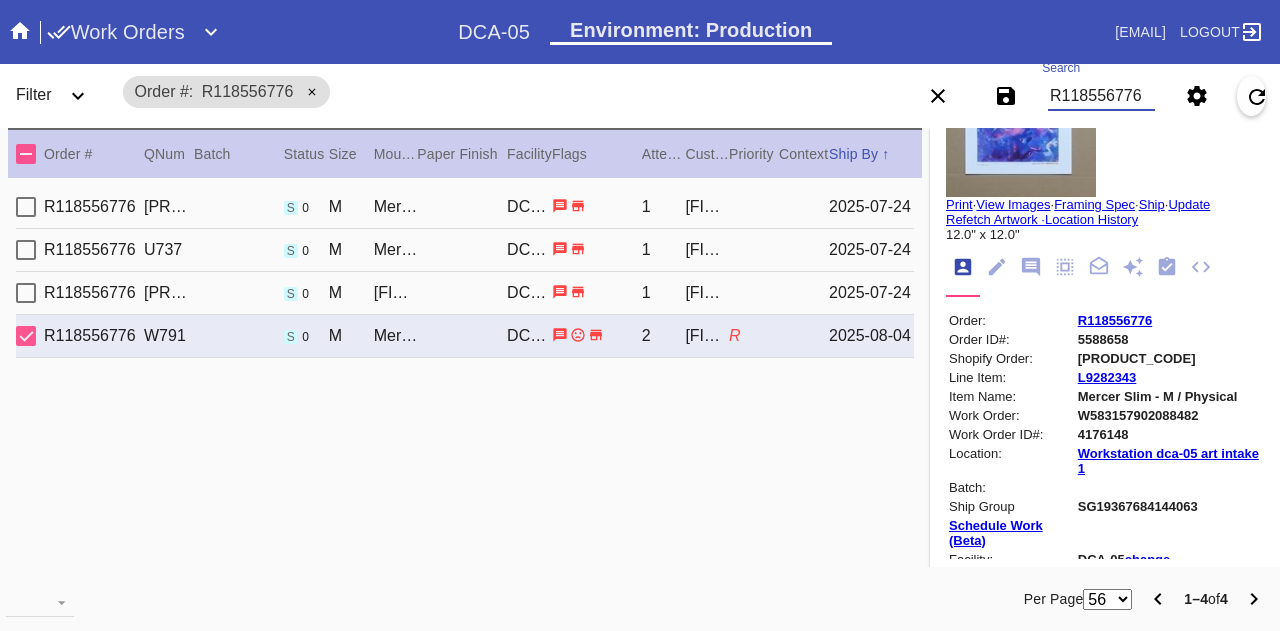 scroll, scrollTop: 88, scrollLeft: 0, axis: vertical 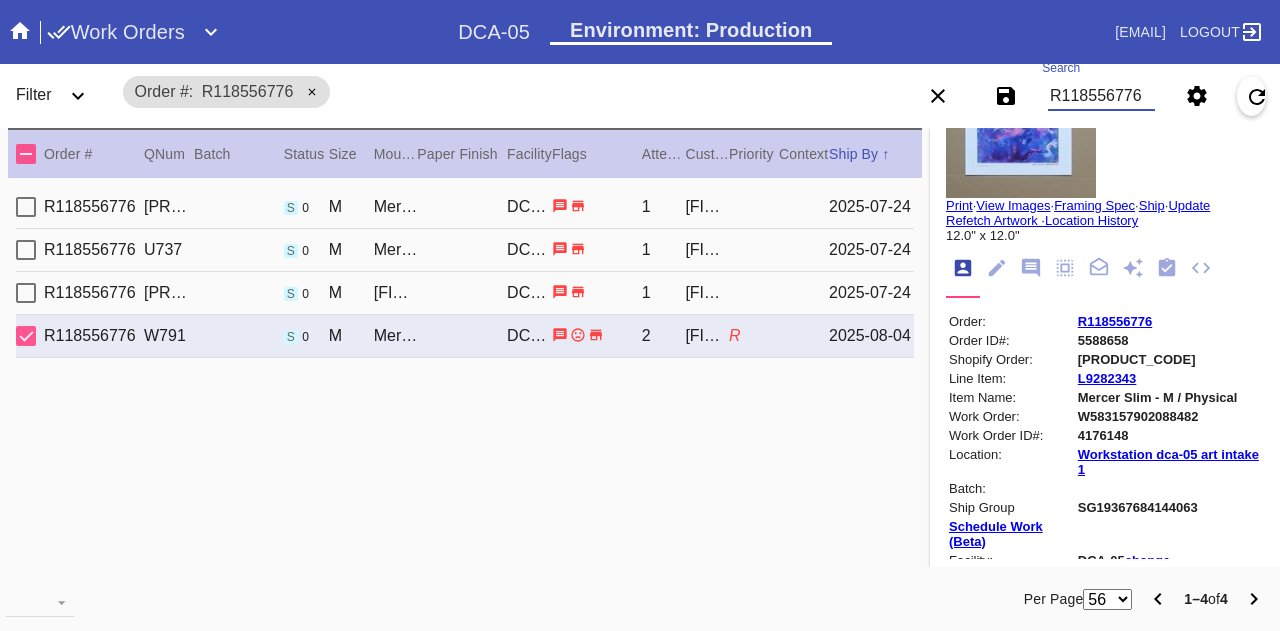 click on "[ORDER_ID] [ORDER_ID] s   0 M Dolly  / Navy DCA-05 1 [FIRST] [LAST]
[DATE]" at bounding box center (465, 293) 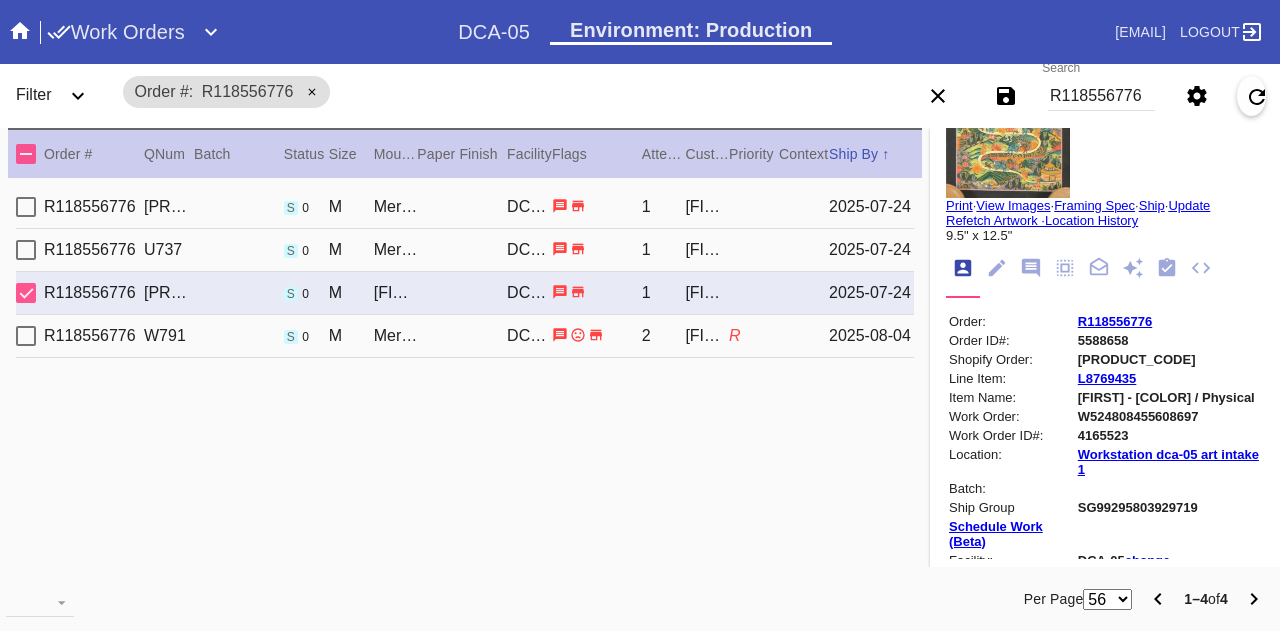 click on "[ORDER_ID] [ORDER_ID] s   0 M [FRAME_NAME] / [MAT_COLOR] [FACILITY] [NUMBER] [NAME]
[DATE]" at bounding box center [465, 336] 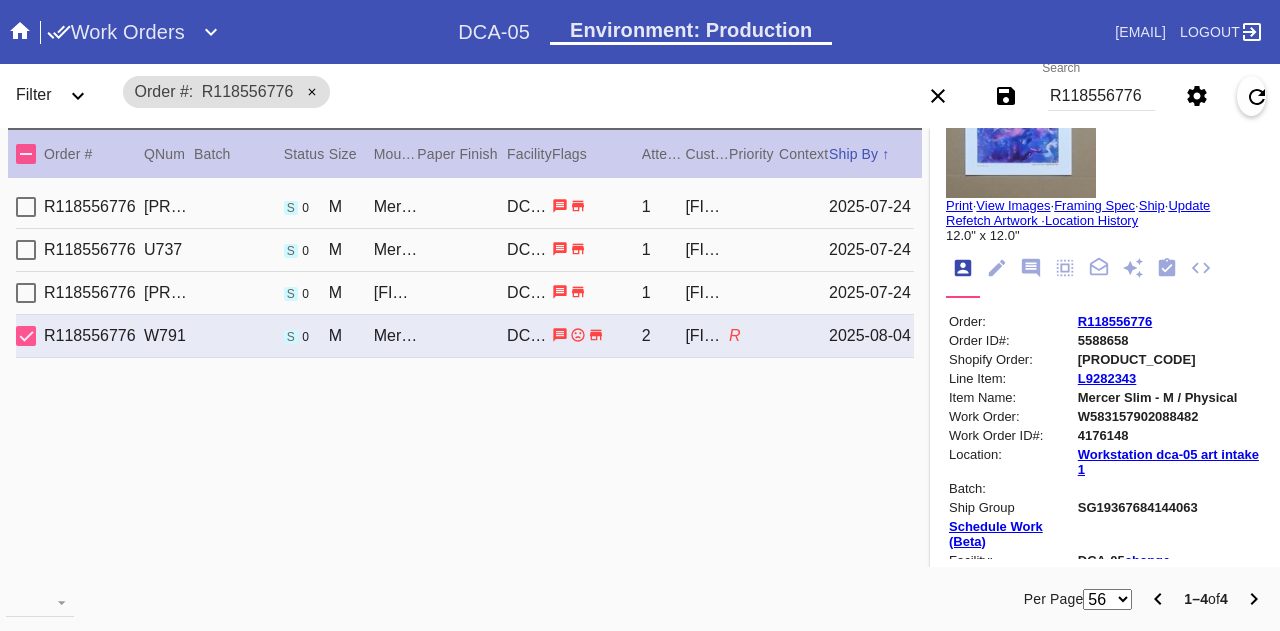 scroll, scrollTop: 0, scrollLeft: 0, axis: both 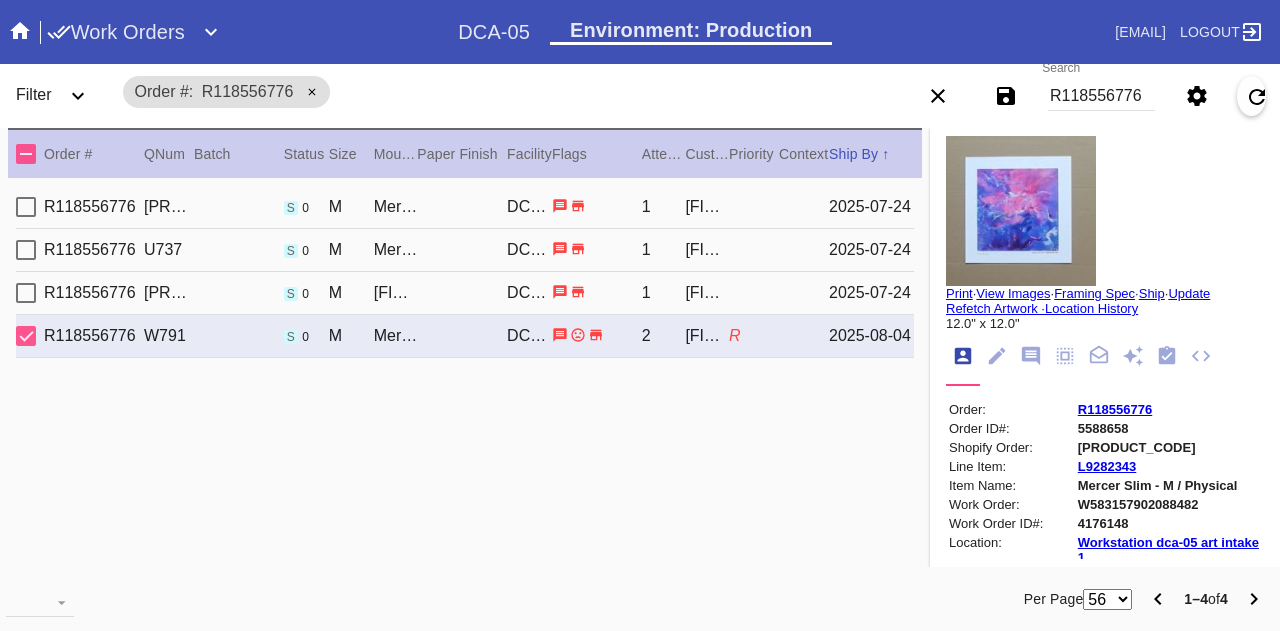 click on "2025-07-24" at bounding box center [871, 250] 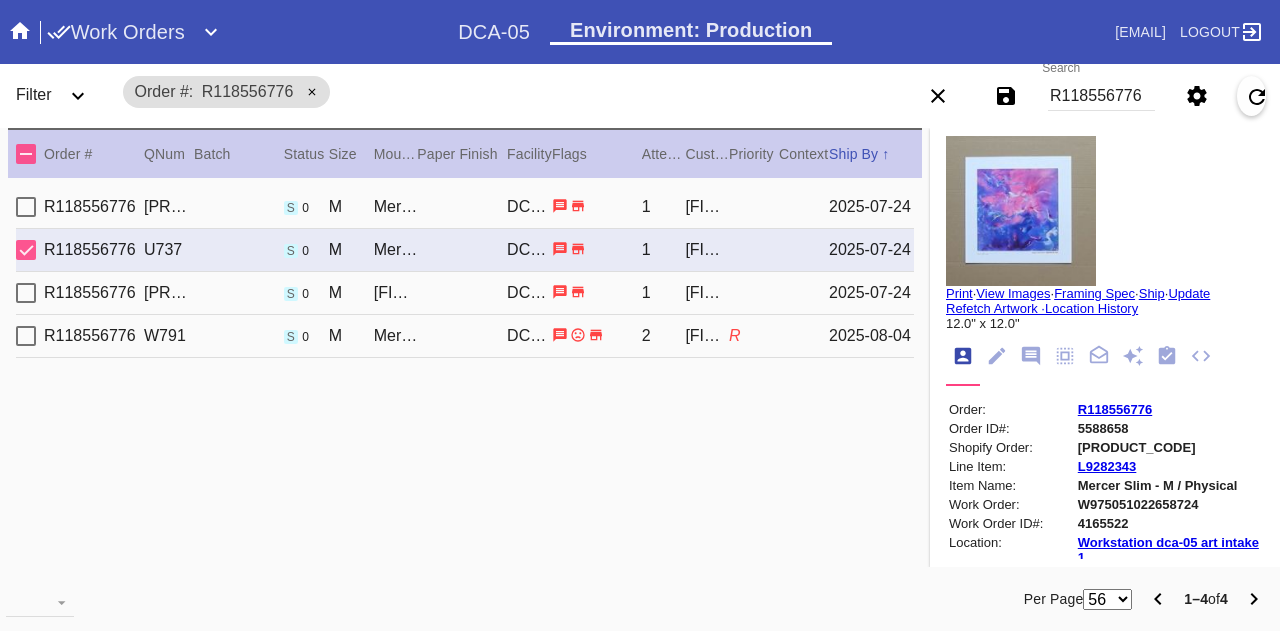 click 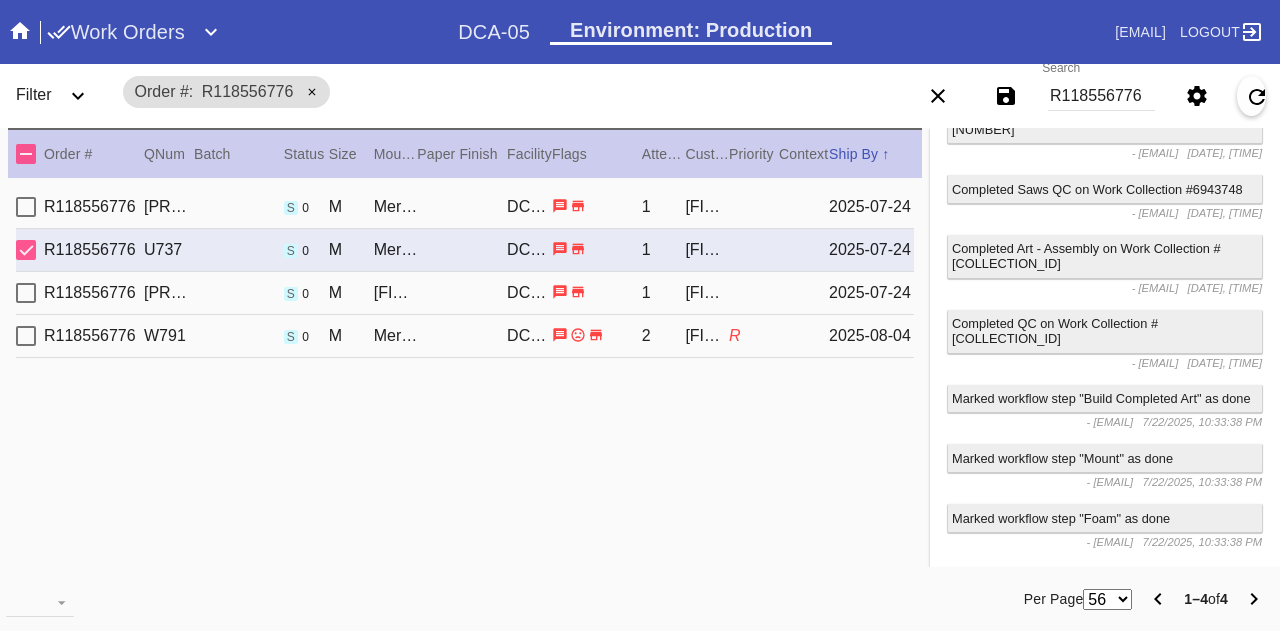 scroll, scrollTop: 3028, scrollLeft: 0, axis: vertical 